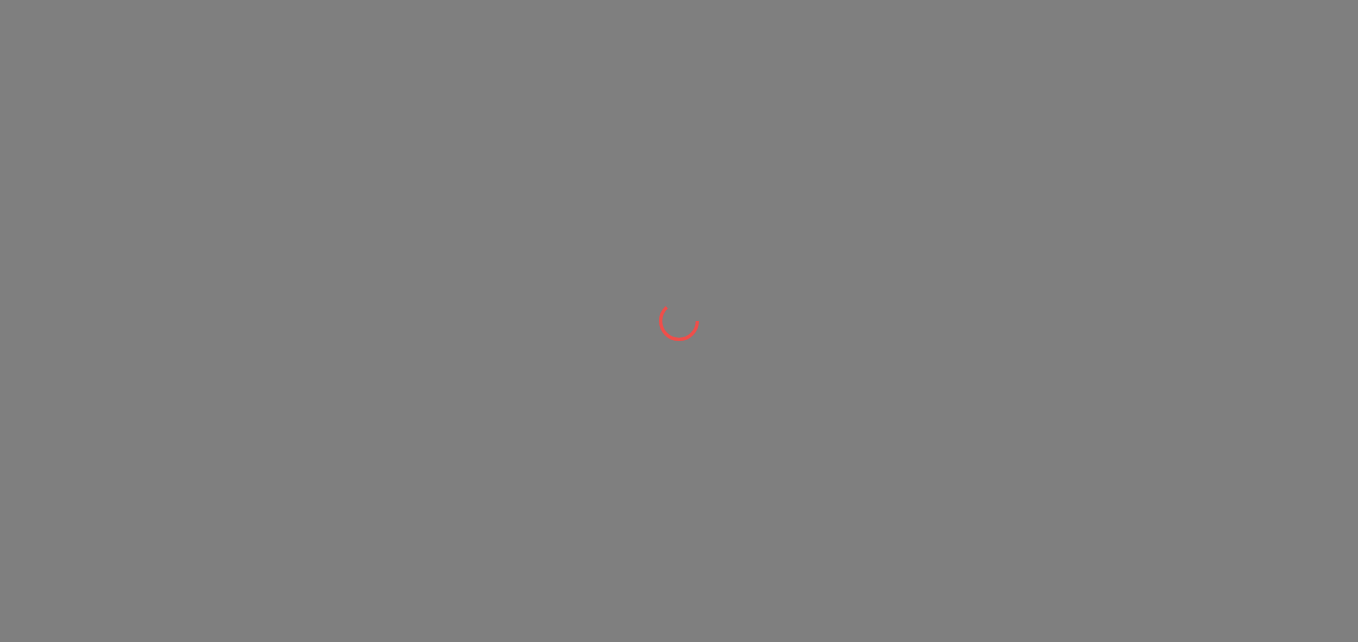 scroll, scrollTop: 0, scrollLeft: 0, axis: both 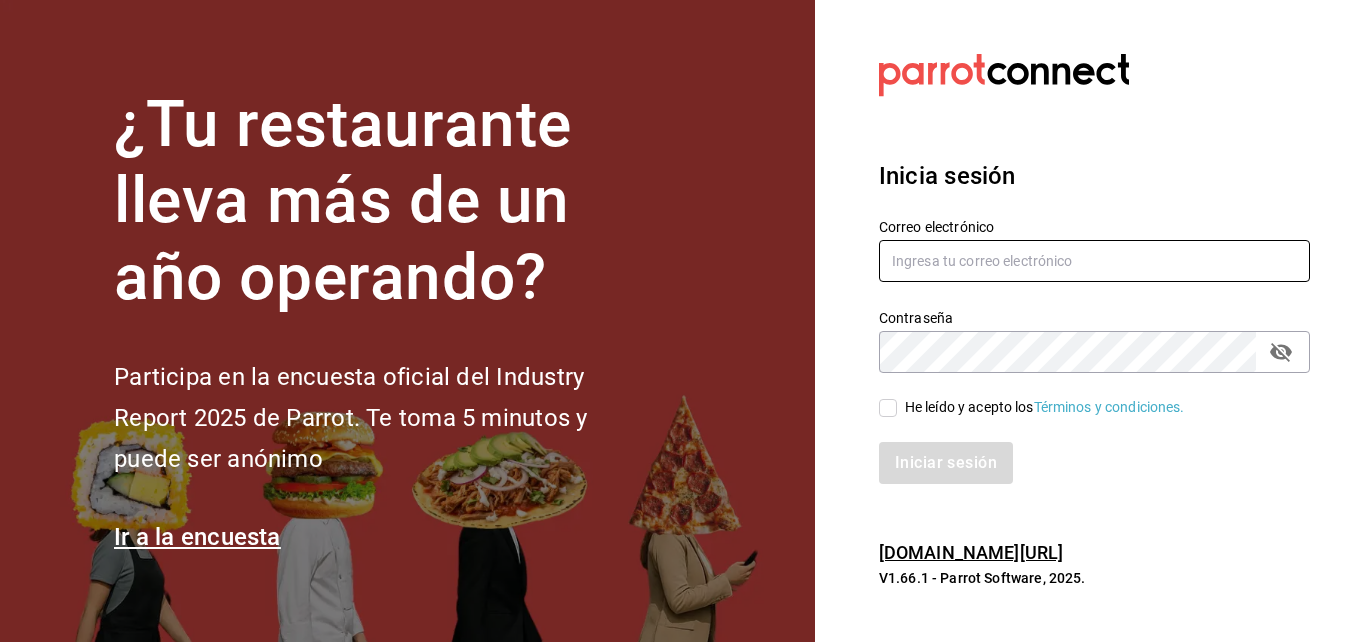 type on "mochomos@costeno.com" 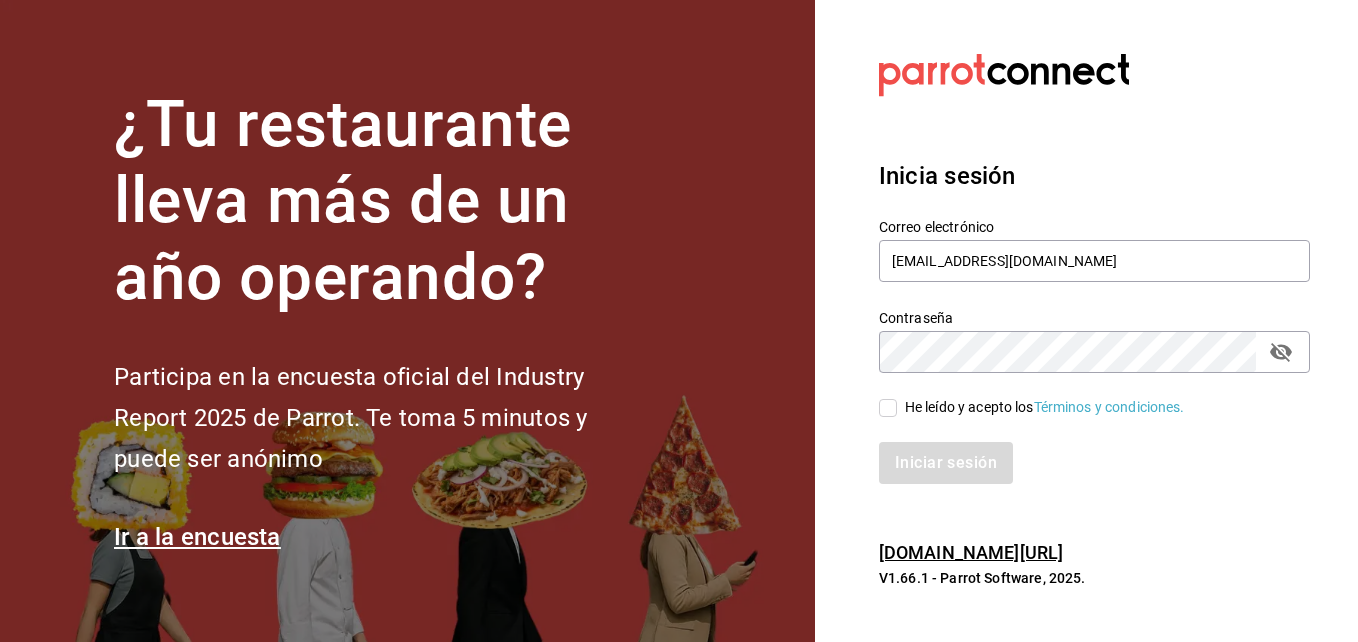 click on "He leído y acepto los  Términos y condiciones." at bounding box center (888, 408) 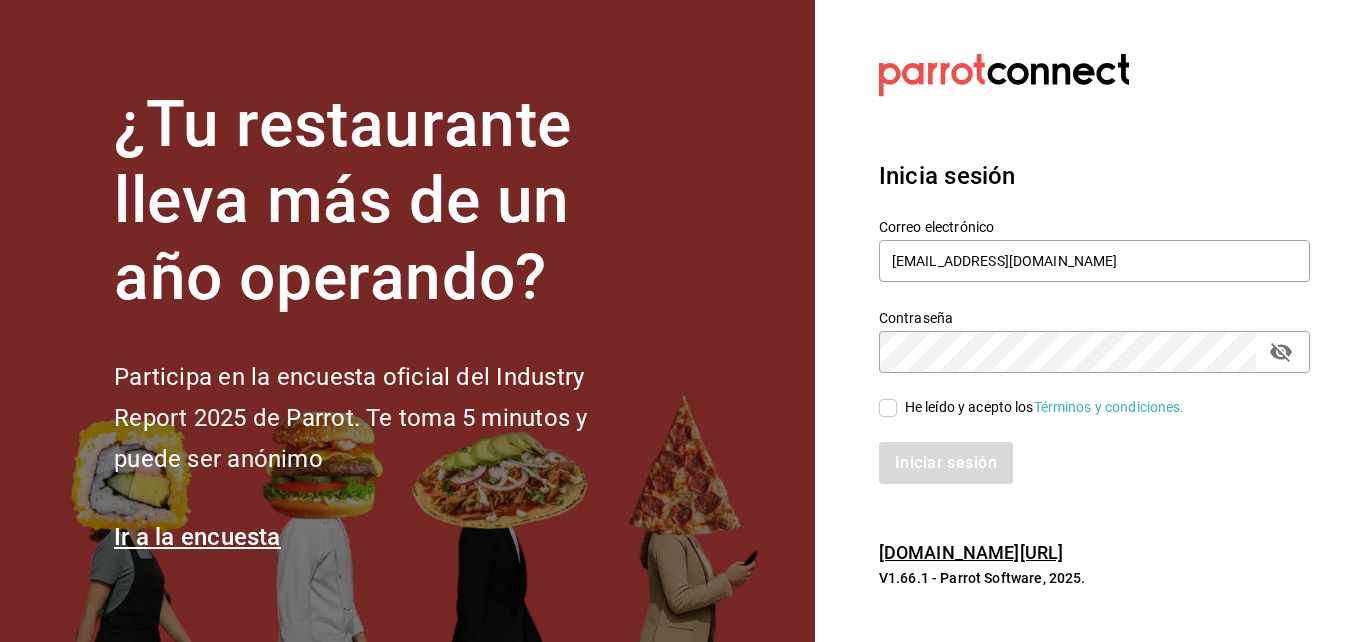 checkbox on "true" 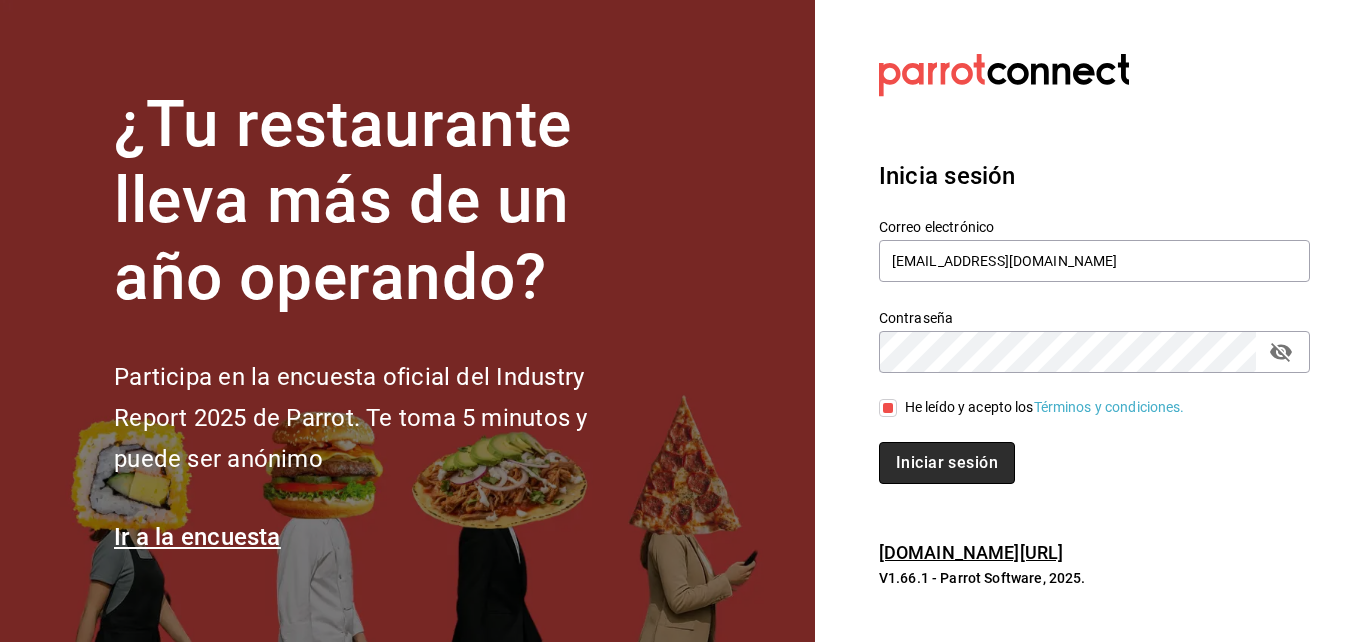 click on "Iniciar sesión" at bounding box center (947, 463) 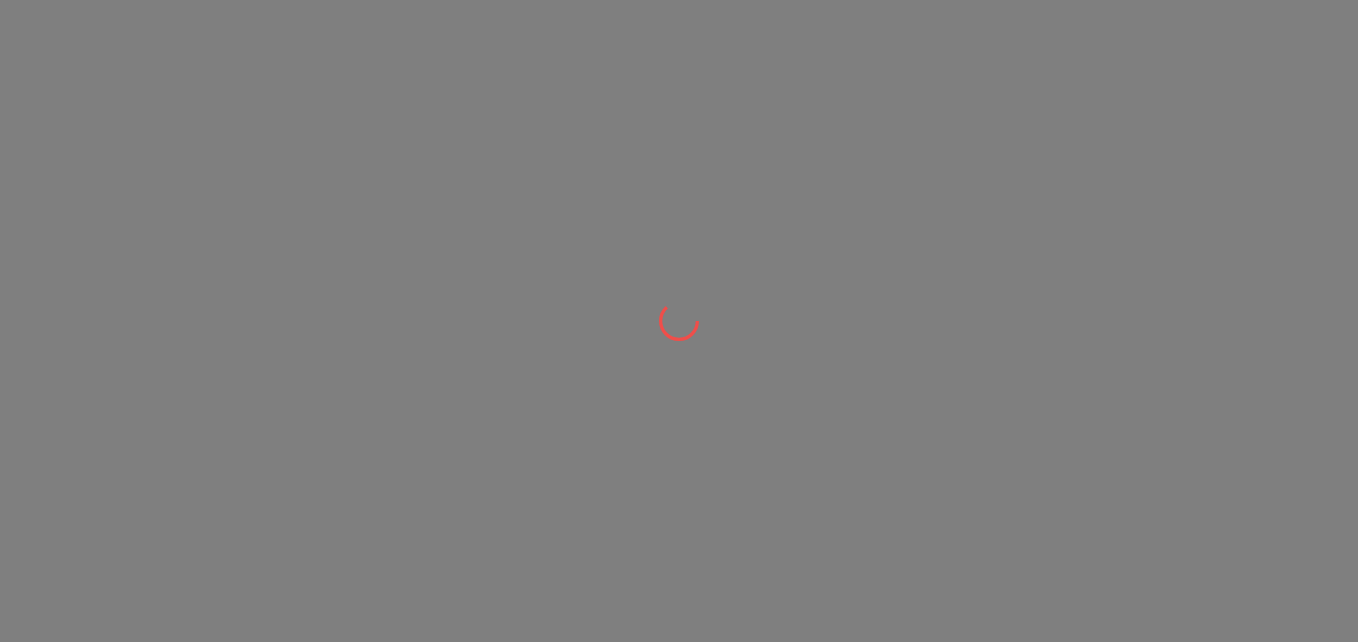scroll, scrollTop: 0, scrollLeft: 0, axis: both 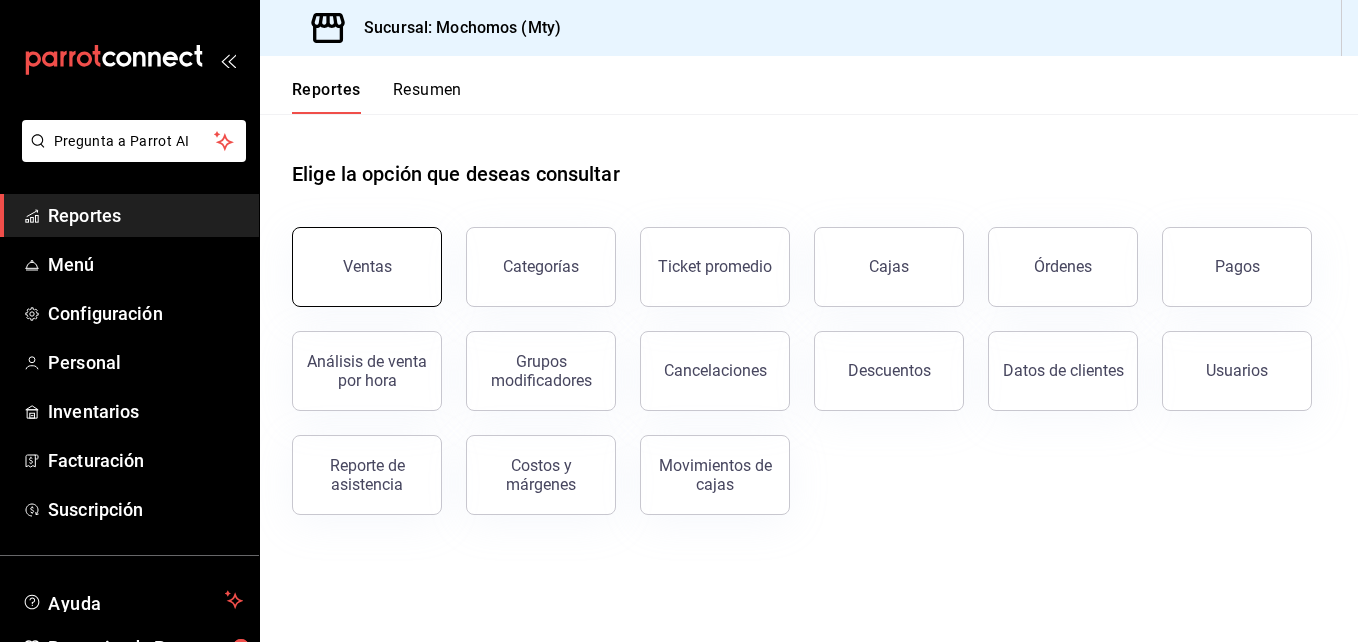 click on "Ventas" at bounding box center [367, 267] 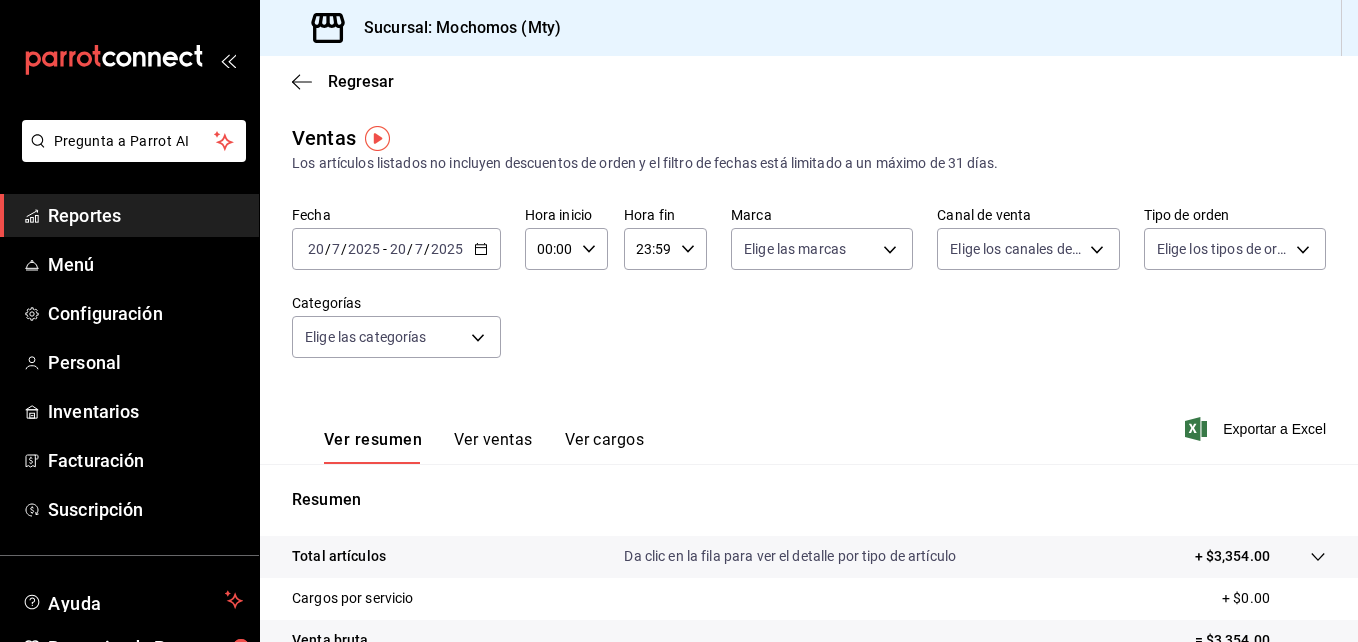 click on "[DATE] [DATE] - [DATE] [DATE]" at bounding box center [396, 249] 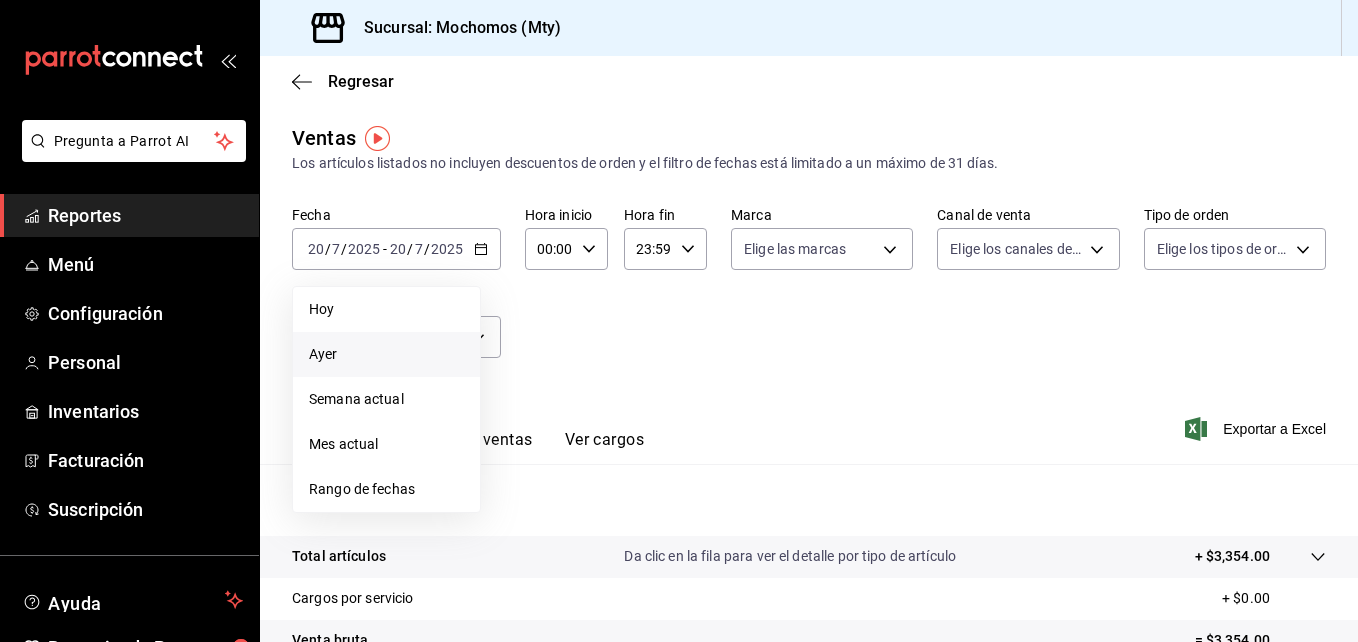 click on "Ayer" at bounding box center [386, 354] 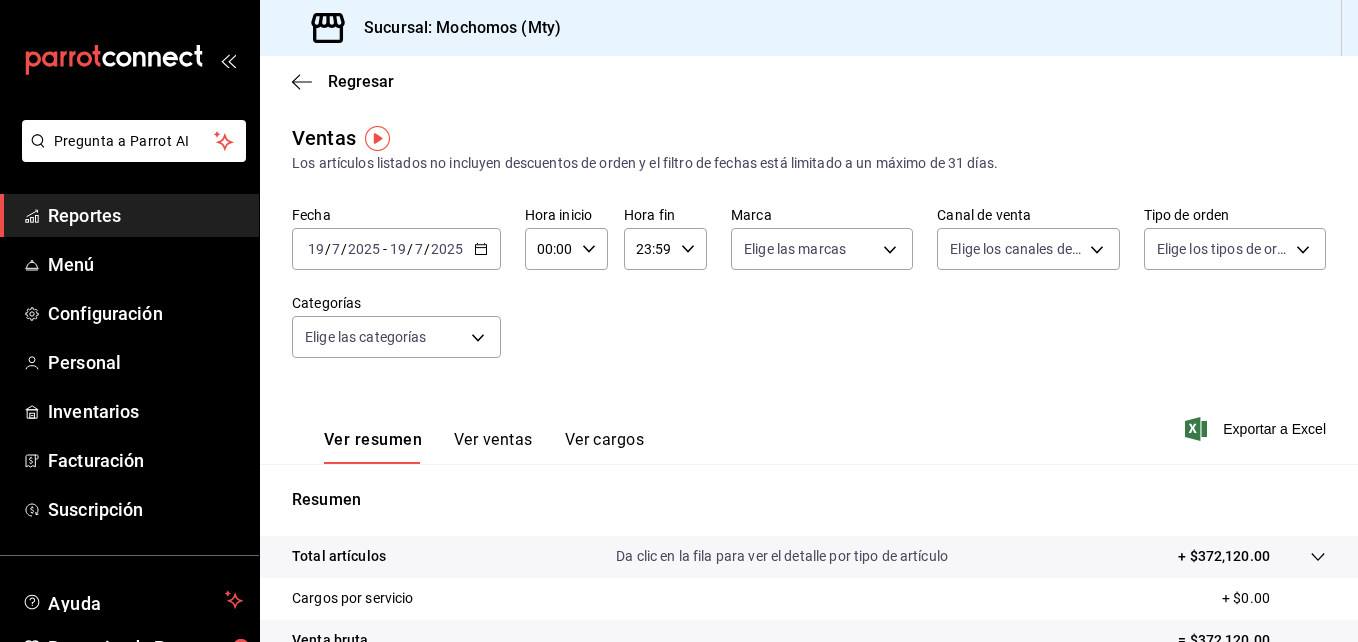 click 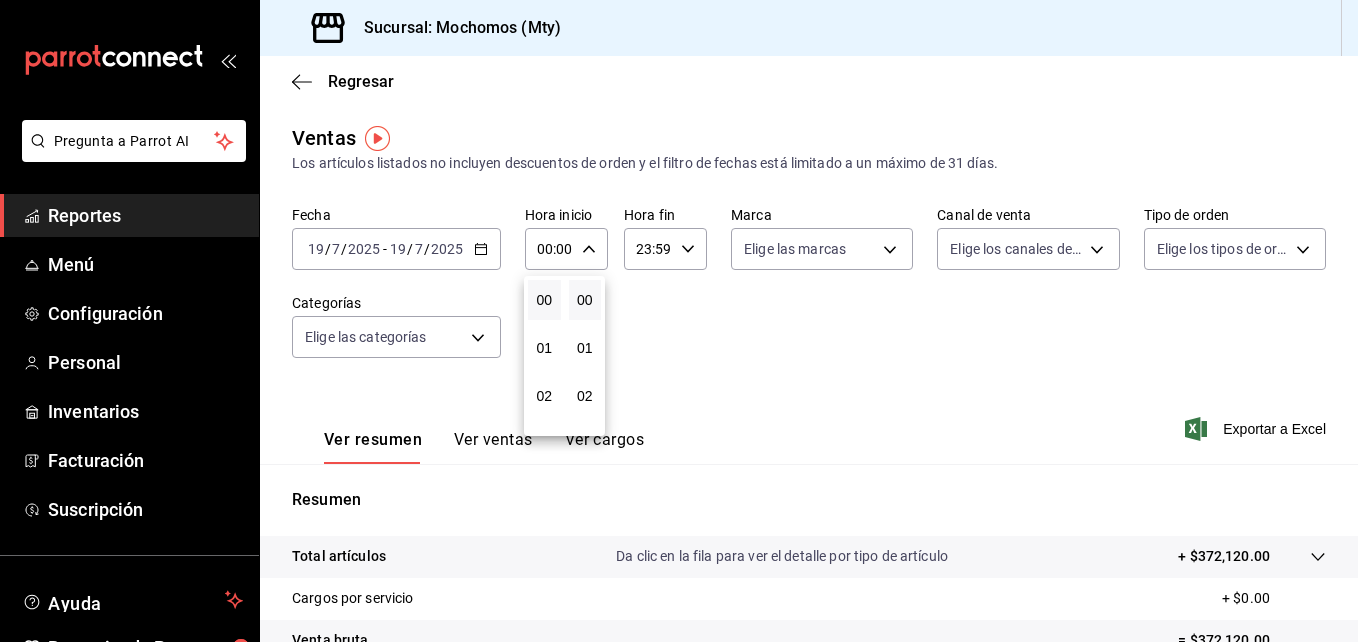 click at bounding box center (679, 321) 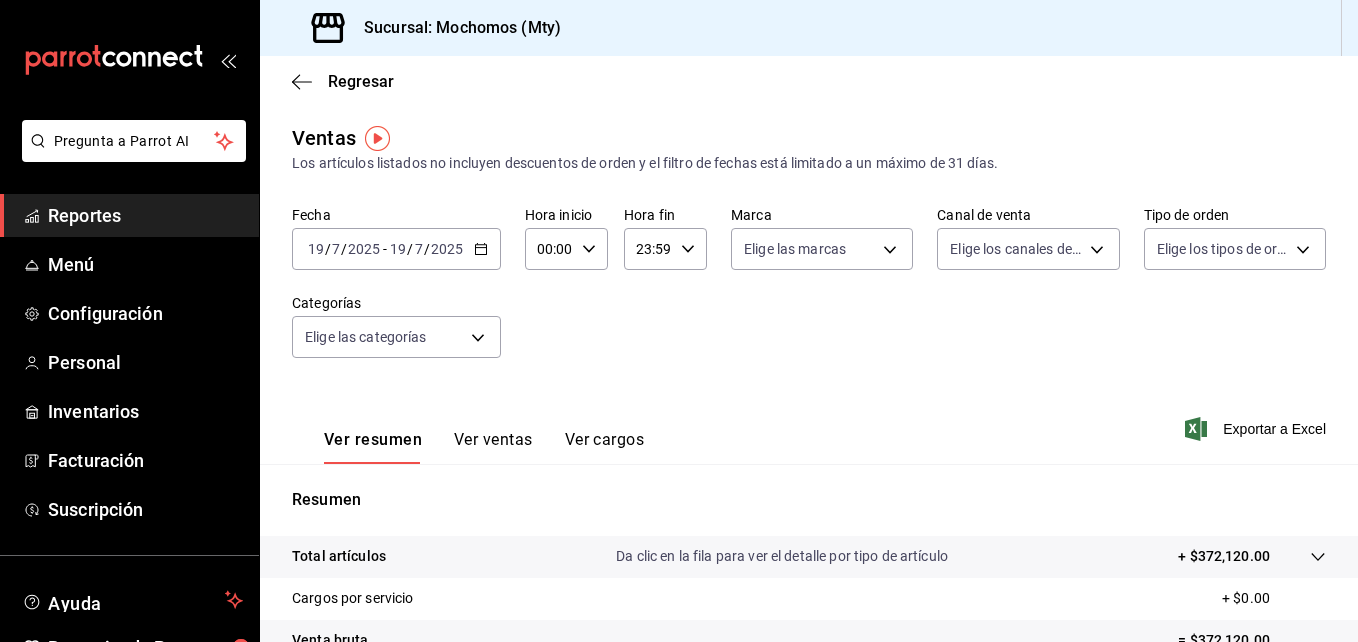click on "00:00" at bounding box center (549, 249) 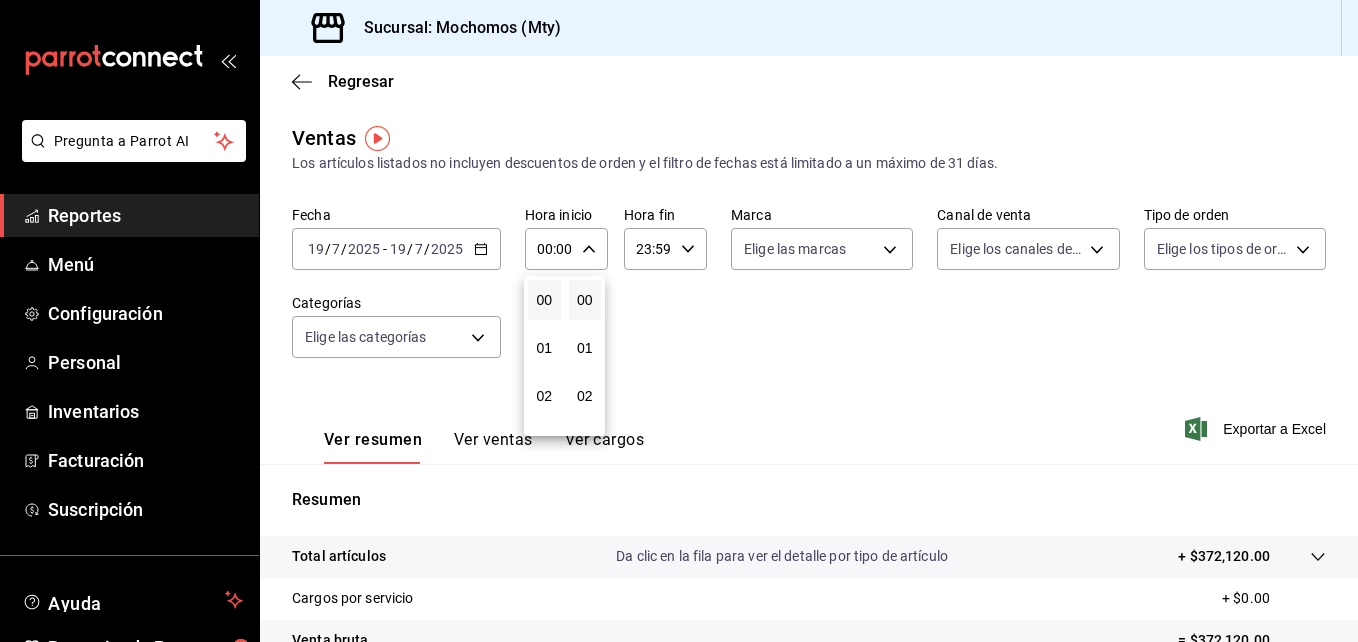 click at bounding box center [679, 321] 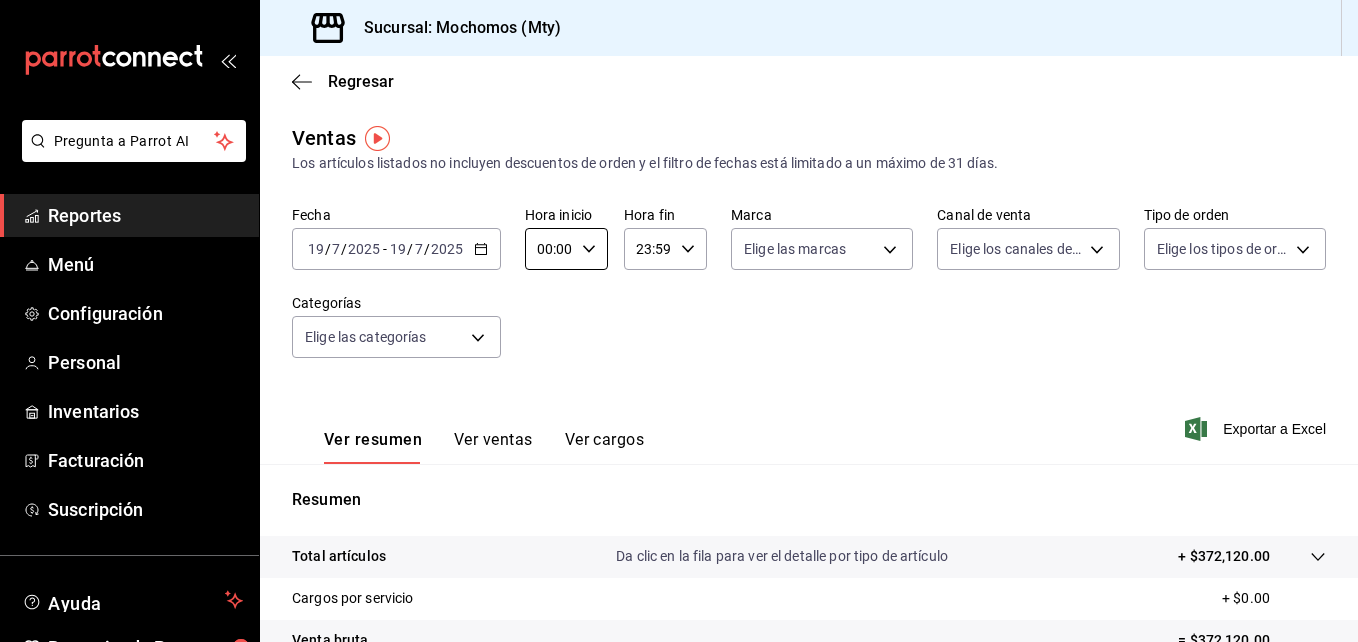 click at bounding box center [679, 321] 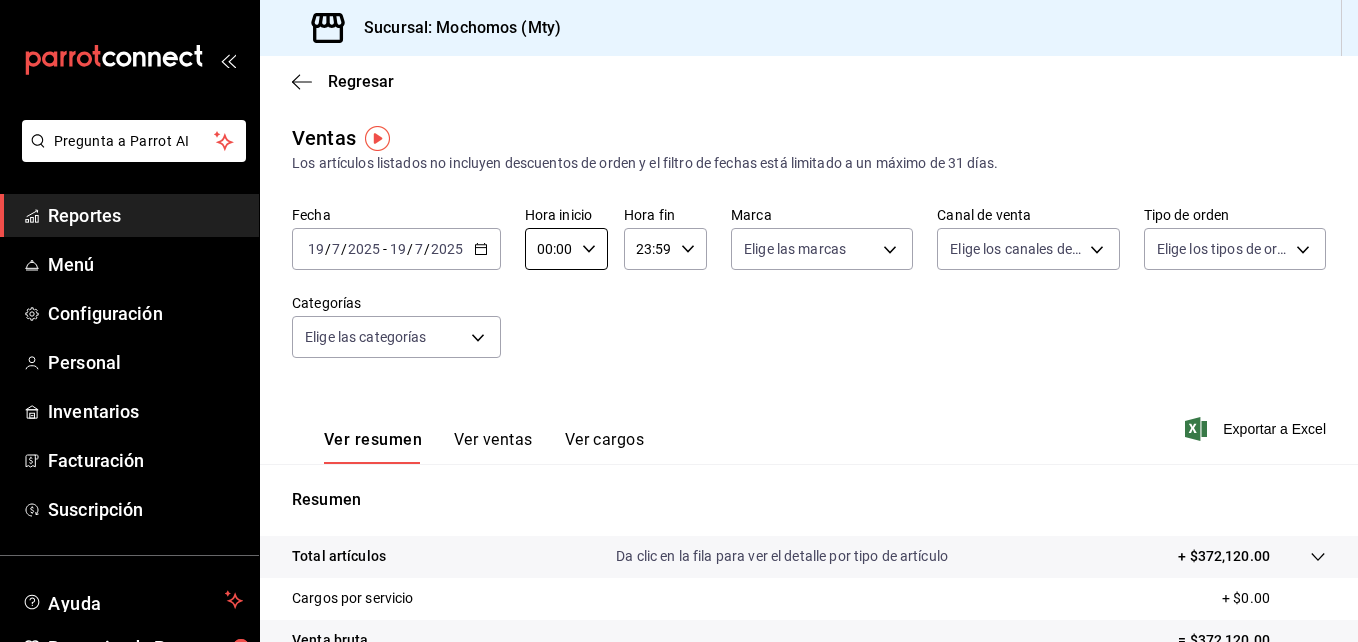 click on "00:00" at bounding box center [549, 249] 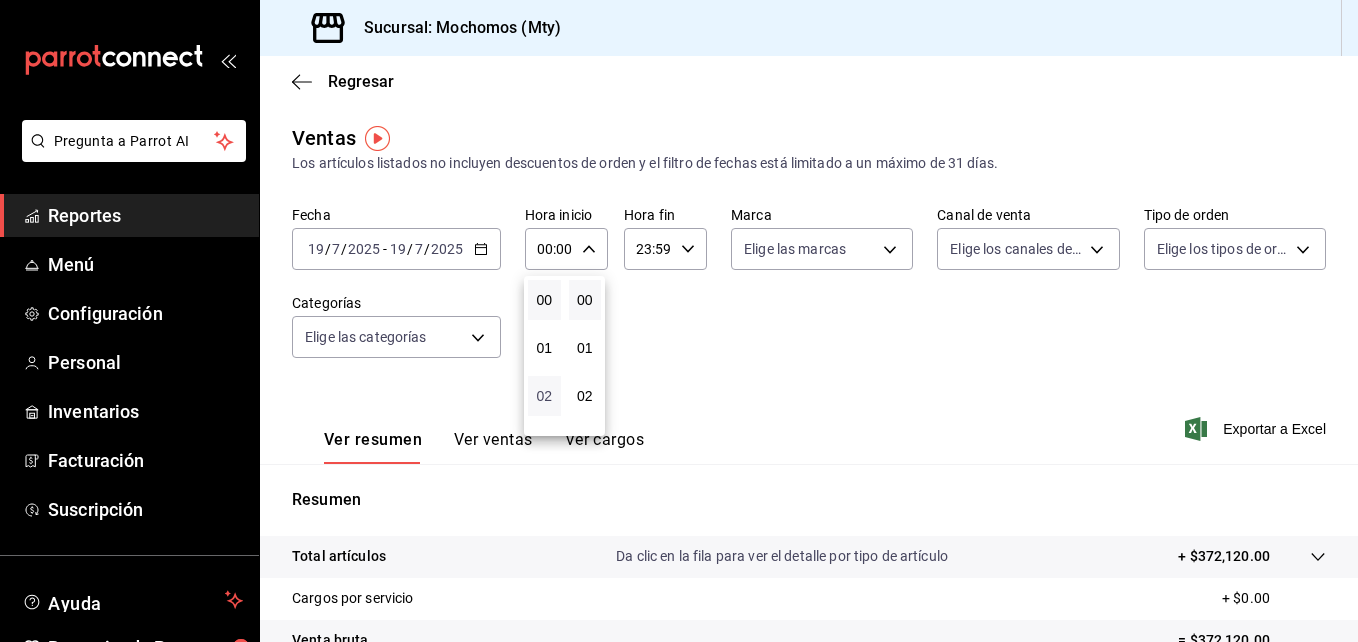 click on "02" at bounding box center (544, 396) 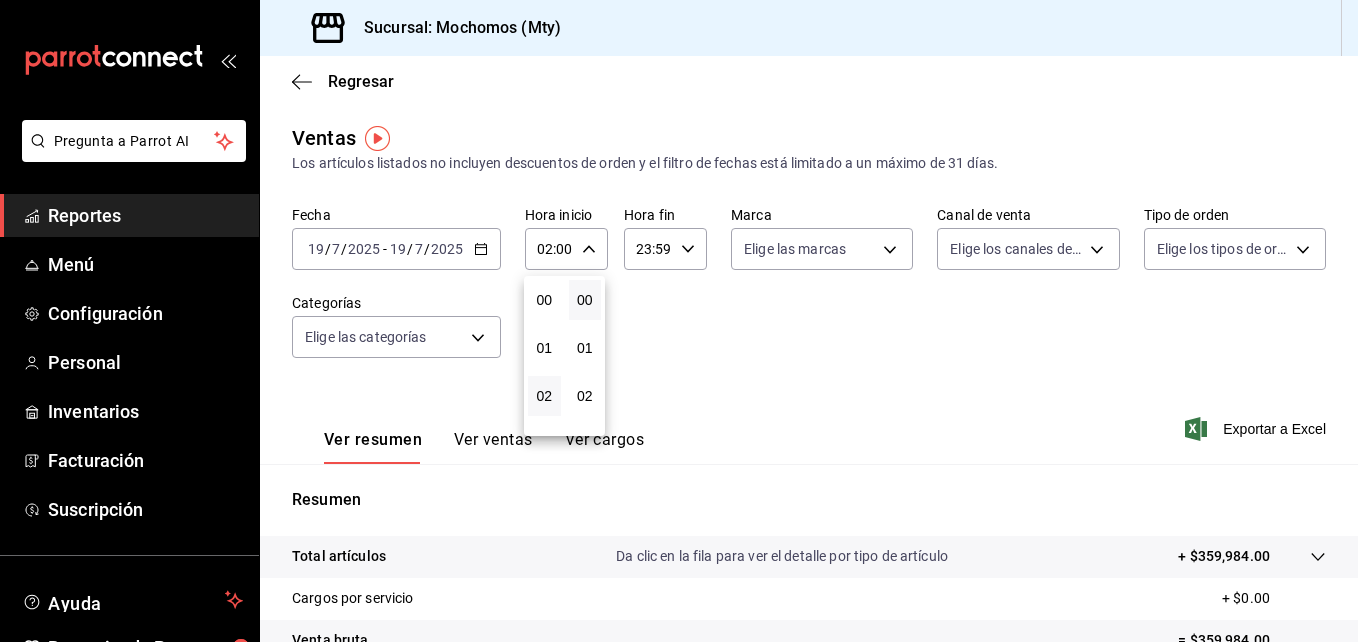 click at bounding box center [679, 321] 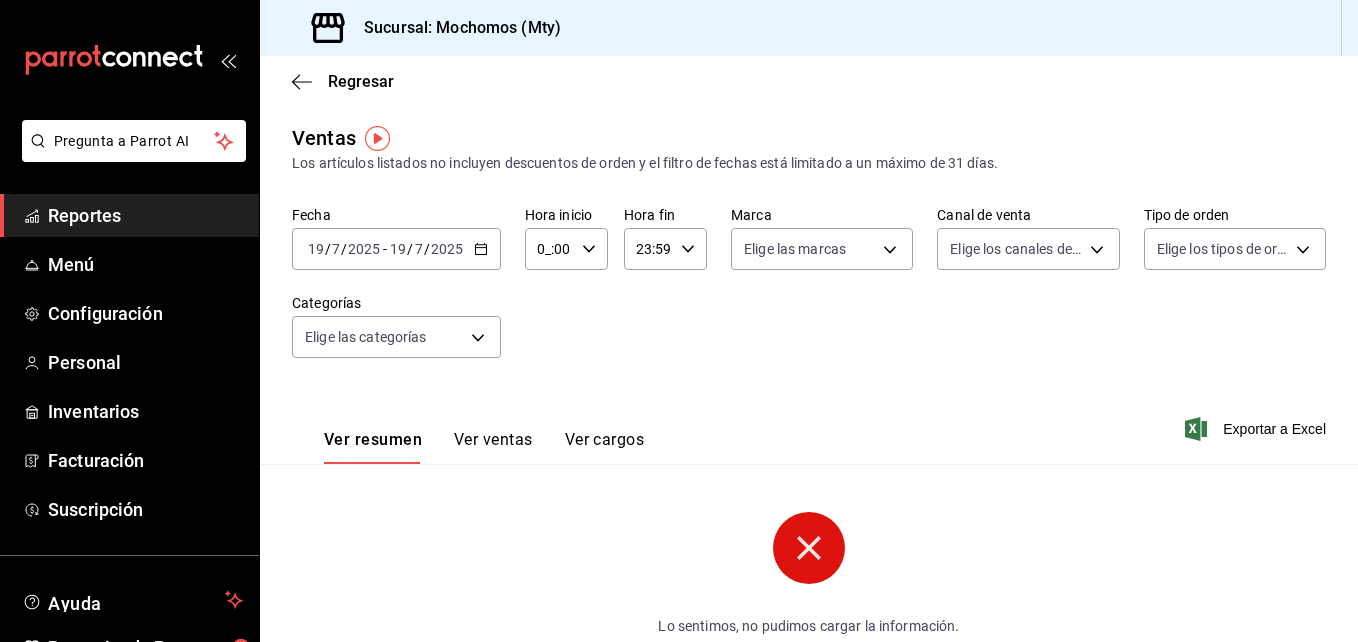 click on "0_:00" at bounding box center (549, 249) 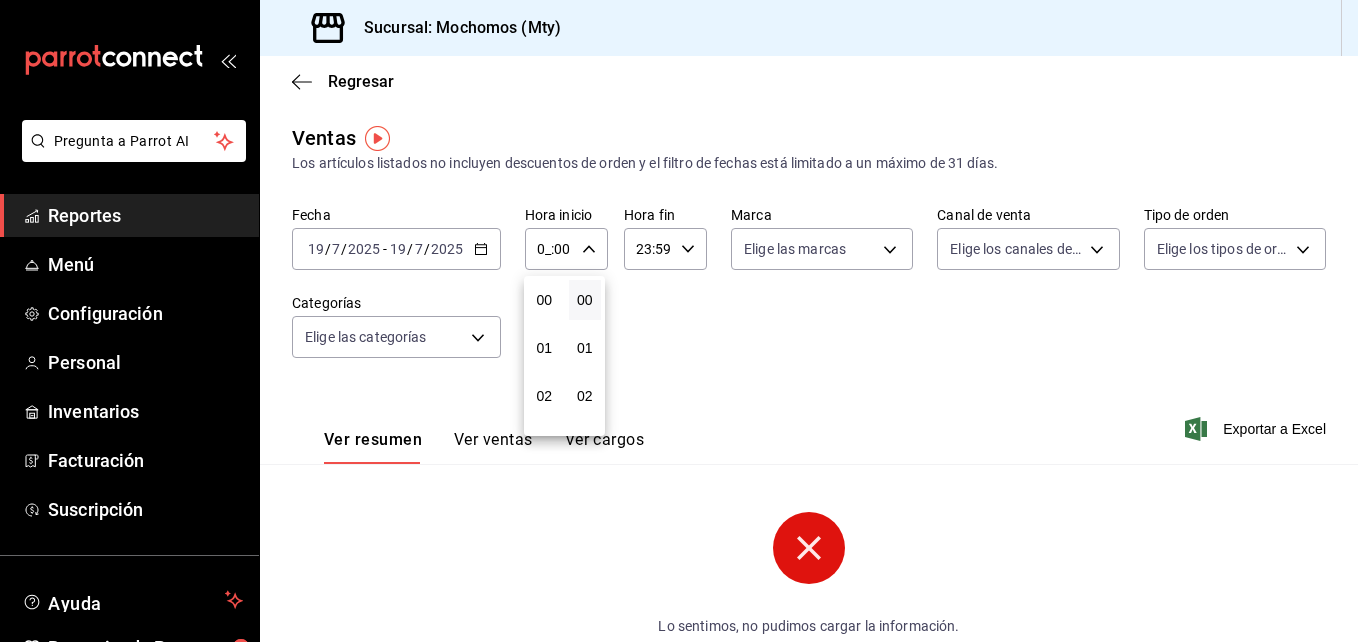 click at bounding box center [679, 321] 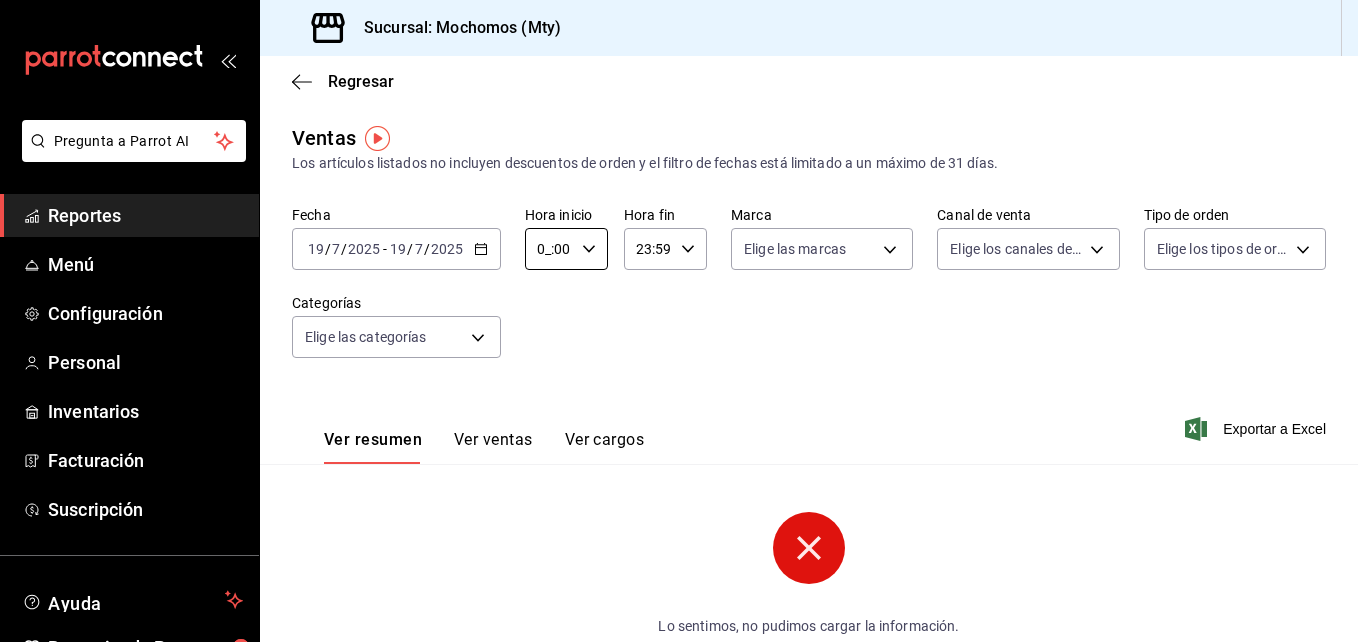 click on "0_:00" at bounding box center (549, 249) 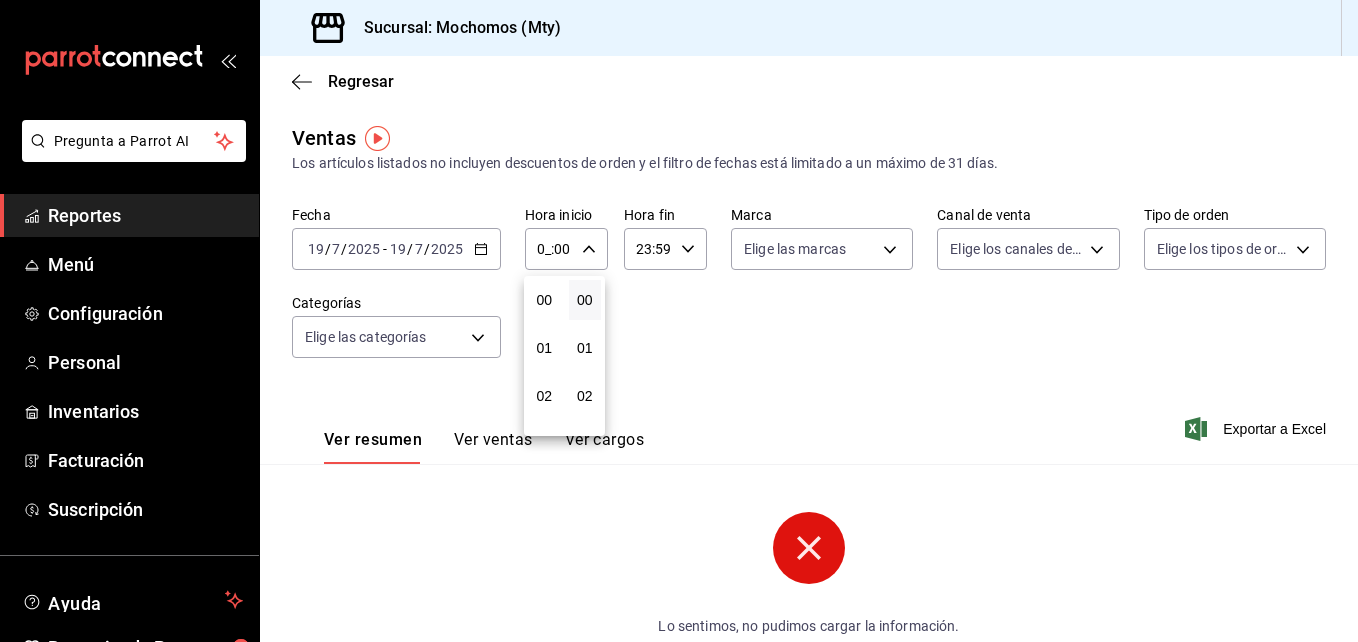 click at bounding box center [679, 321] 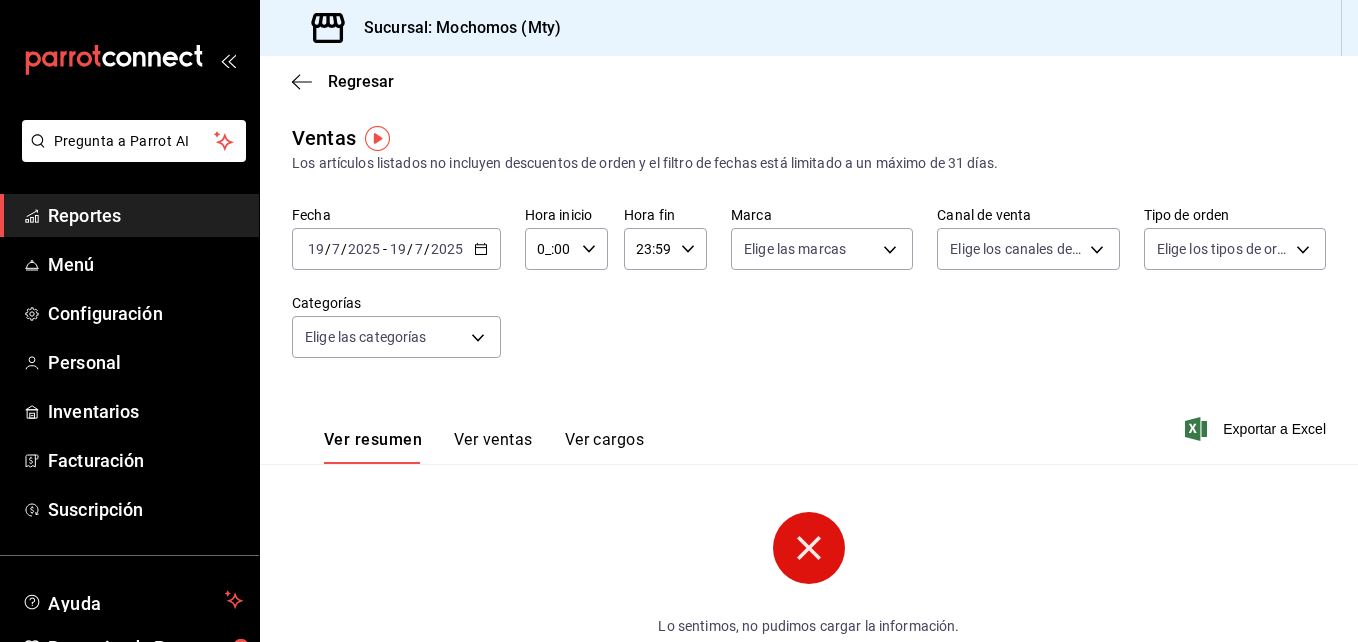 click on "0_:00" at bounding box center (549, 249) 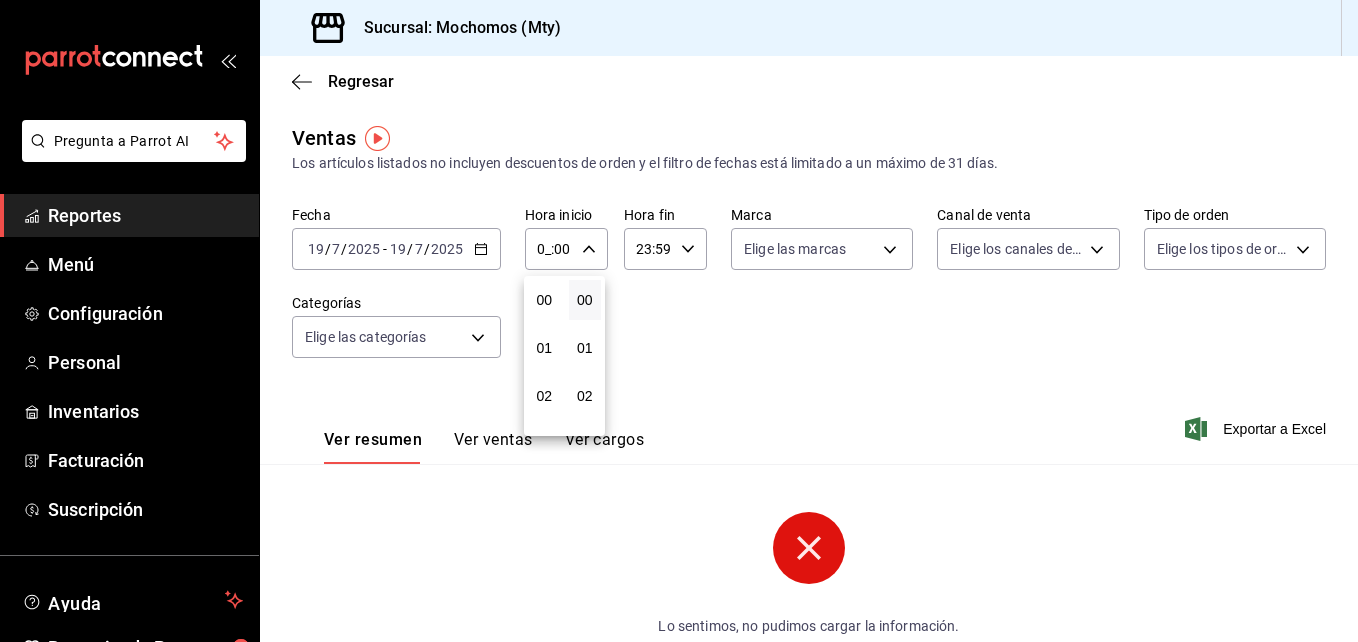 click at bounding box center (679, 321) 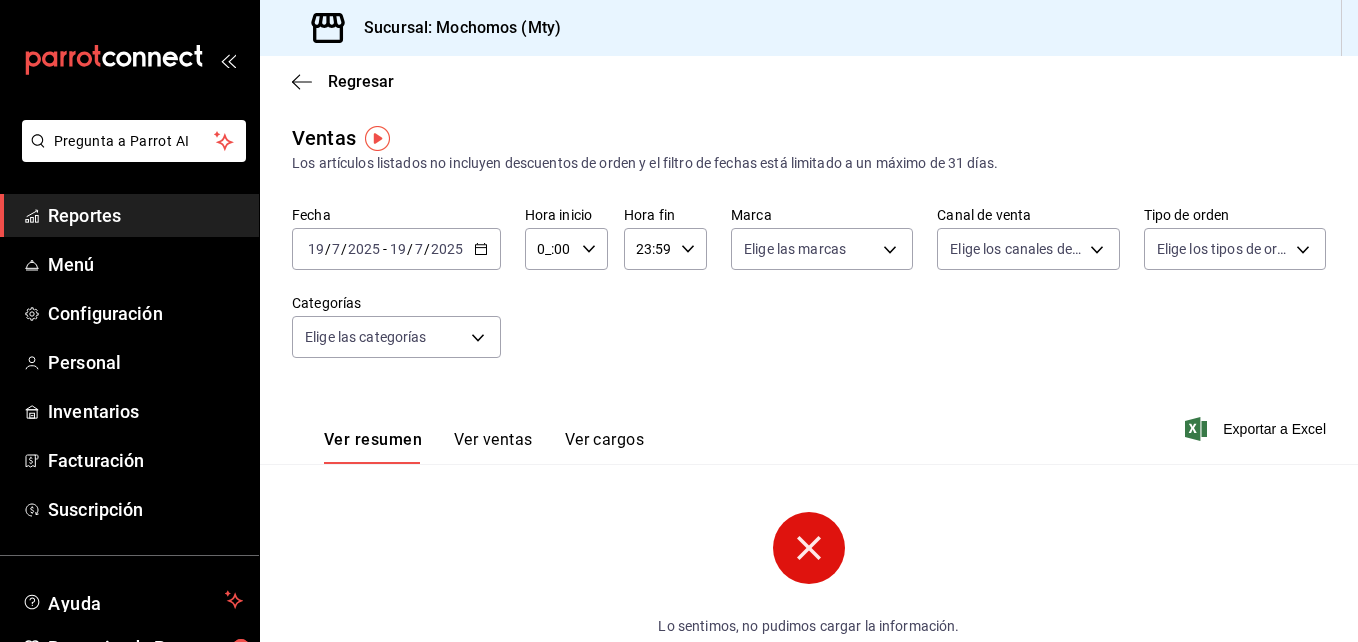 click at bounding box center [679, 321] 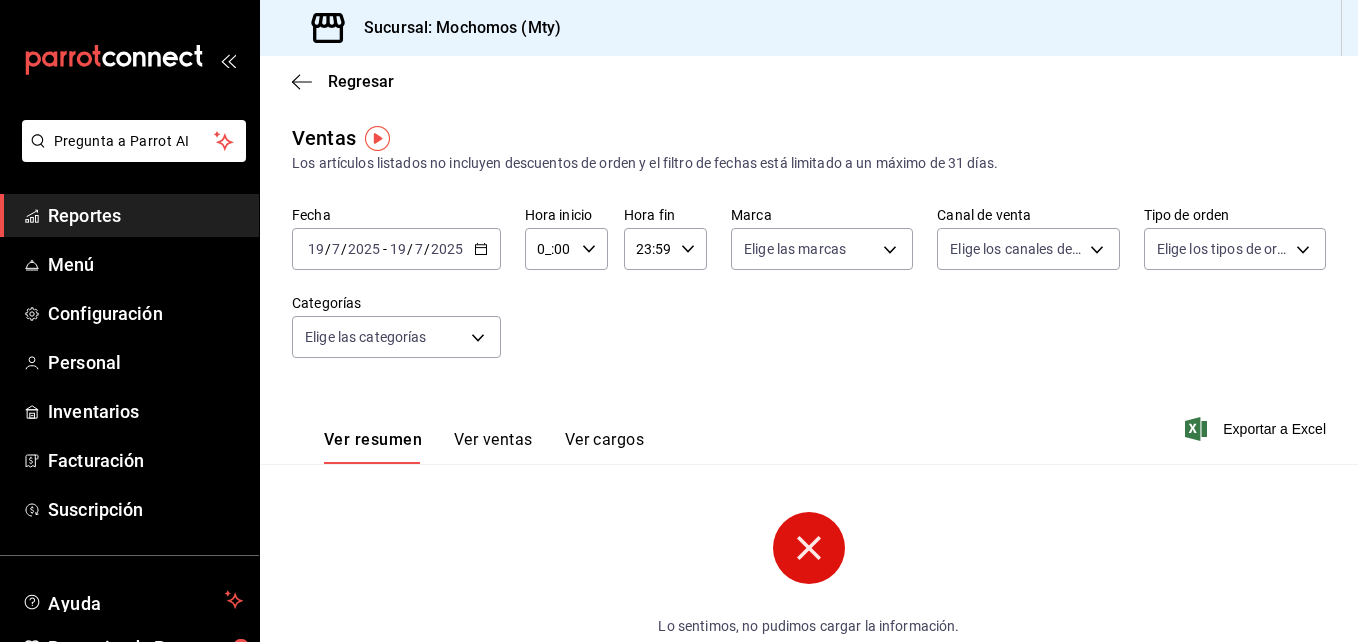click on "0_:00" at bounding box center [549, 249] 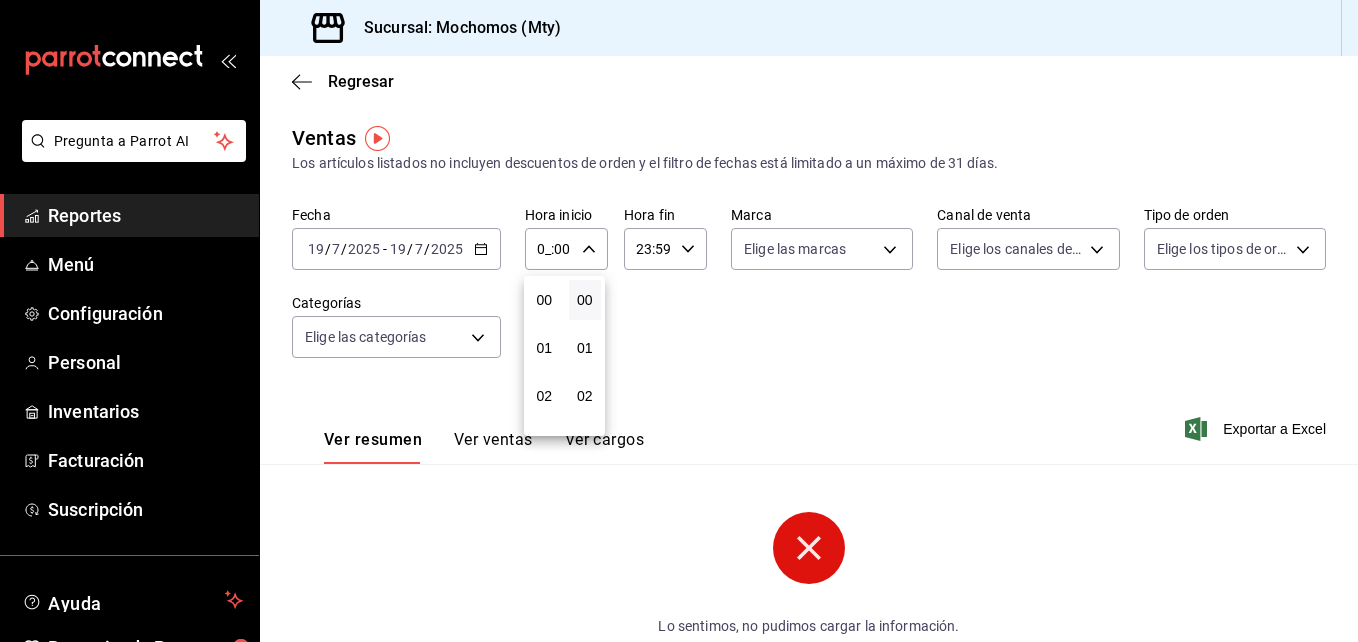 click at bounding box center (679, 321) 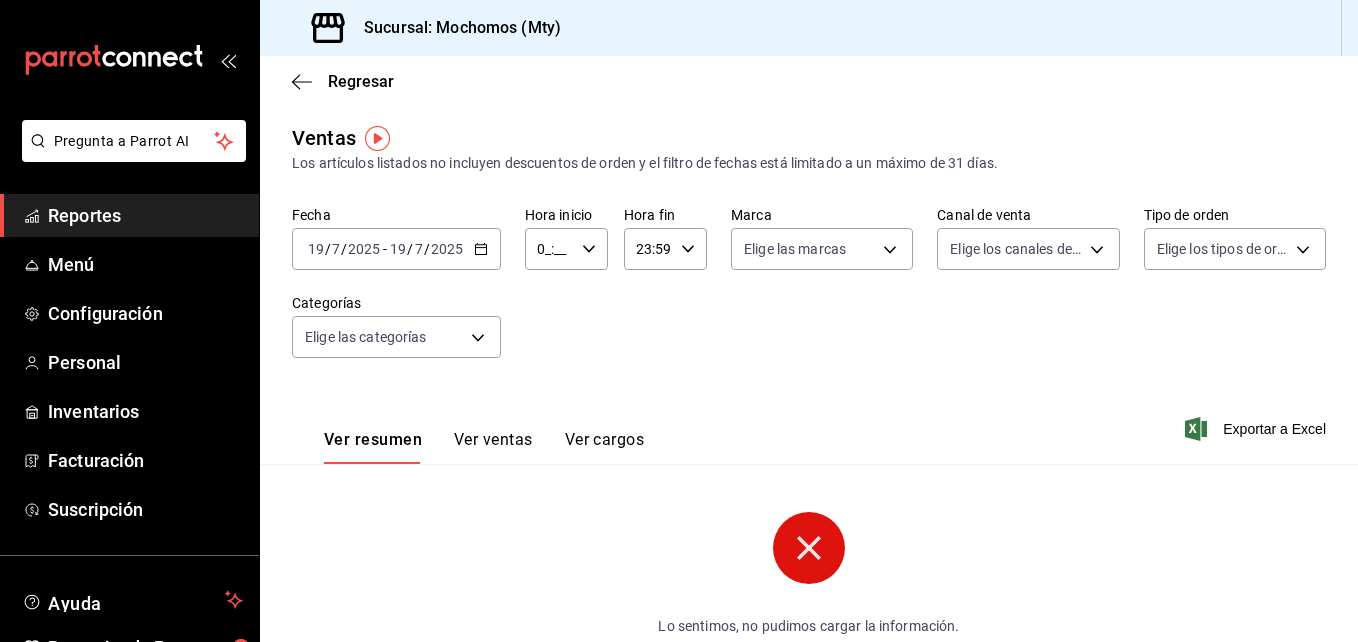 click on "0_:__" at bounding box center (549, 249) 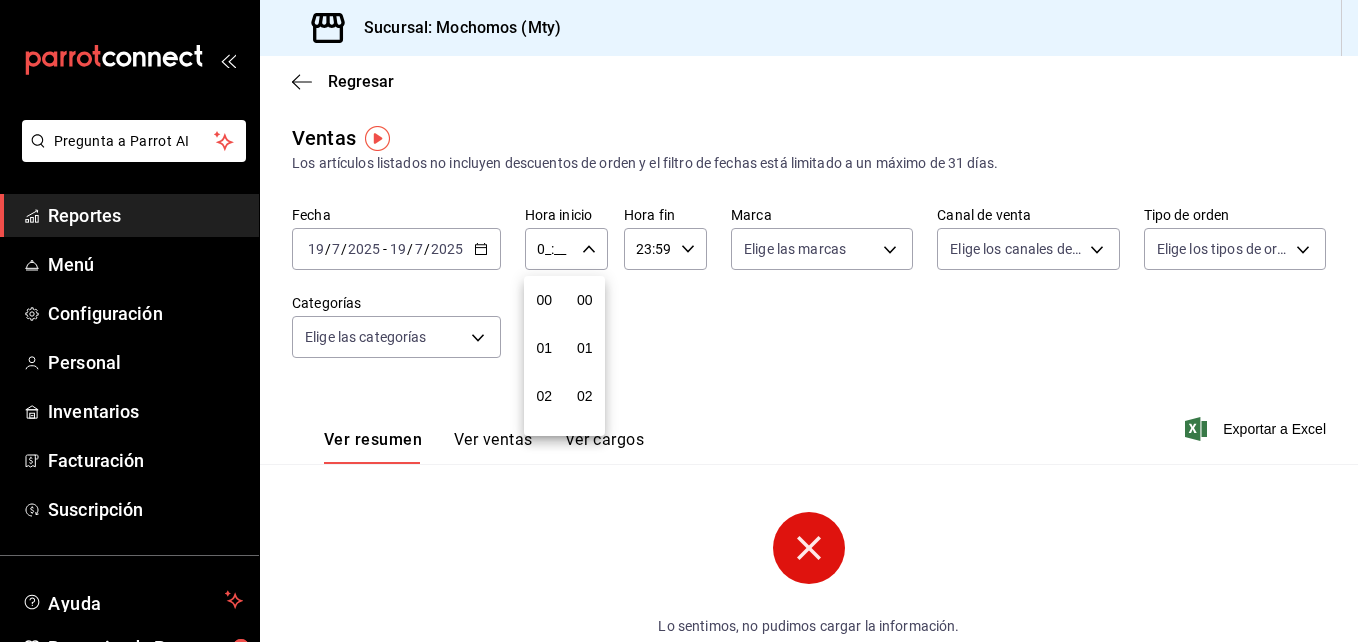 click at bounding box center (679, 321) 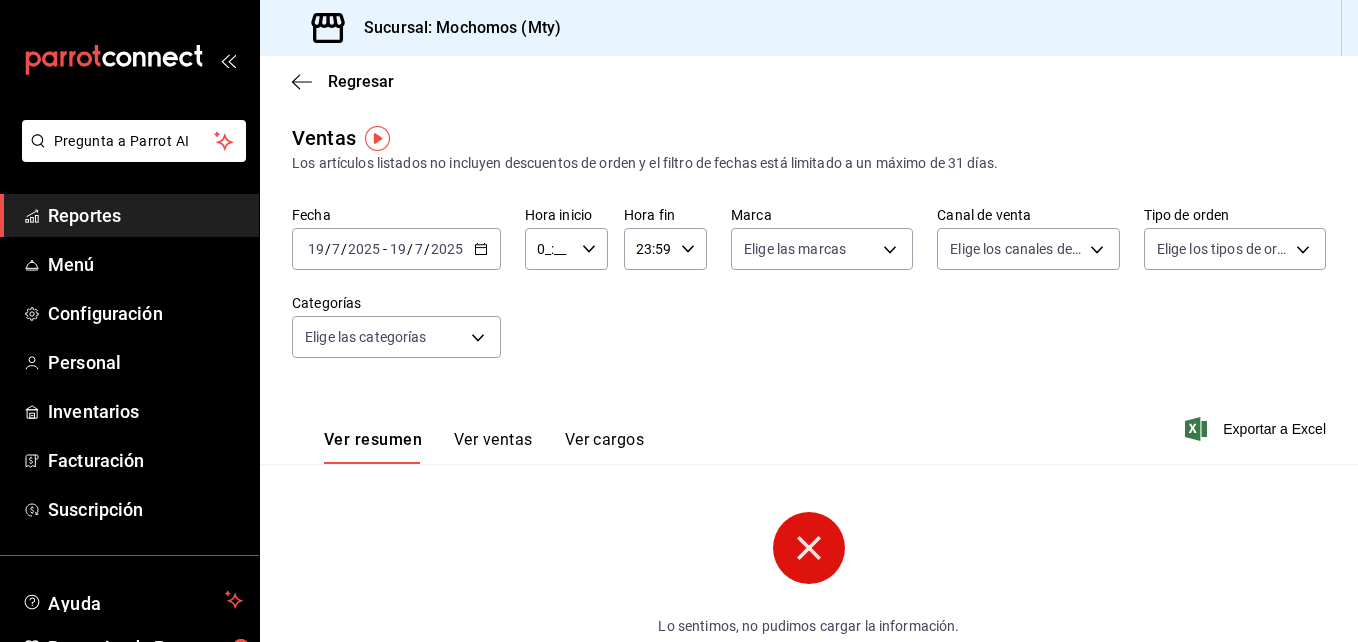 click at bounding box center (679, 321) 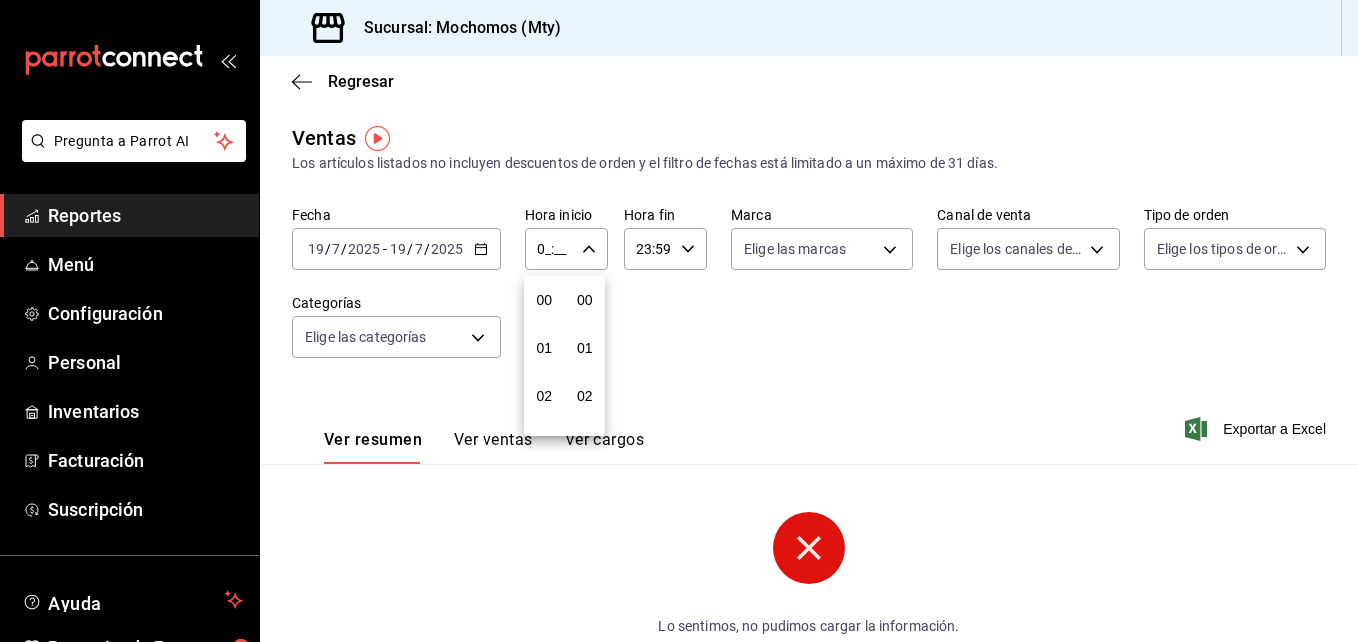 click at bounding box center [679, 321] 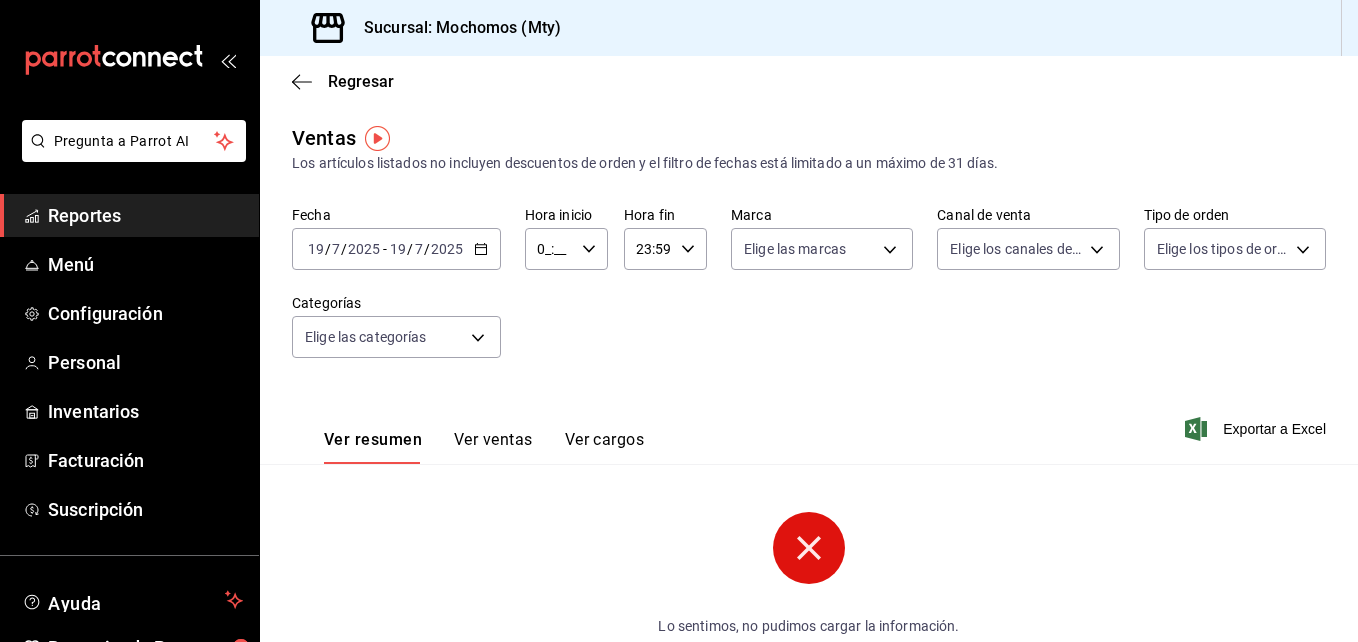 click on "0_:__" at bounding box center (549, 249) 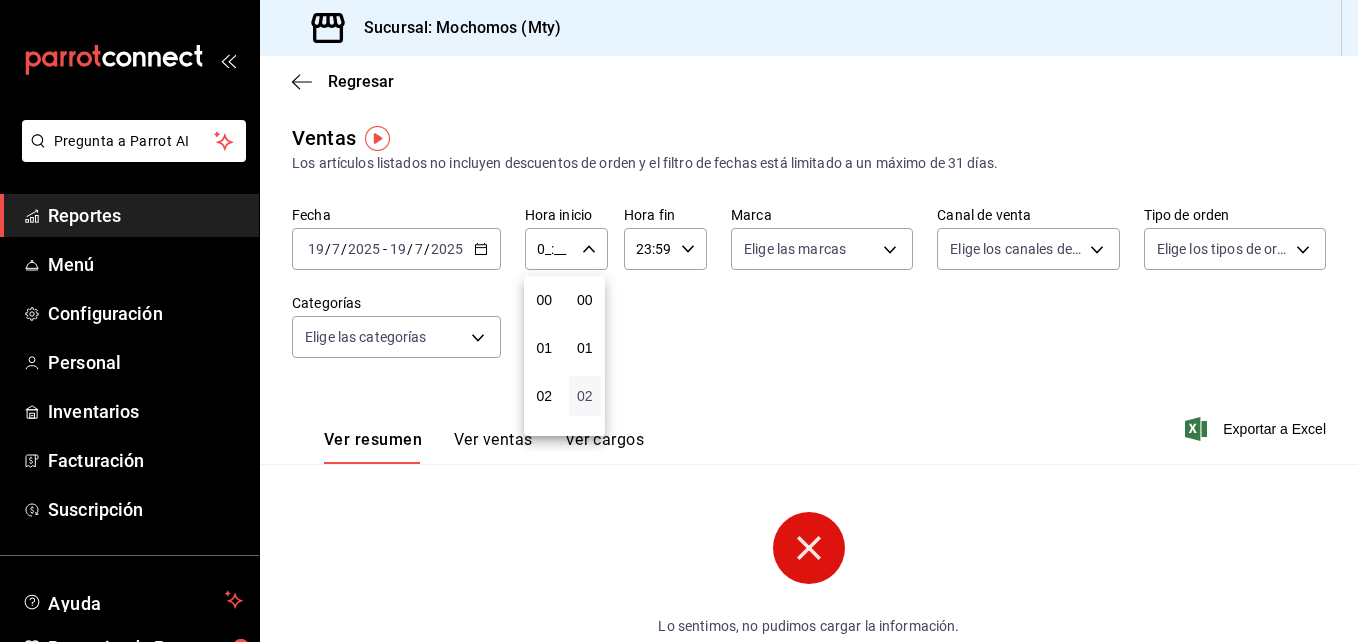 click on "02" at bounding box center [585, 396] 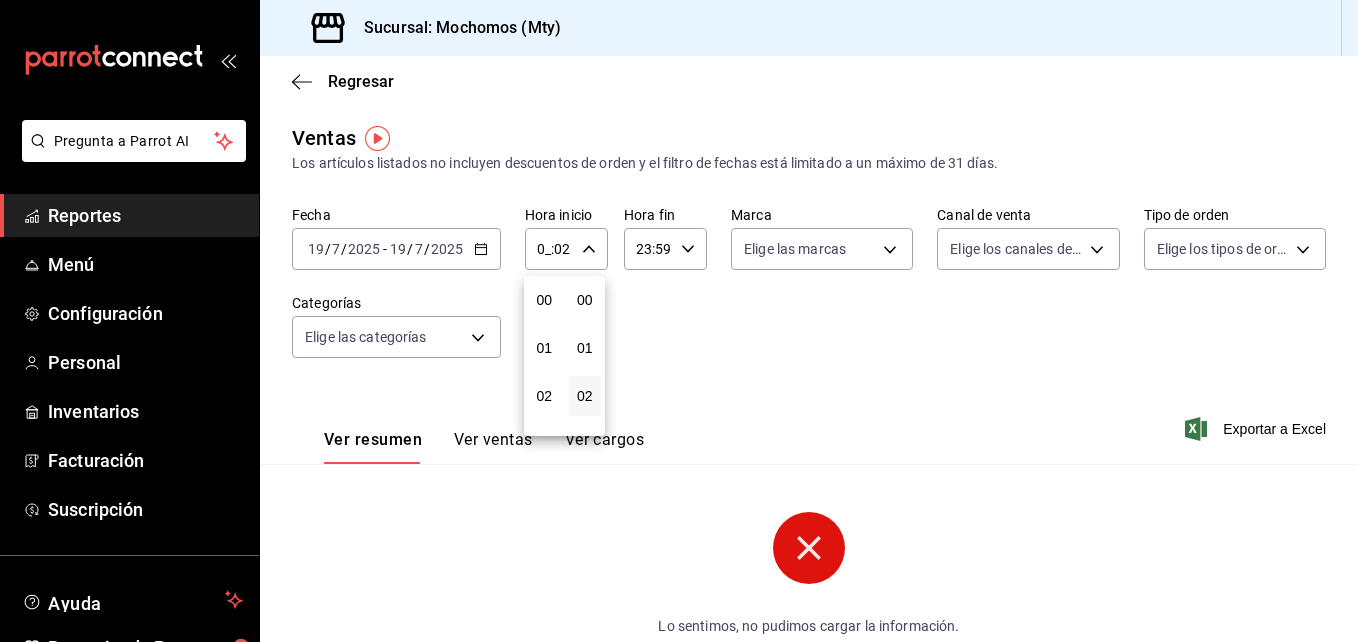 click at bounding box center [679, 321] 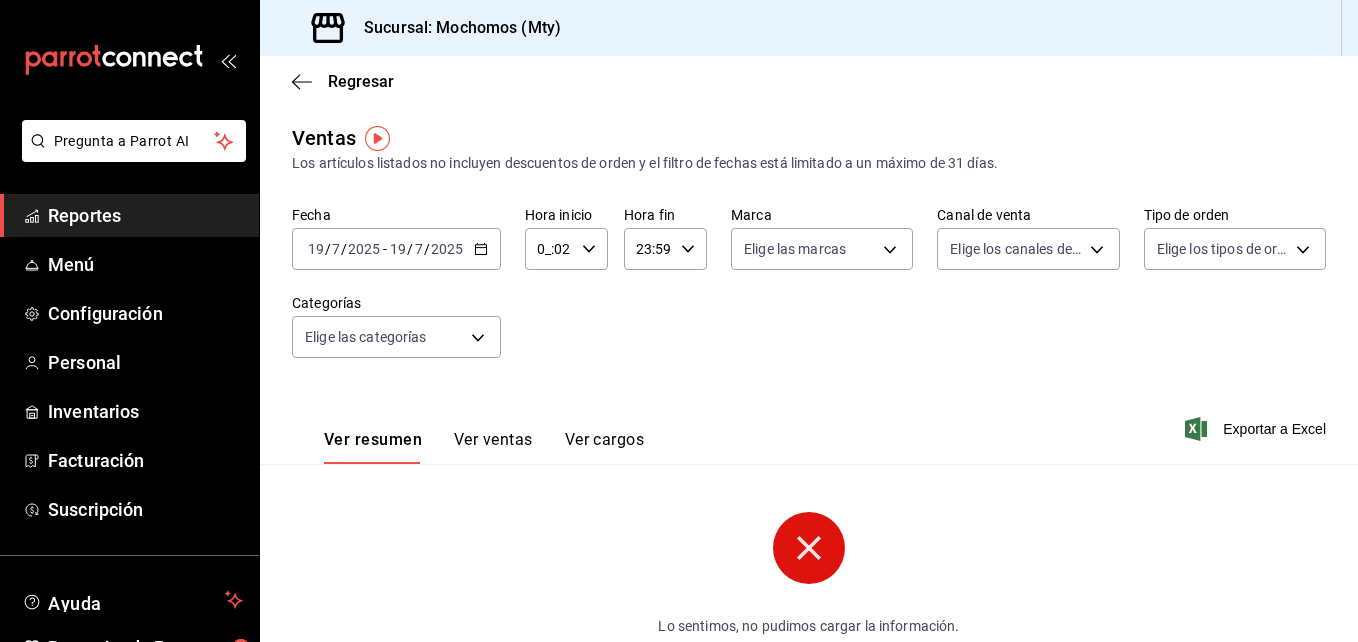 click on "0_:02" at bounding box center (549, 249) 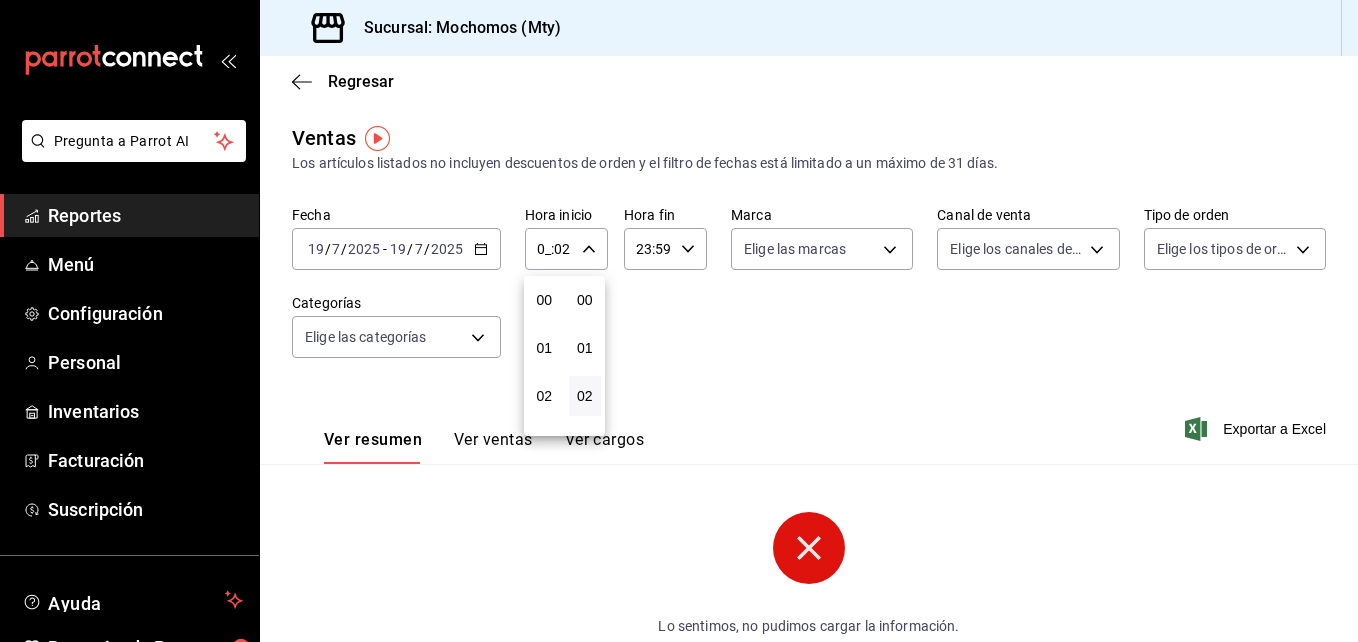 scroll, scrollTop: 96, scrollLeft: 0, axis: vertical 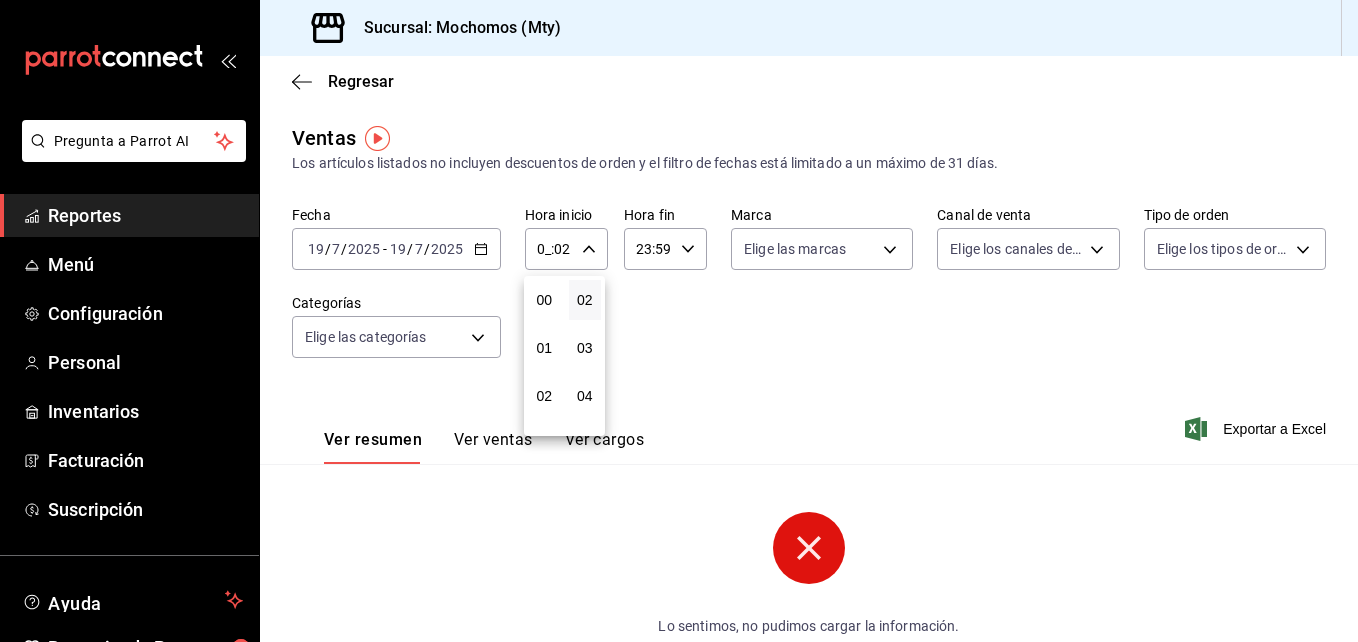 click at bounding box center [679, 321] 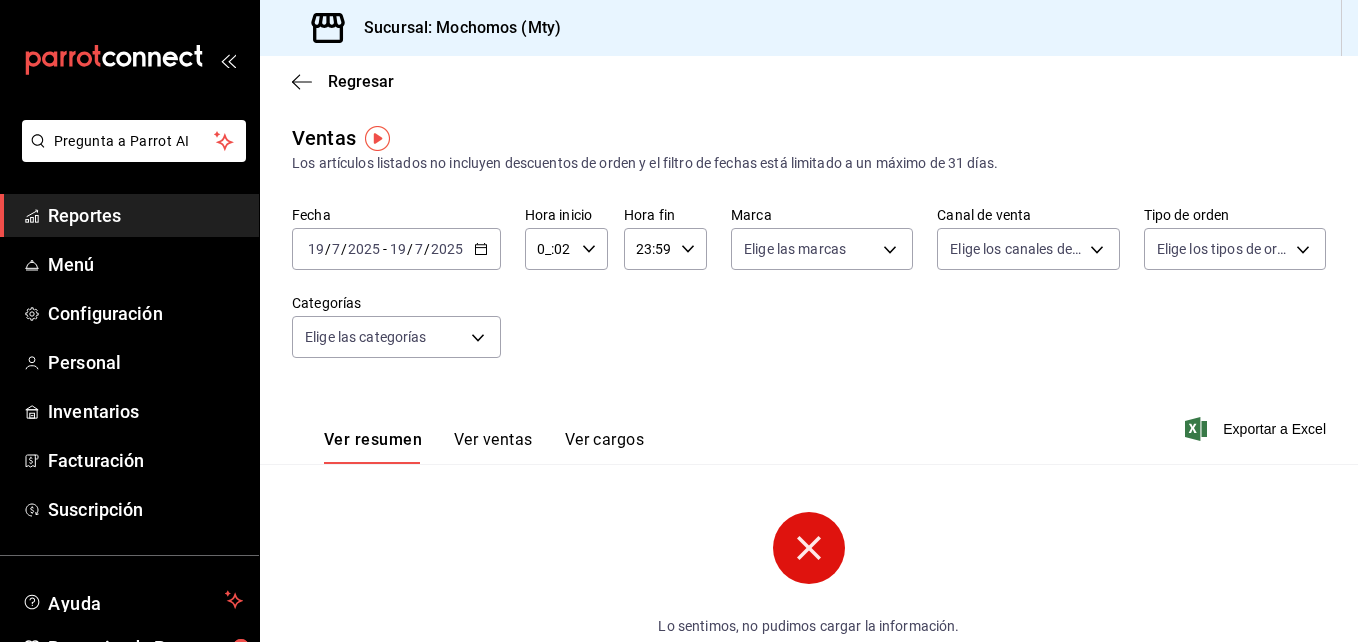 click on "0_:02" at bounding box center [549, 249] 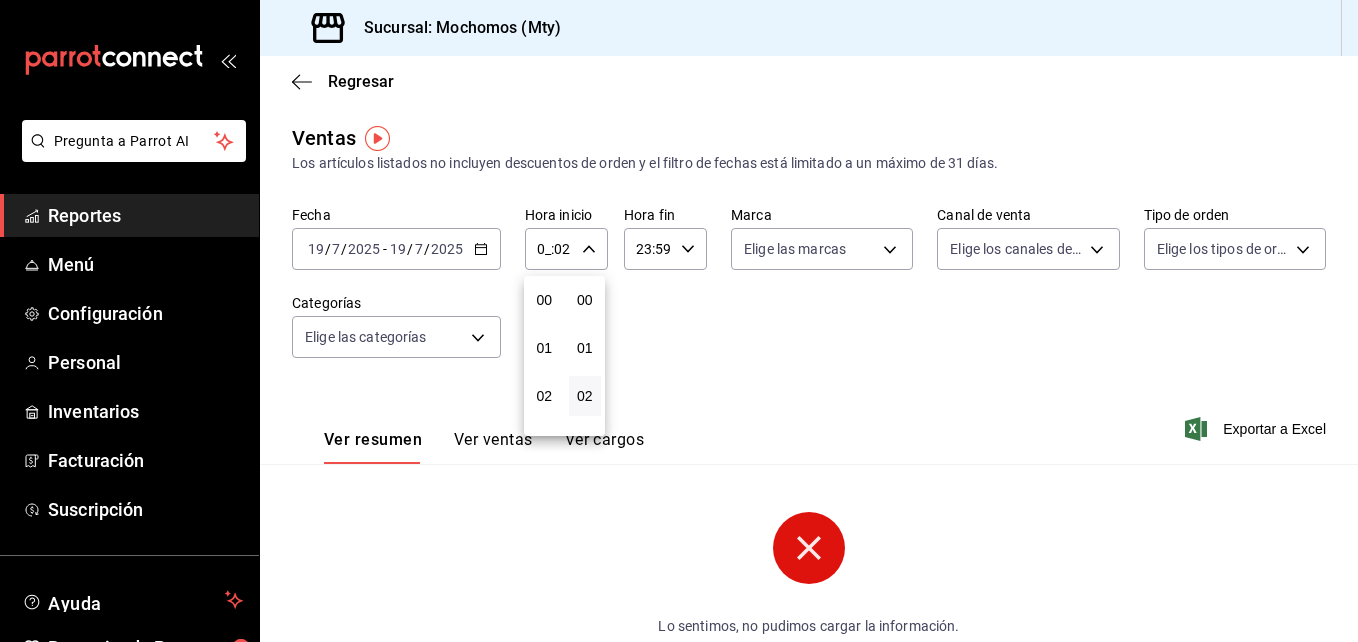 scroll, scrollTop: 96, scrollLeft: 0, axis: vertical 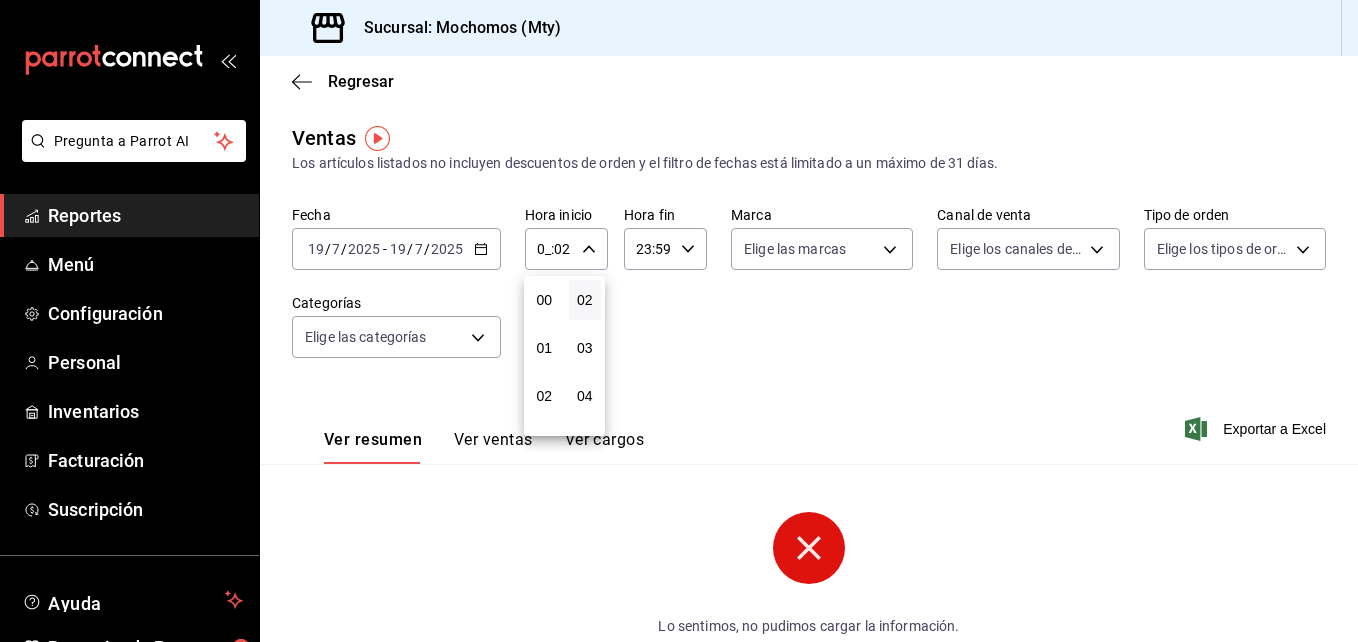 click at bounding box center (679, 321) 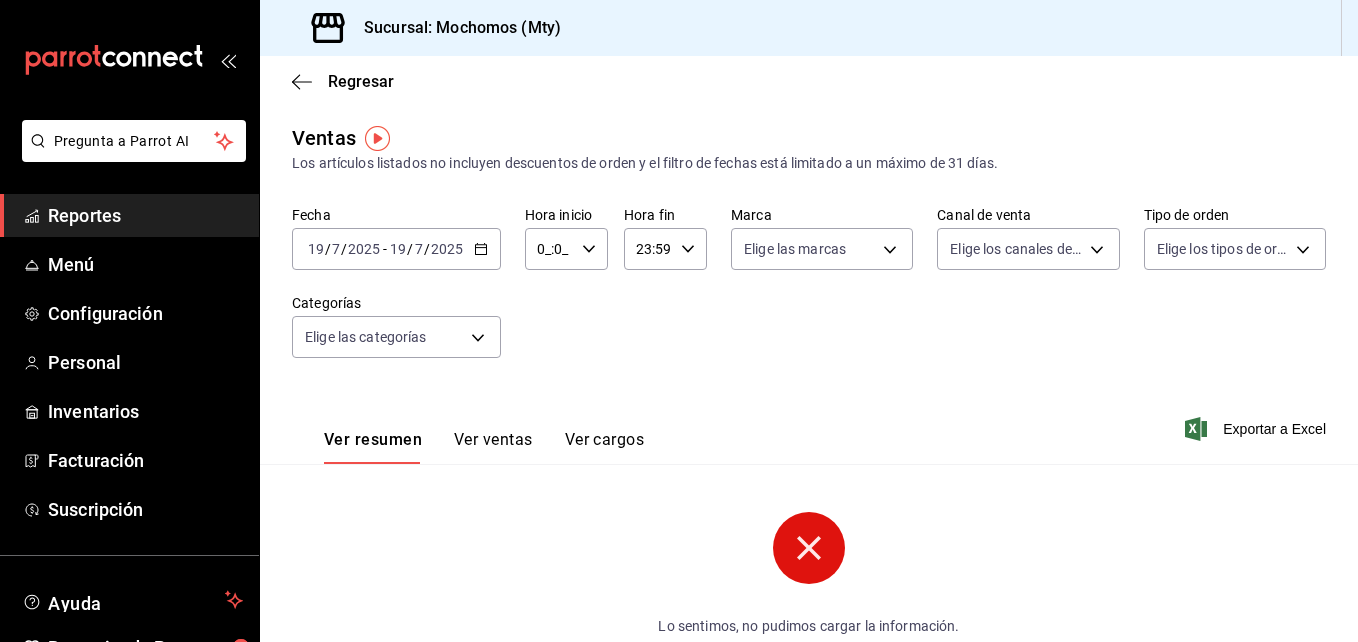click on "0_:0_" at bounding box center [549, 249] 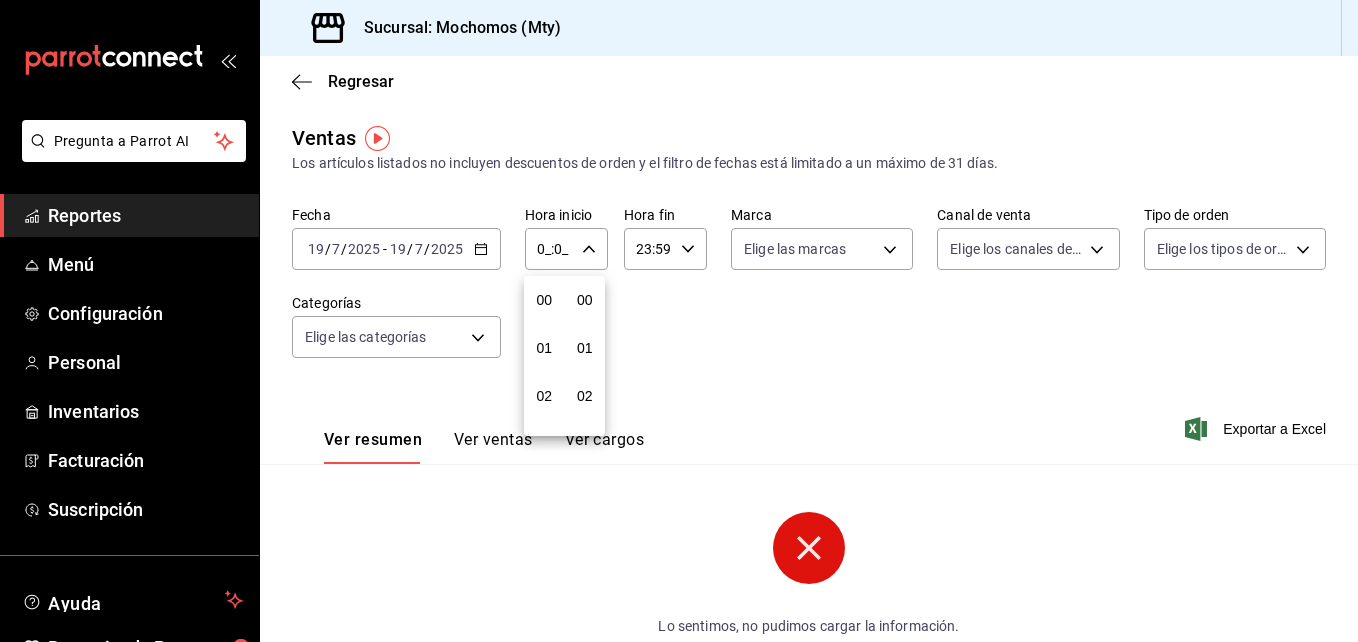 click at bounding box center [679, 321] 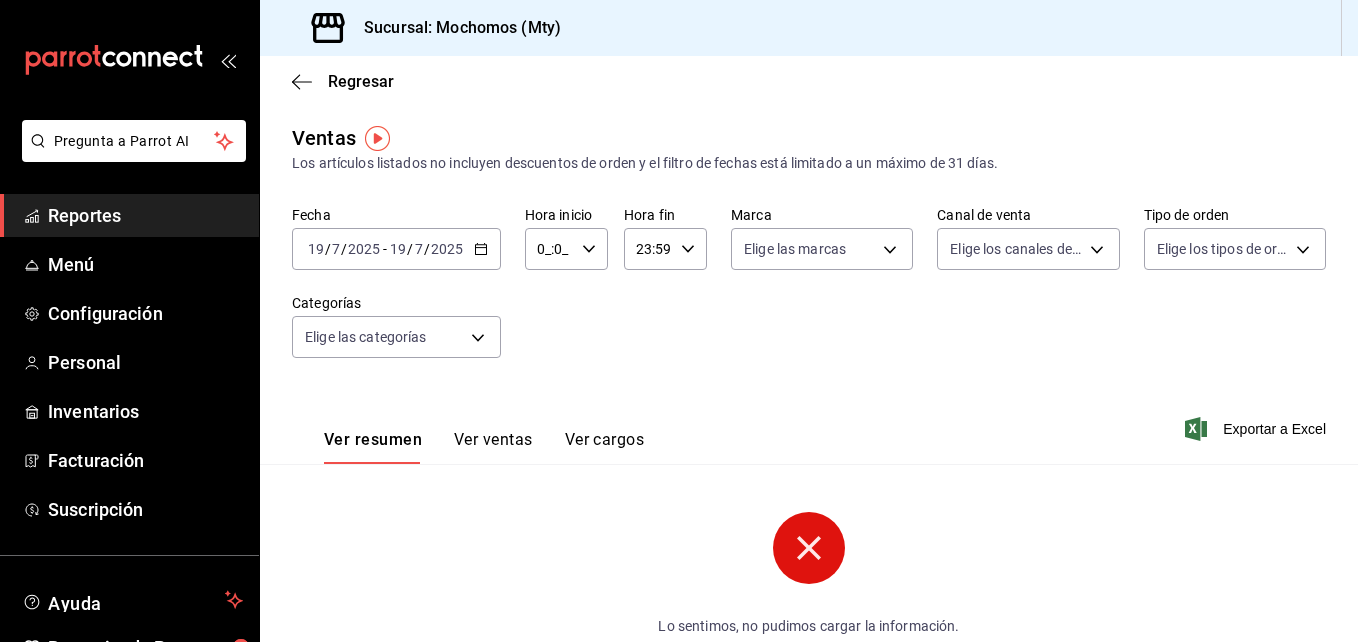 click on "0_:0_" at bounding box center (549, 249) 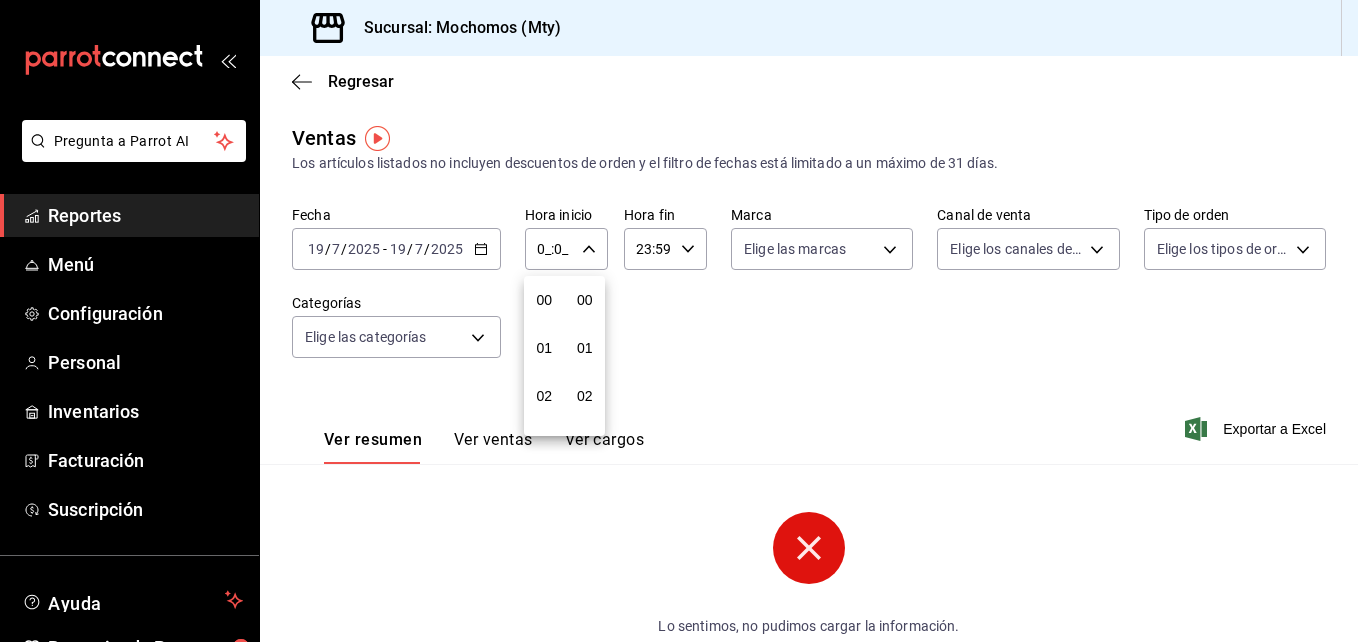 click at bounding box center (679, 321) 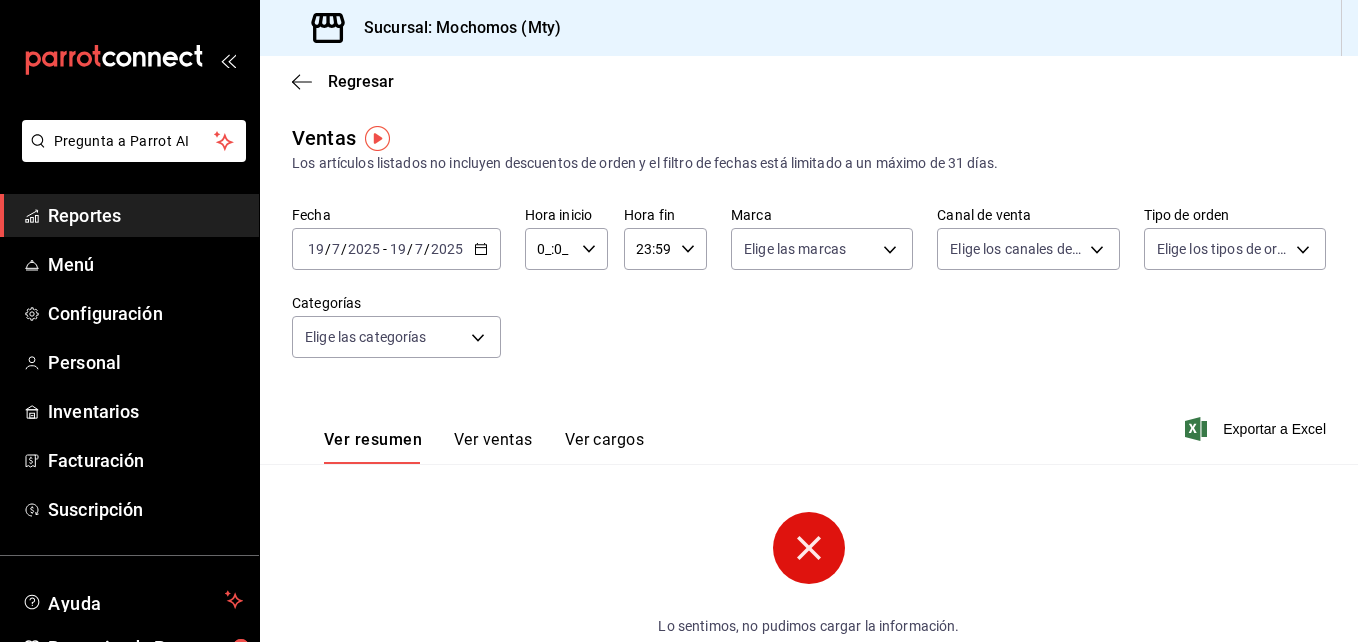 click on "0_:0_" at bounding box center [549, 249] 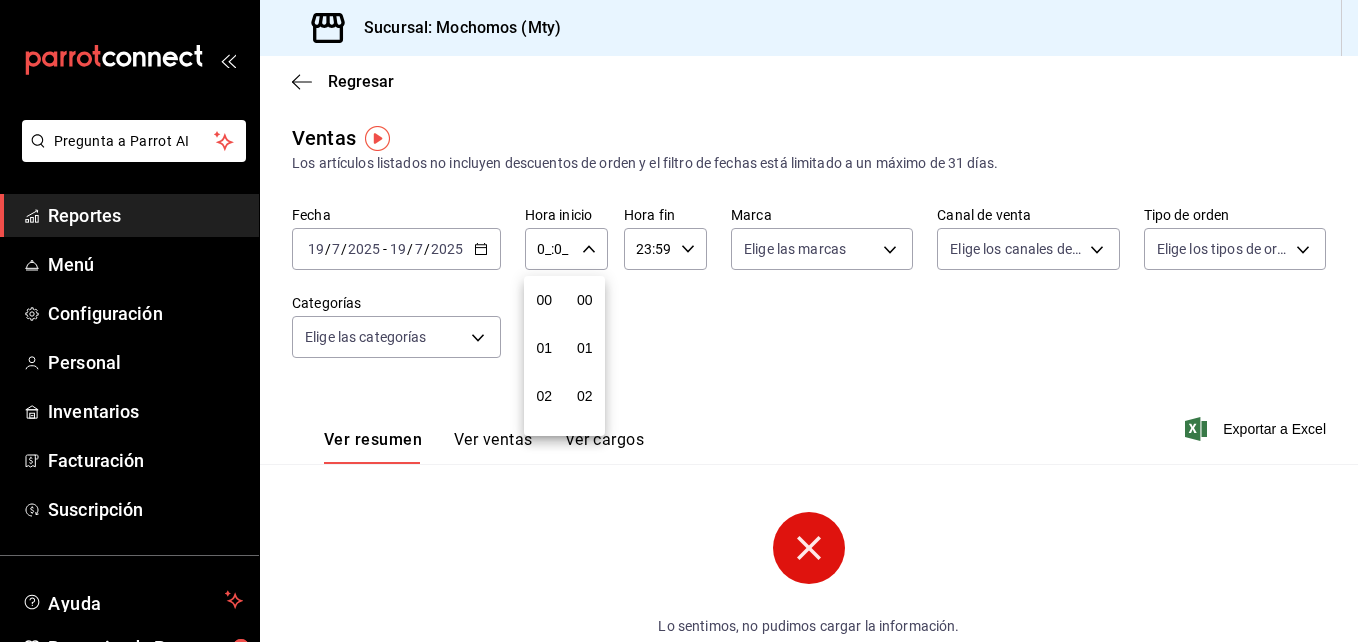 click at bounding box center [679, 321] 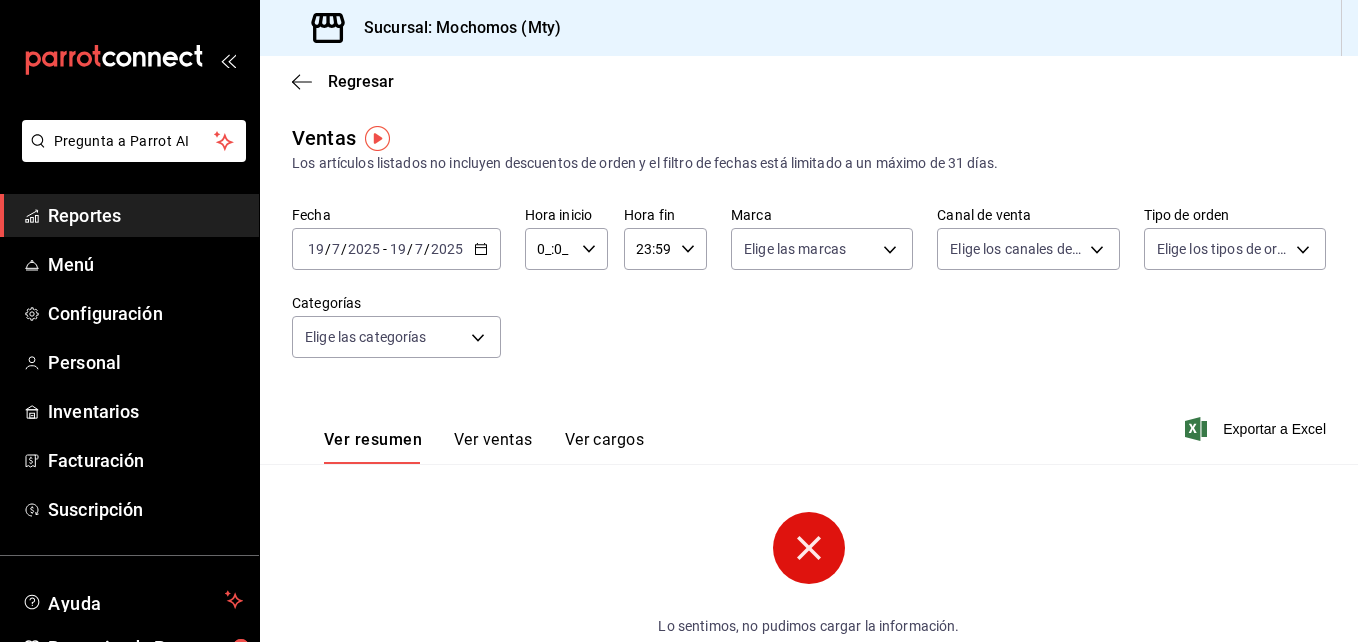 click on "0_:0_" at bounding box center (549, 249) 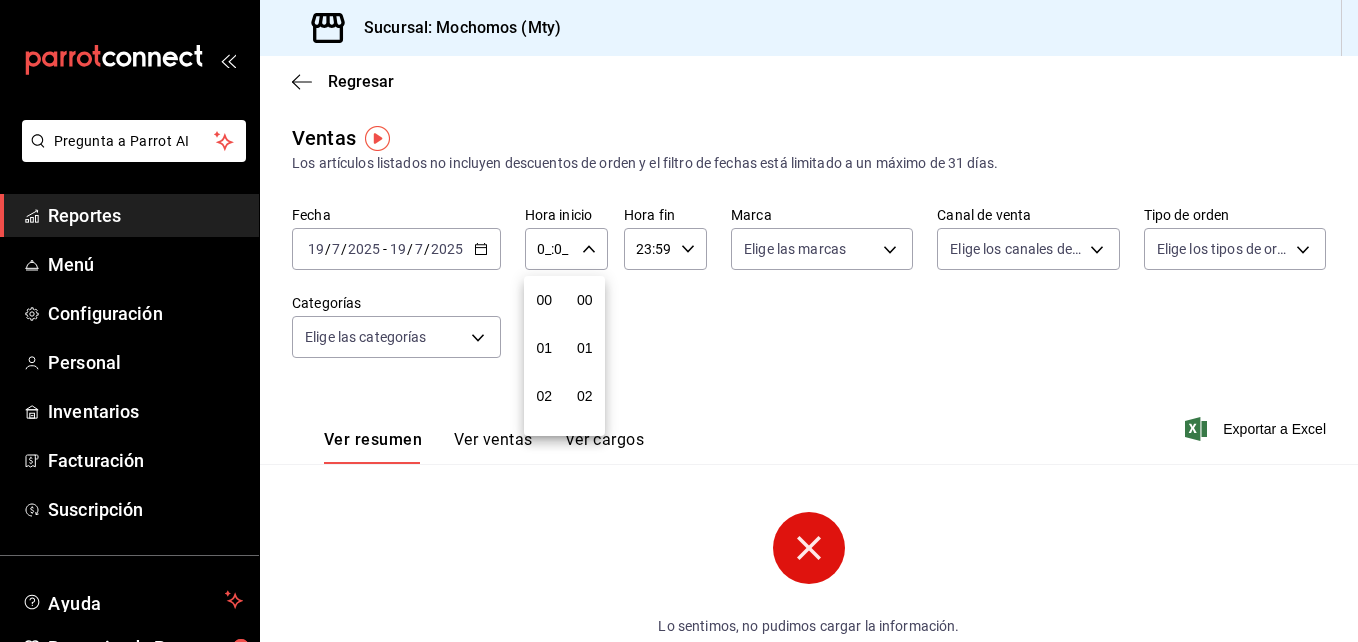 click at bounding box center (679, 321) 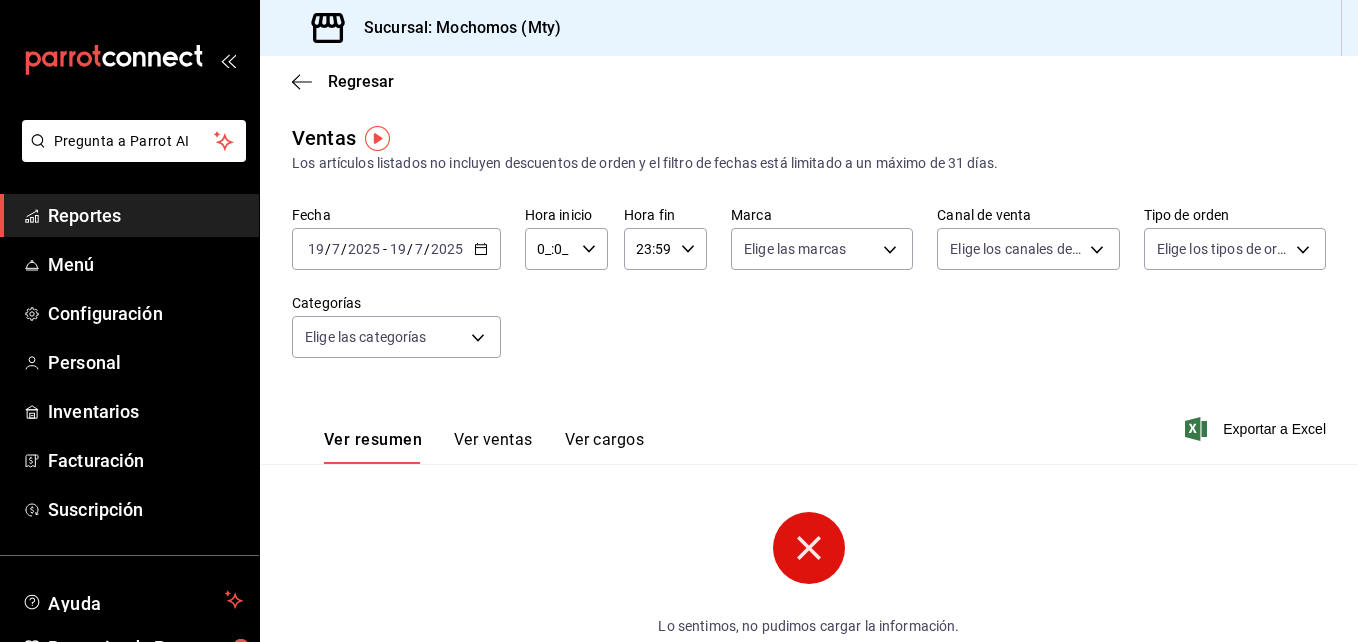 type on "0_:0_" 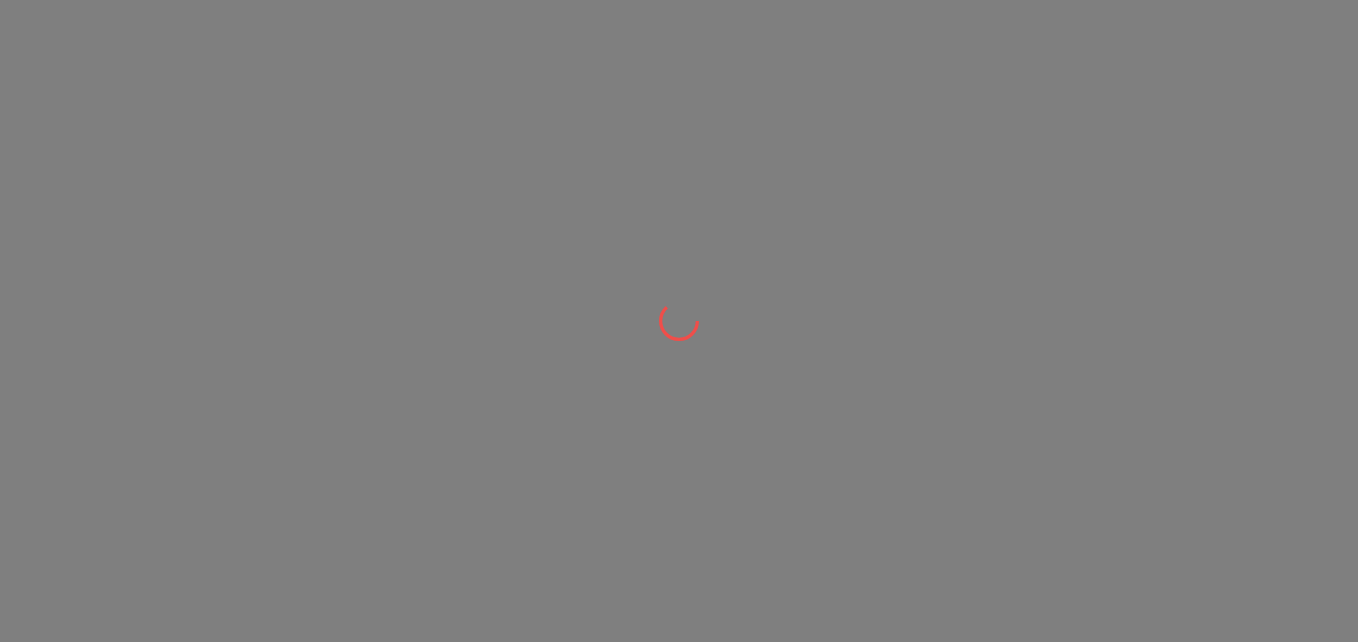 scroll, scrollTop: 0, scrollLeft: 0, axis: both 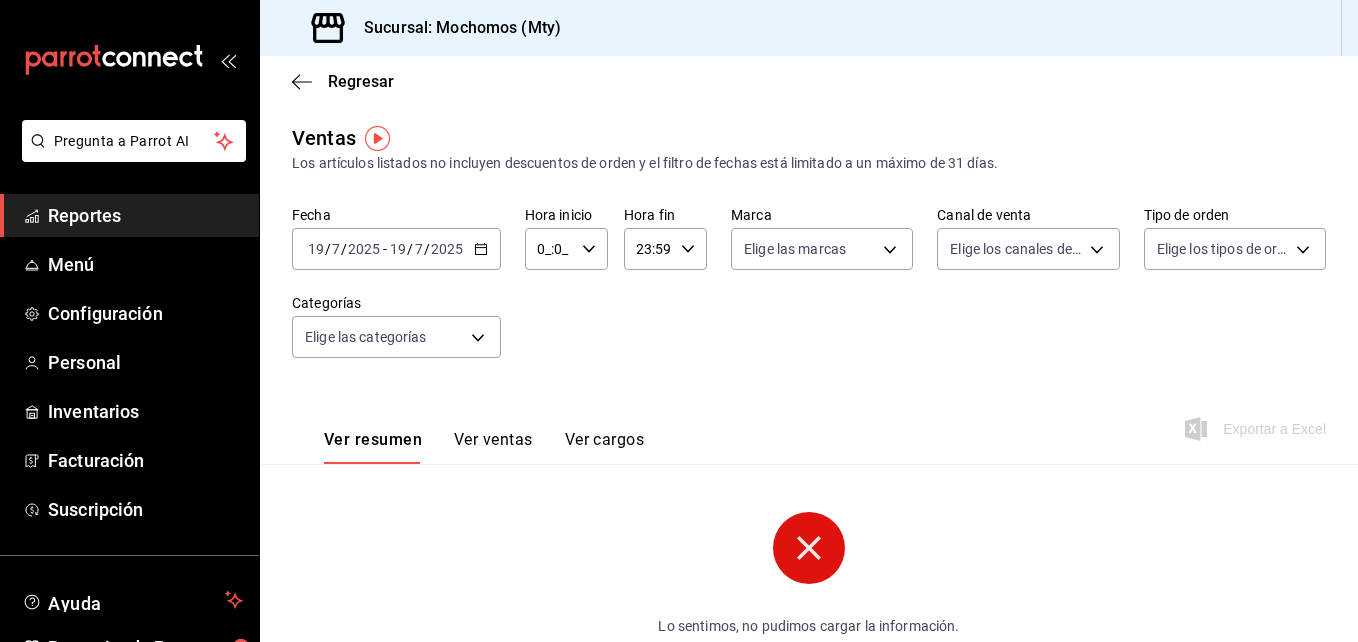 click on "0_:0_" at bounding box center [549, 249] 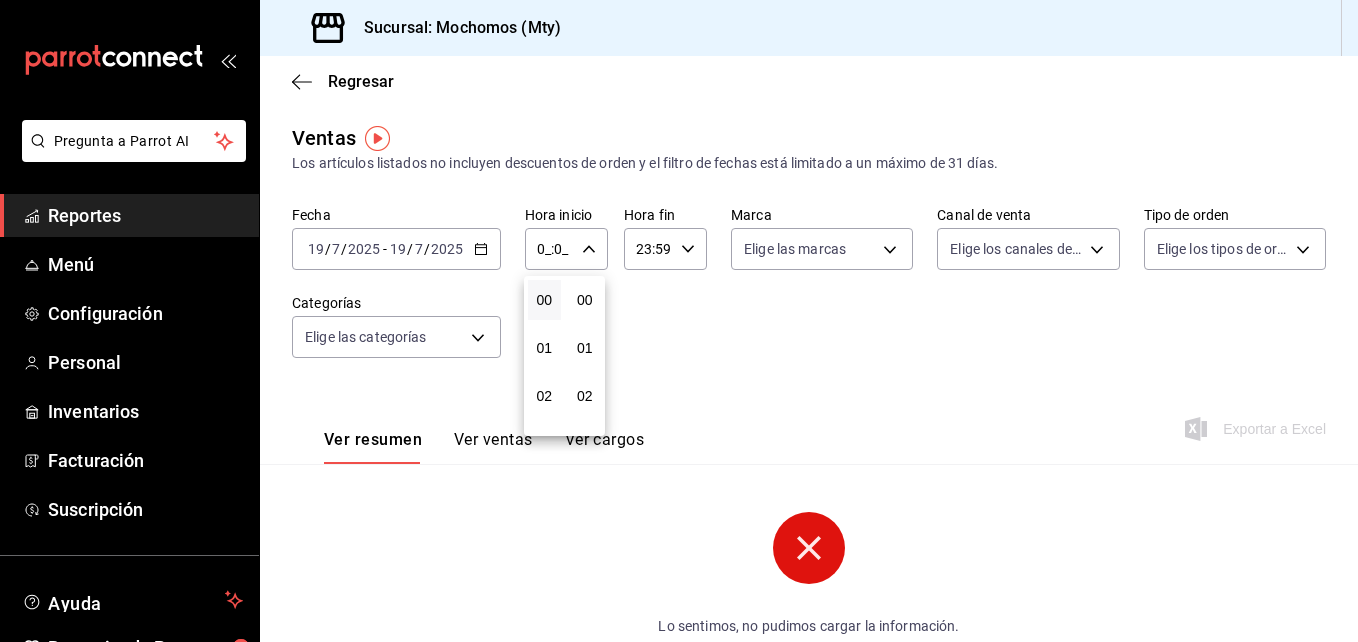 click on "00" at bounding box center (544, 300) 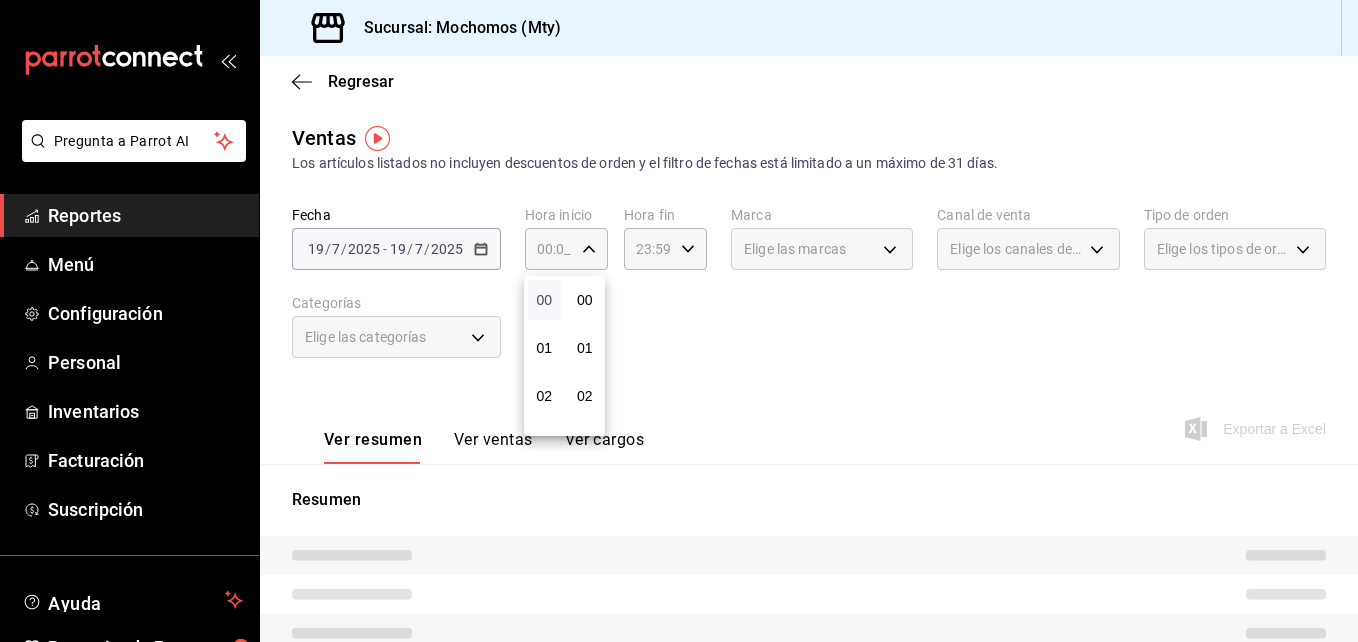click on "00" at bounding box center [544, 300] 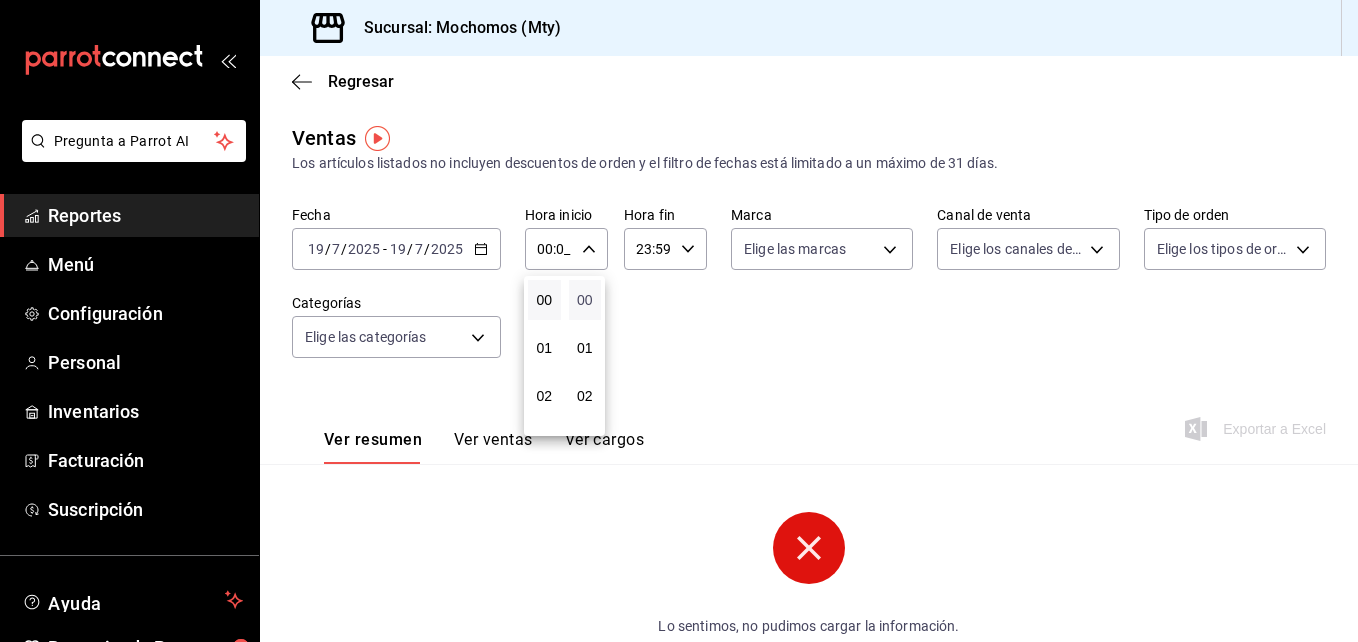 click on "00" at bounding box center [585, 300] 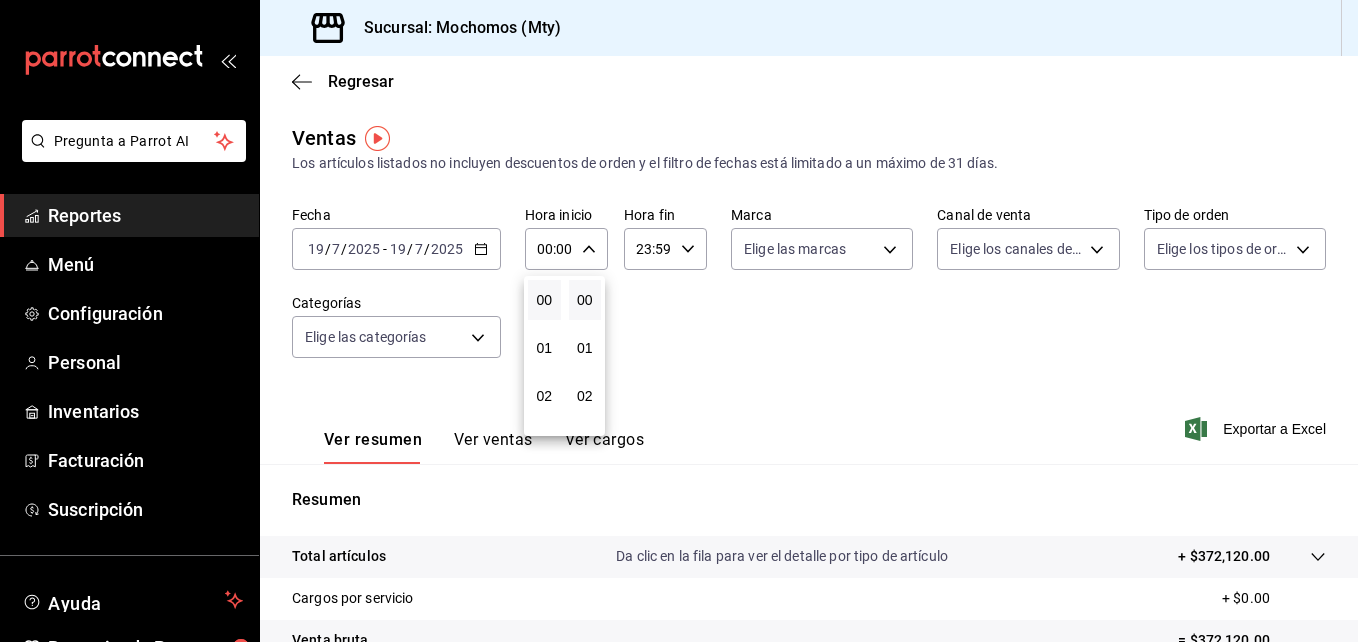 click at bounding box center (679, 321) 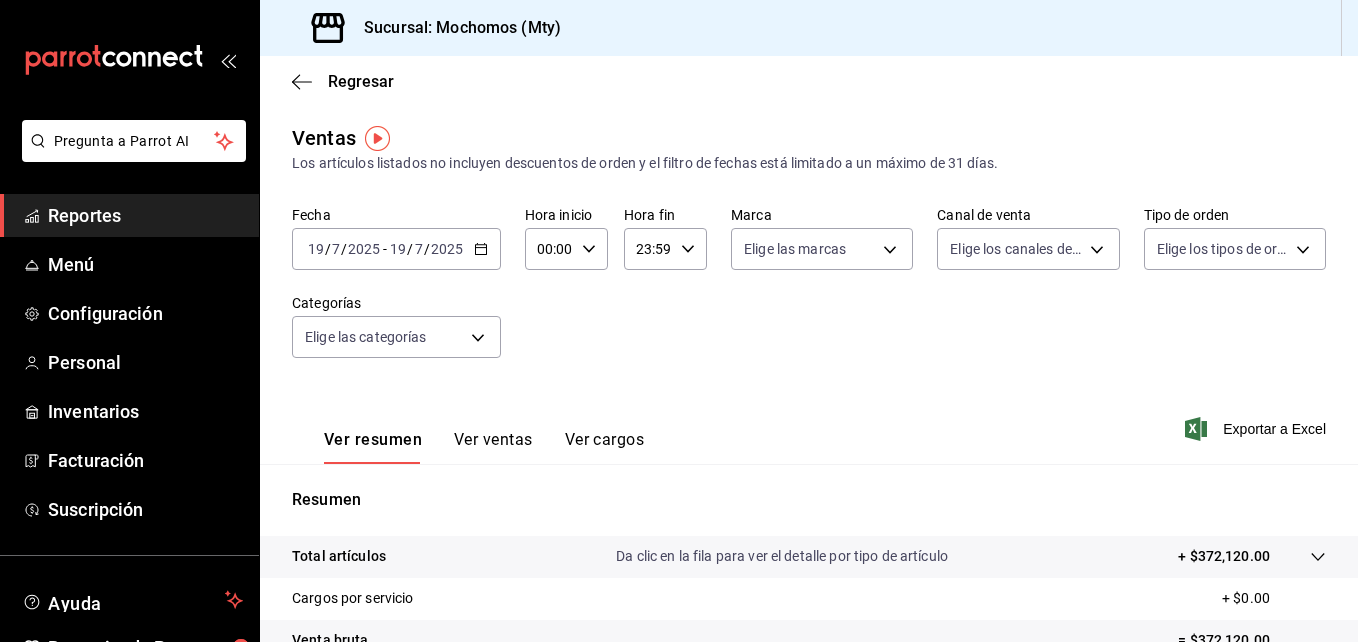click on "00:00" at bounding box center (549, 249) 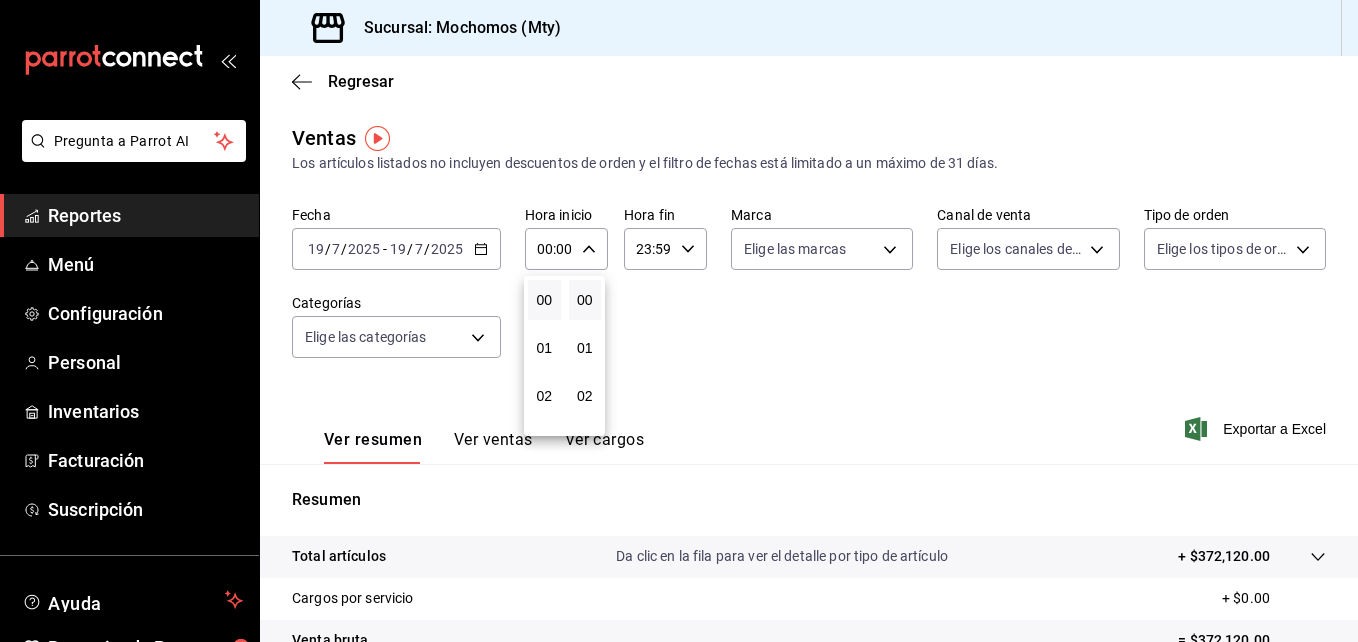 click at bounding box center [679, 321] 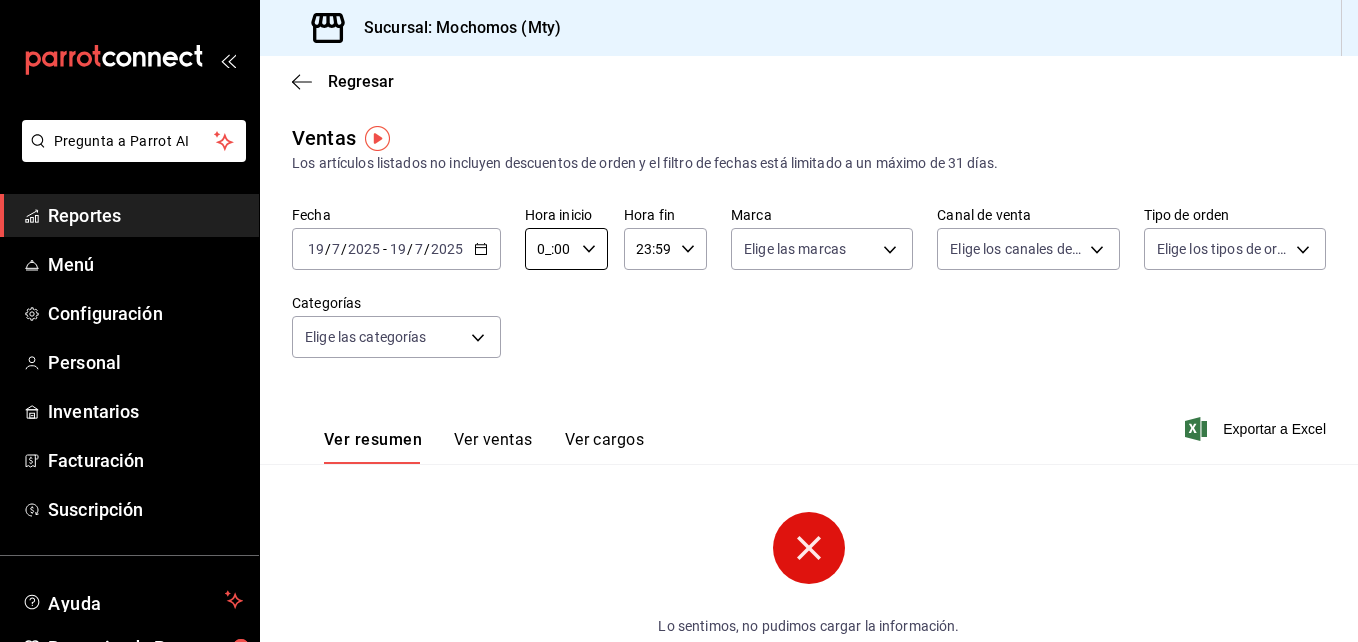 click on "0_:00" at bounding box center (549, 249) 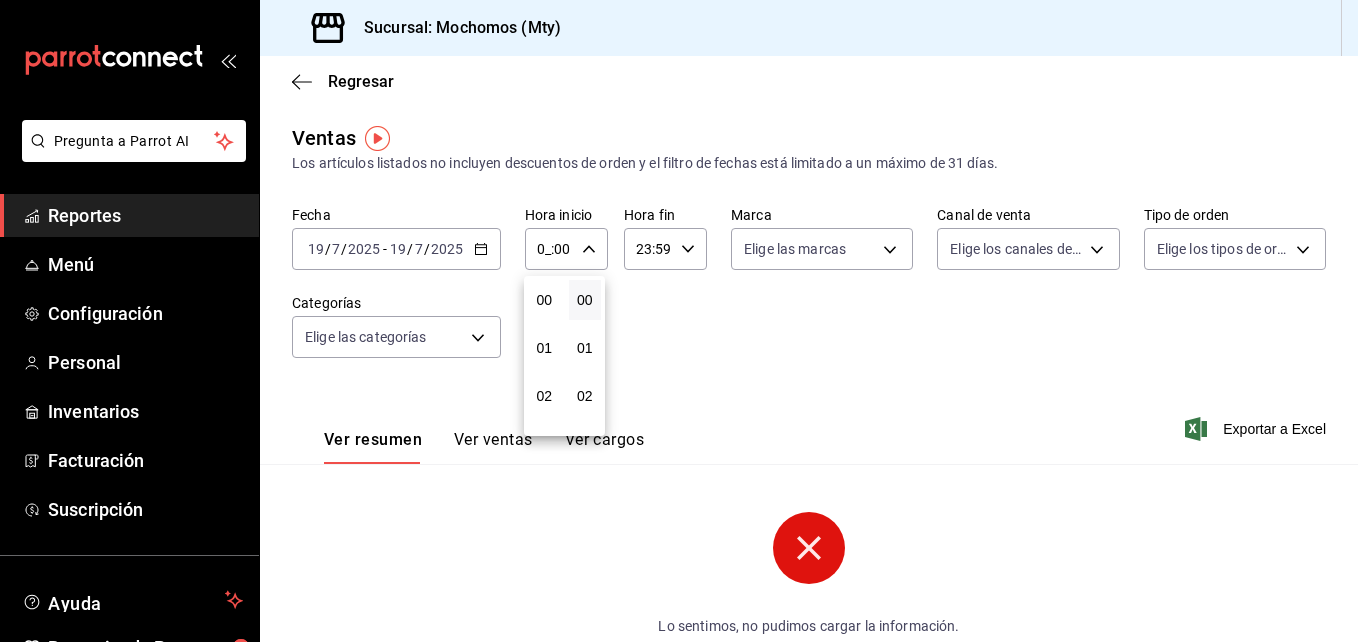 click at bounding box center [679, 321] 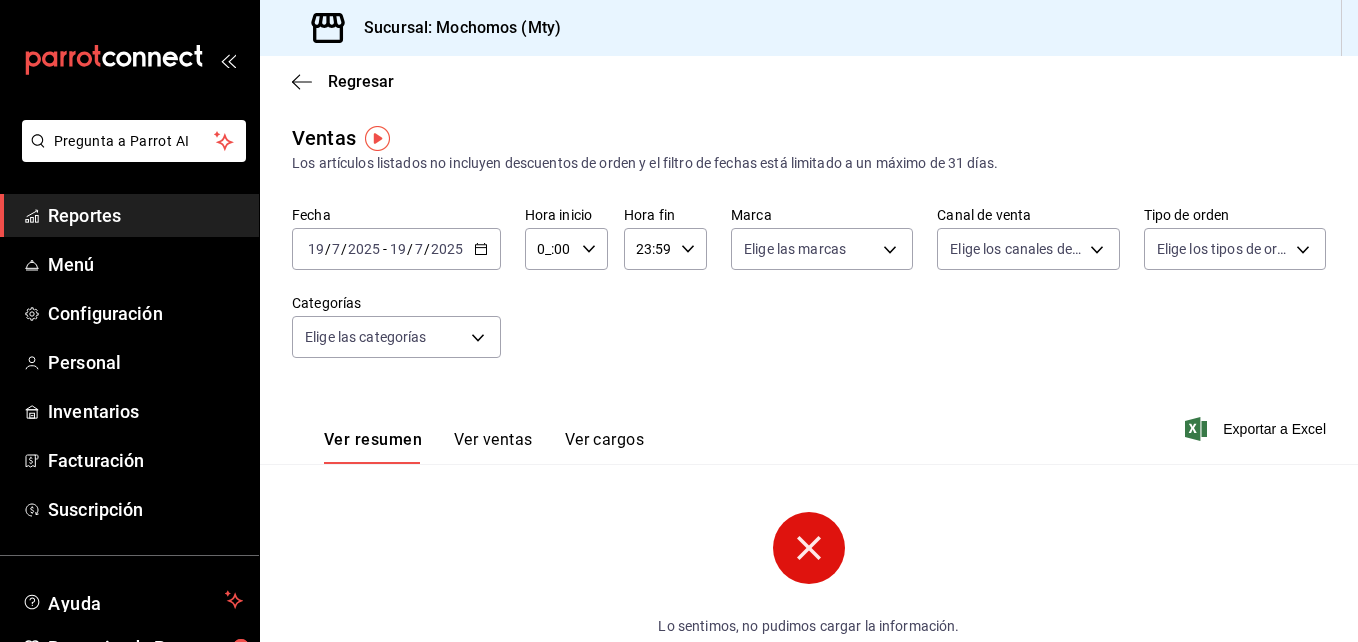 click on "0_:00" at bounding box center [549, 249] 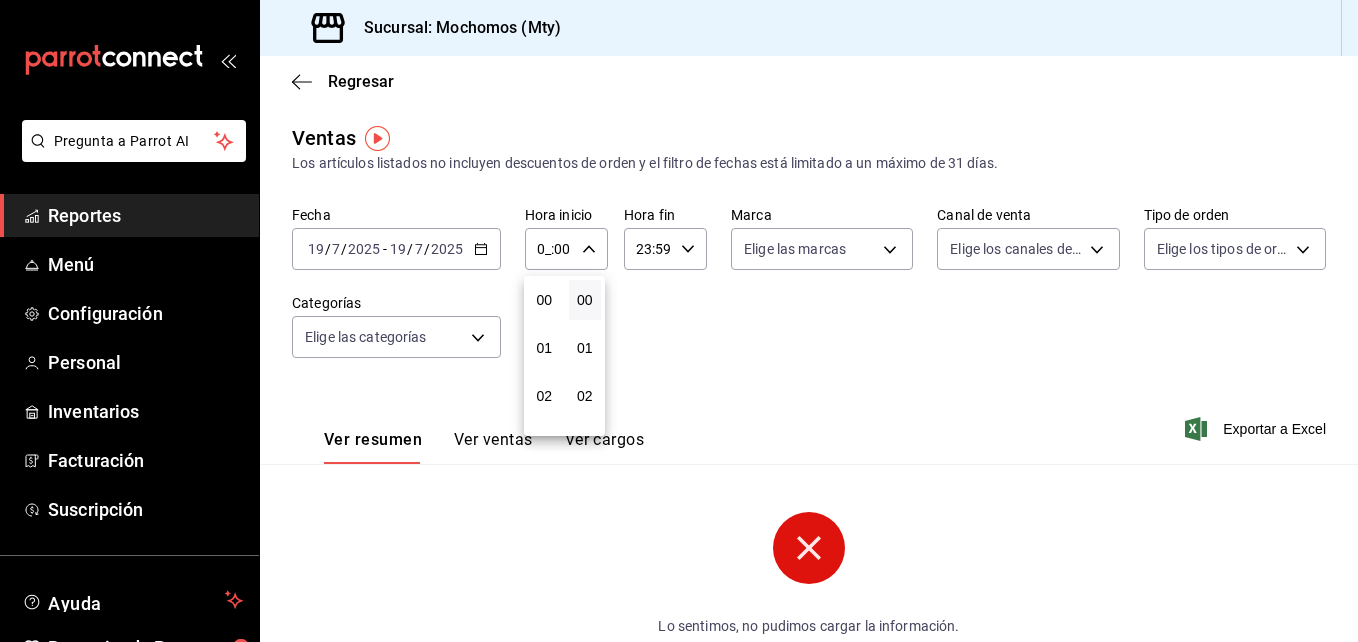 click at bounding box center [679, 321] 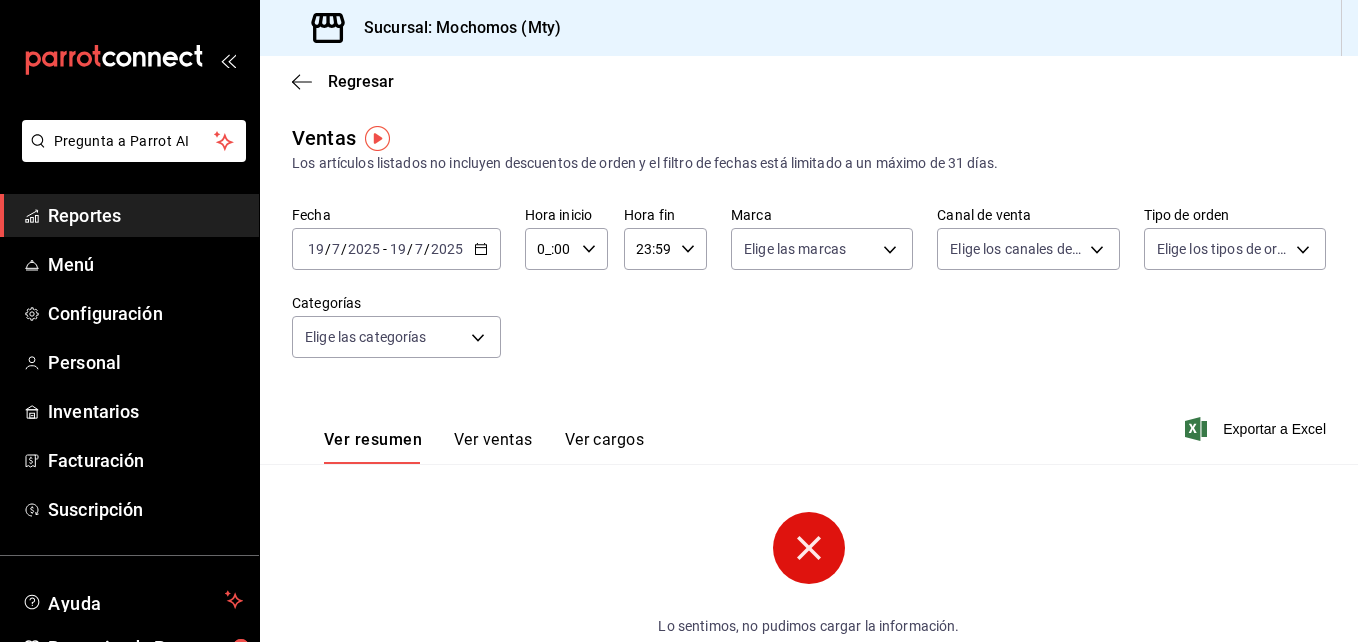 click on "0_:00" at bounding box center (549, 249) 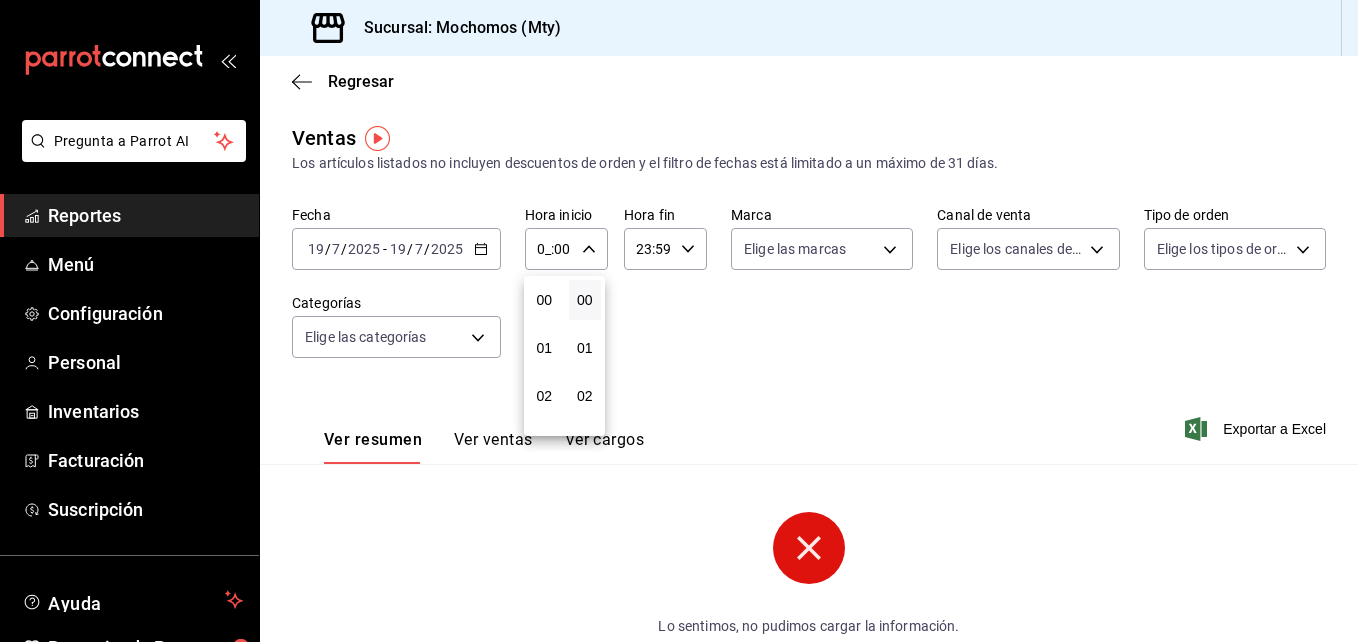 click at bounding box center [679, 321] 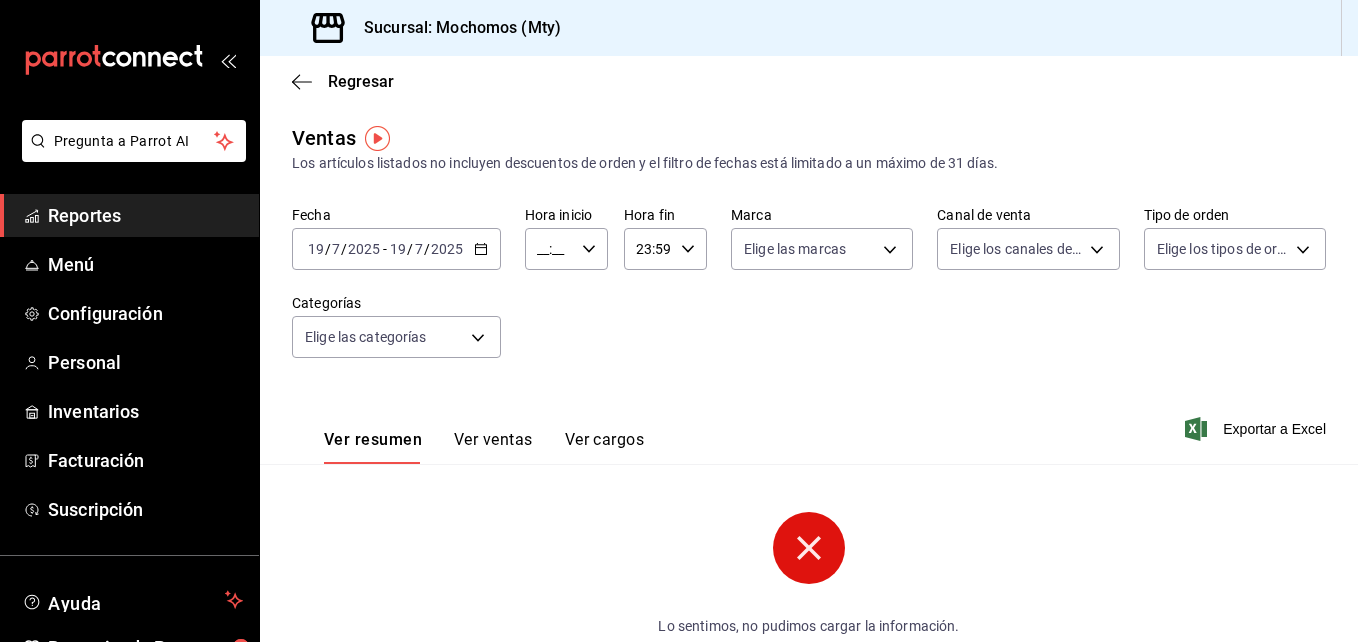 click on "__:__" at bounding box center [549, 249] 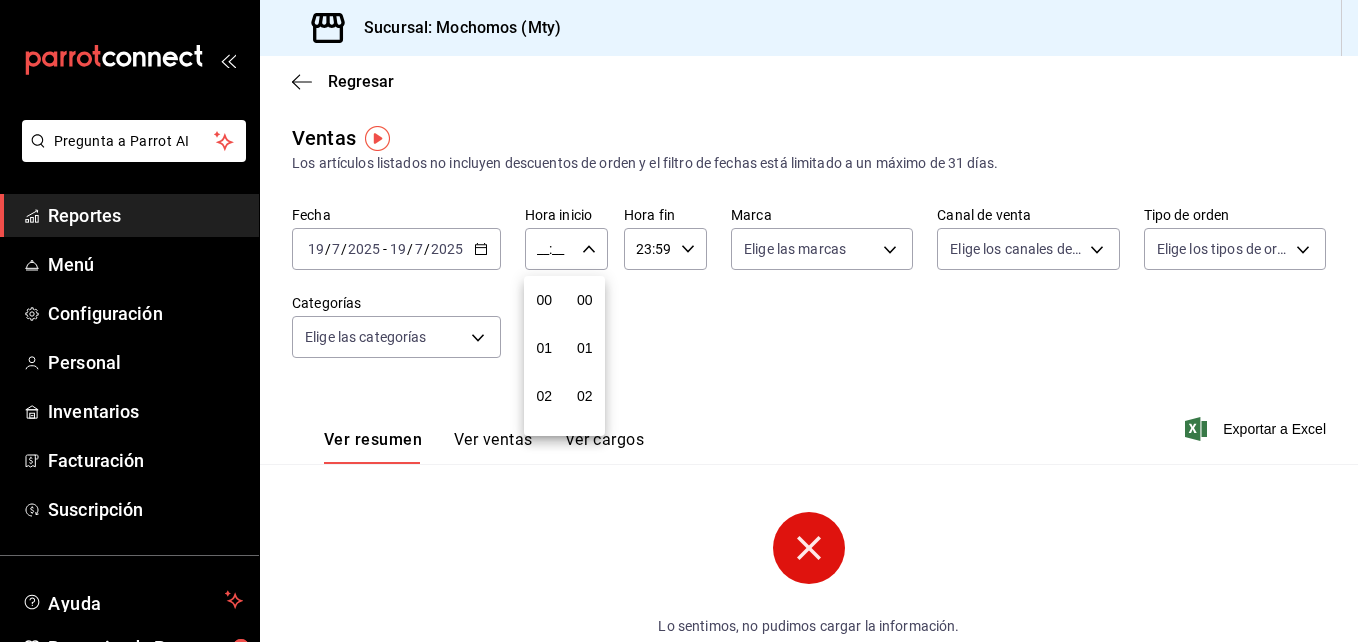 click at bounding box center [679, 321] 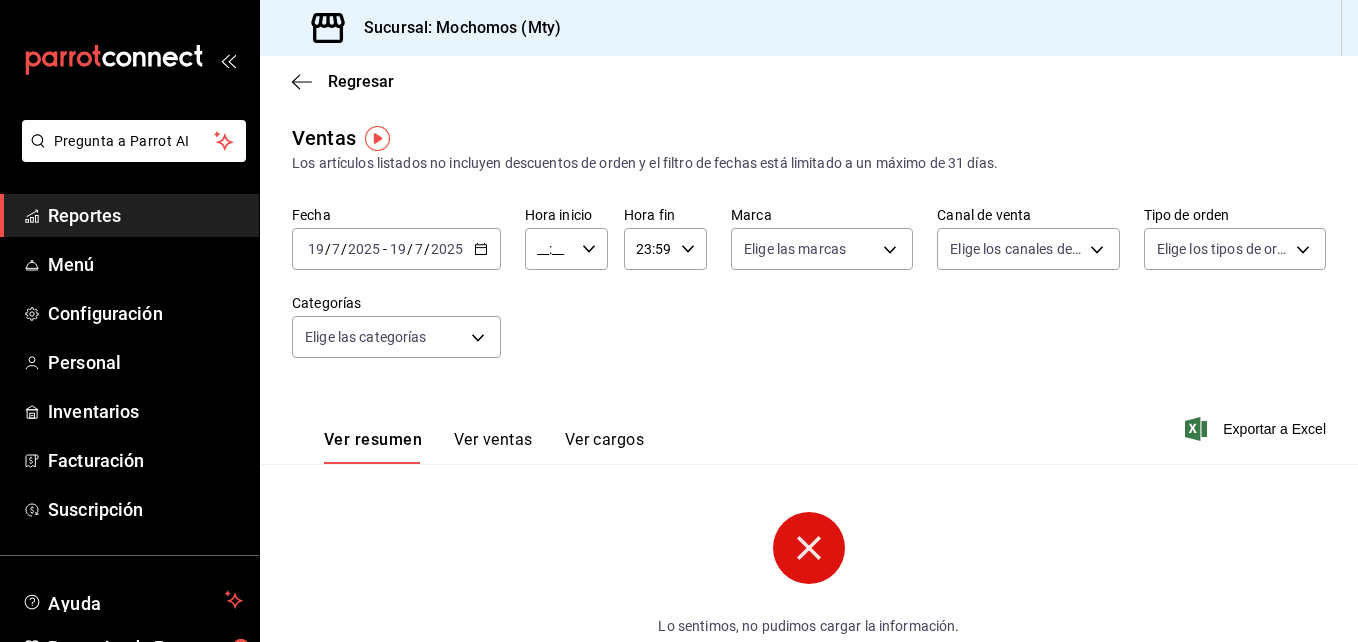 click at bounding box center [679, 321] 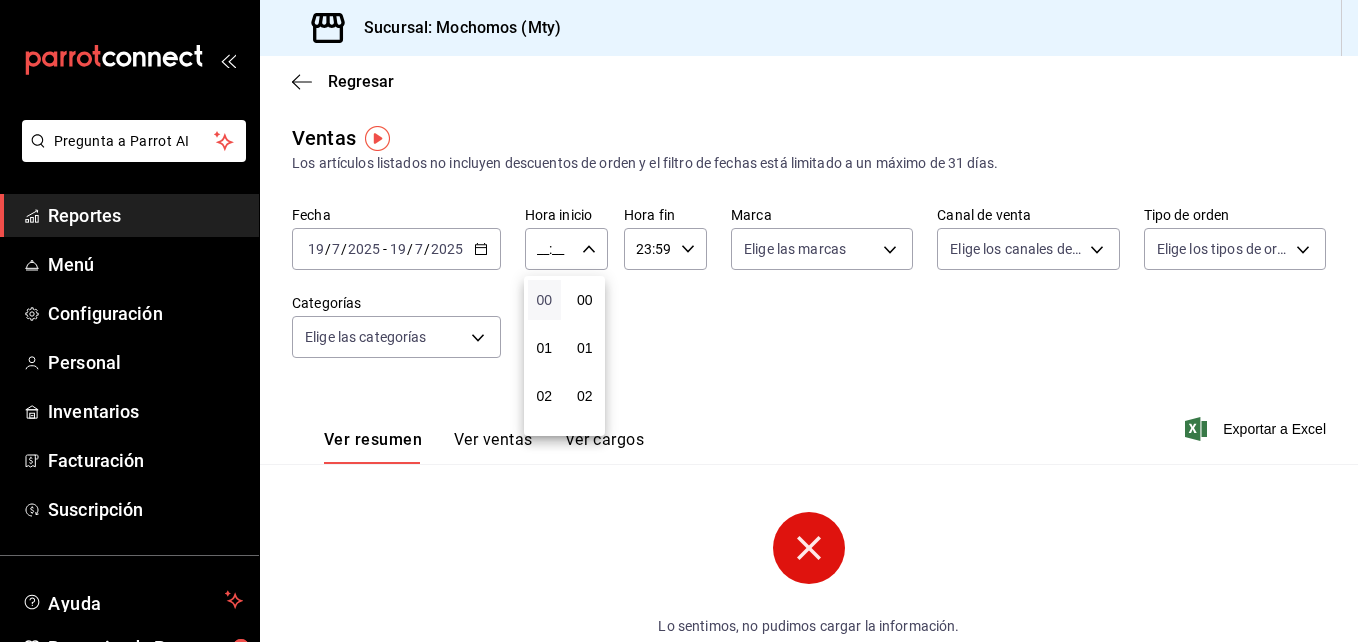 click on "00" at bounding box center [544, 300] 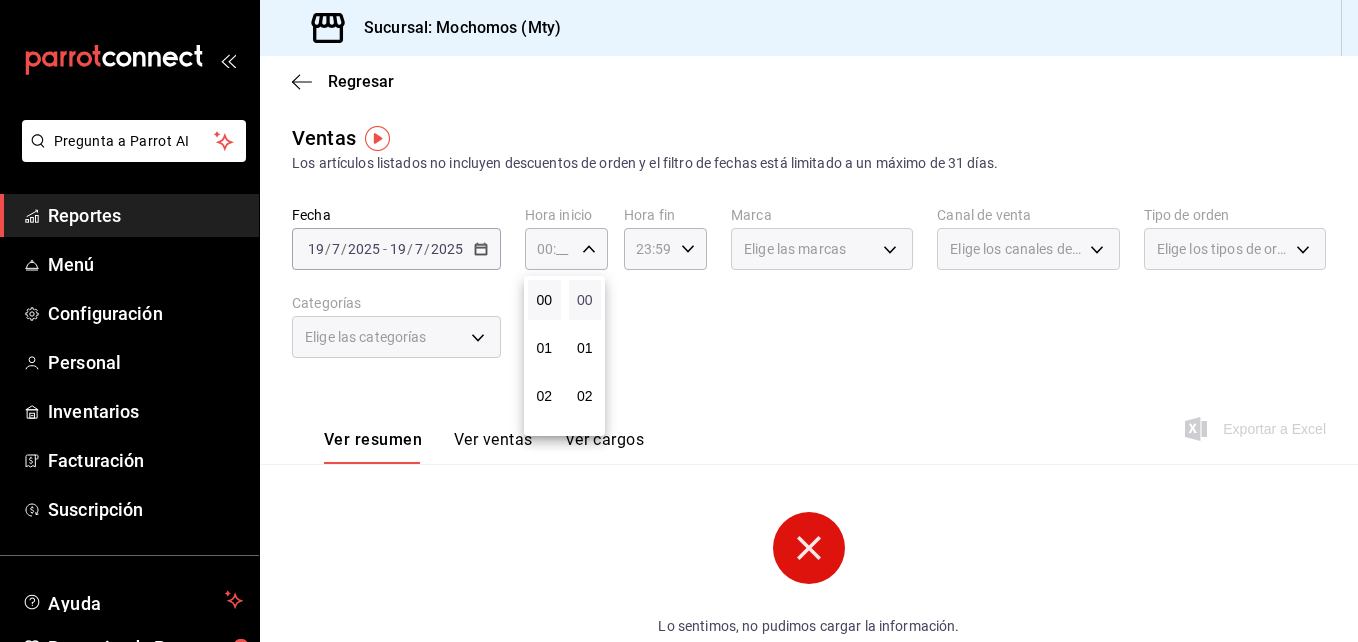 click on "00" at bounding box center [585, 300] 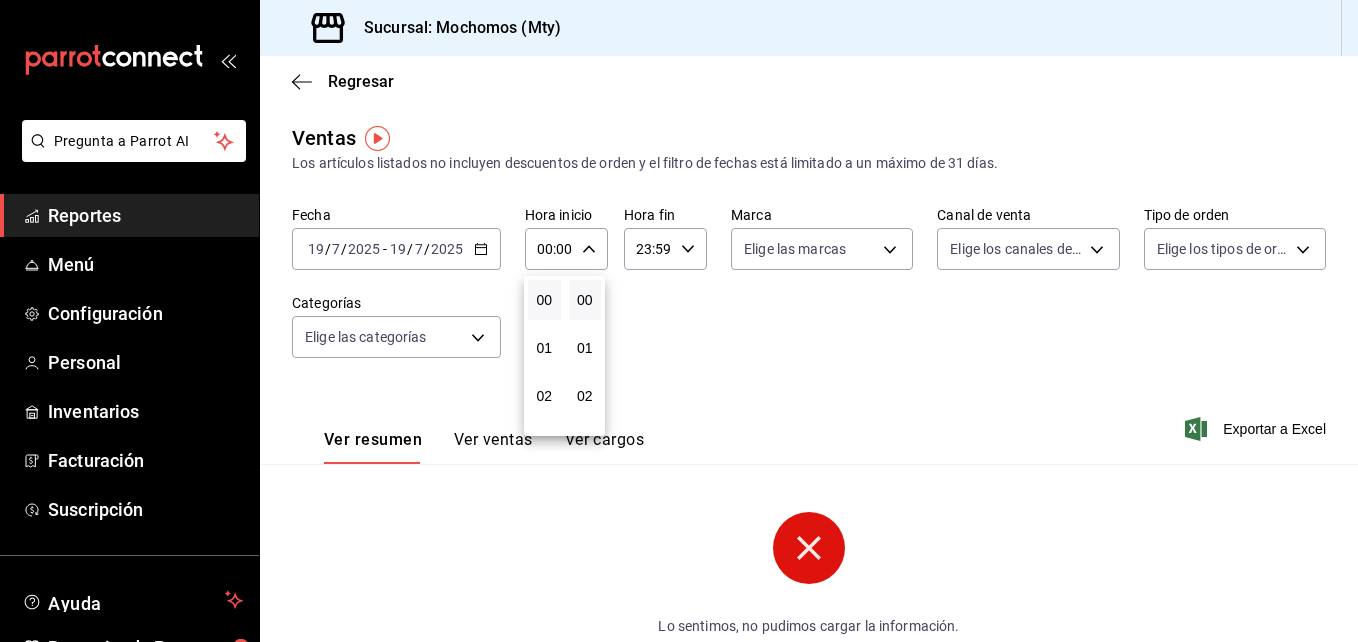click at bounding box center [679, 321] 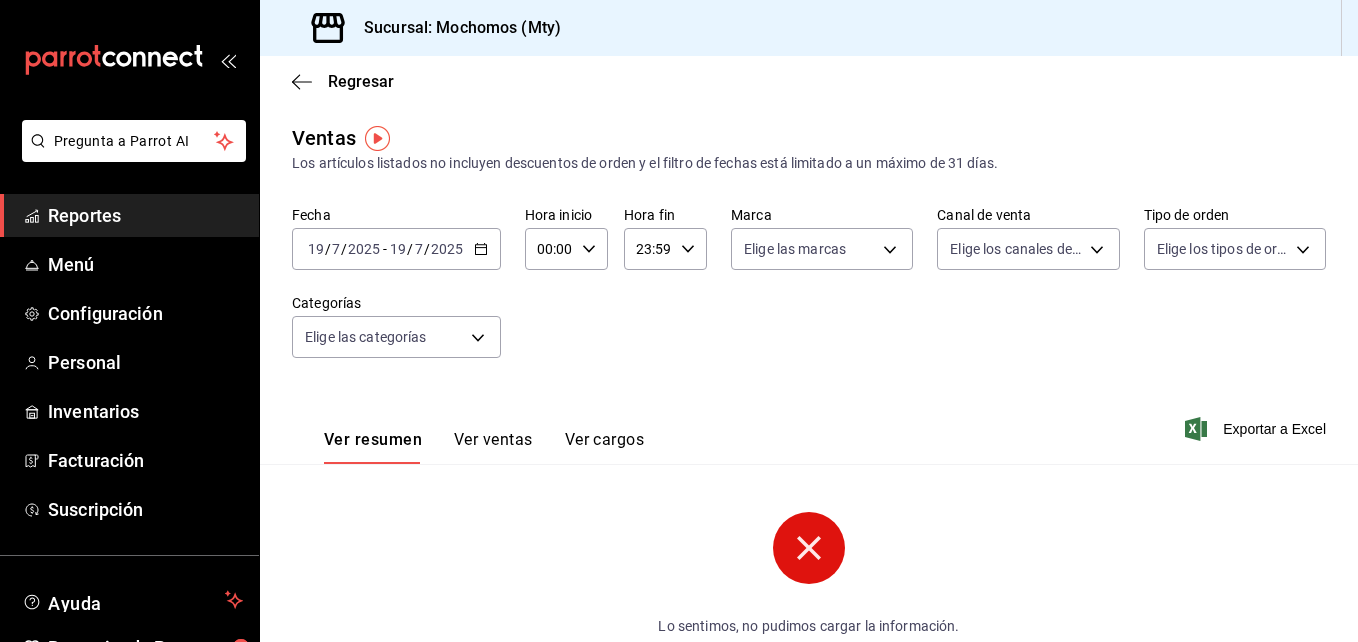 click 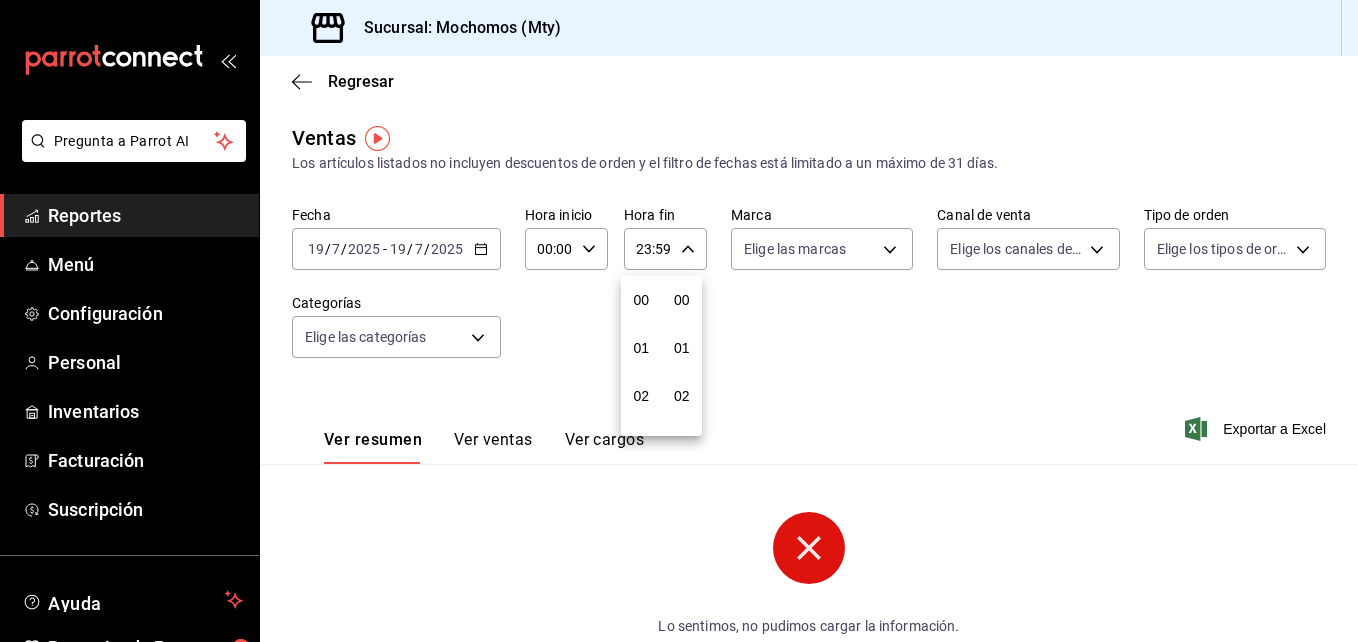 scroll, scrollTop: 992, scrollLeft: 0, axis: vertical 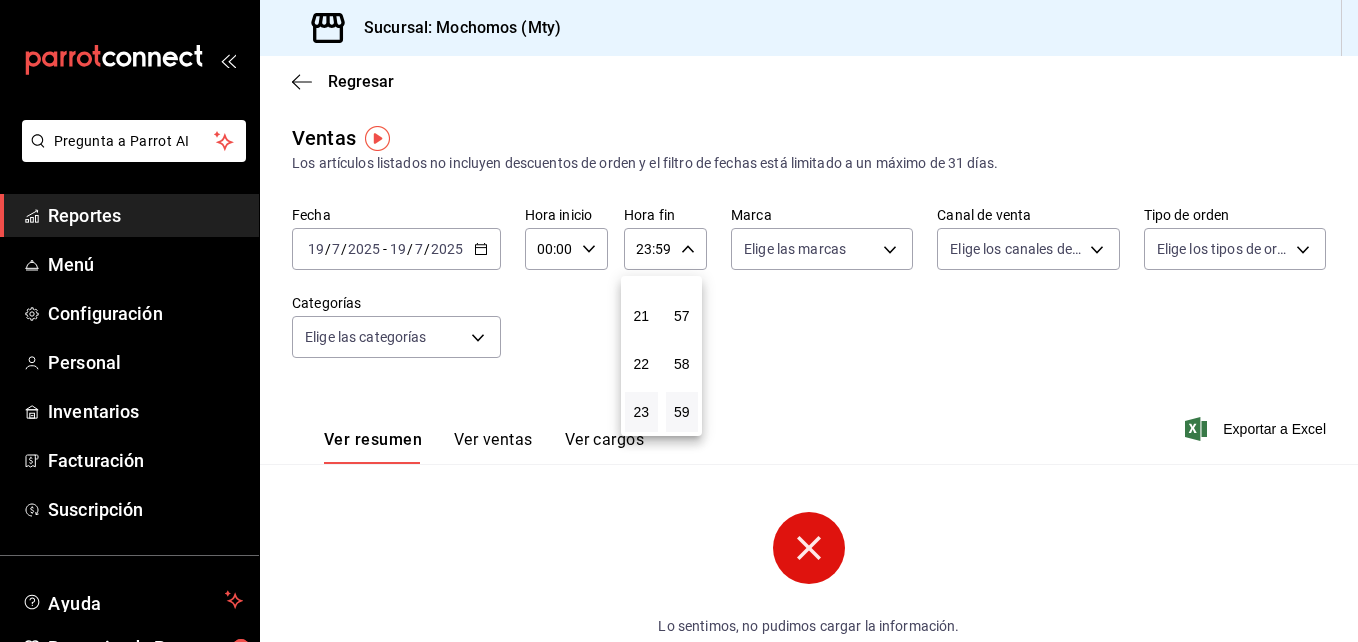 click at bounding box center [679, 321] 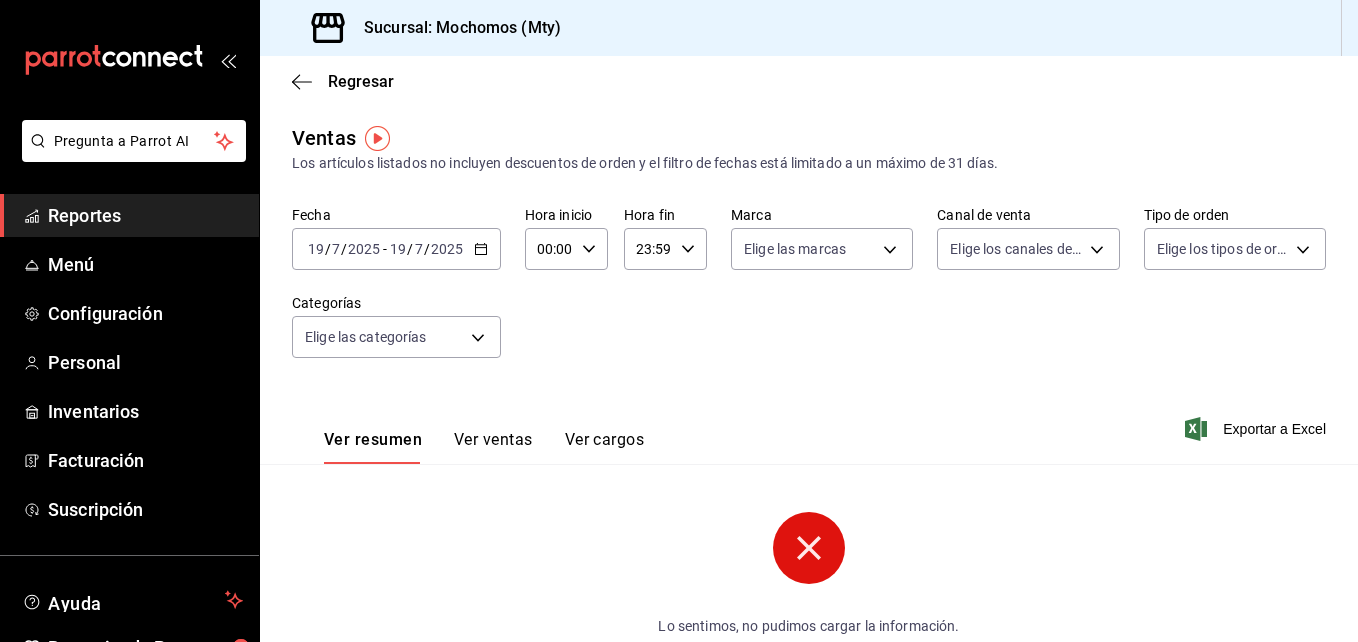 click 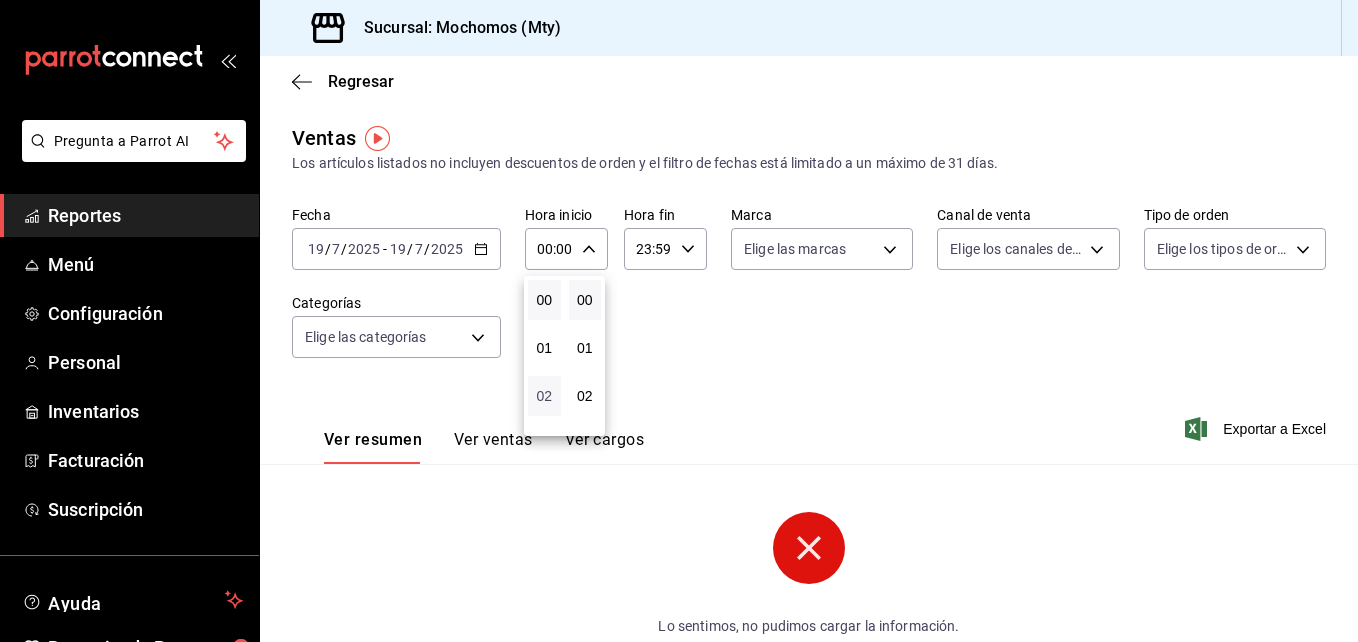 click on "02" at bounding box center [544, 396] 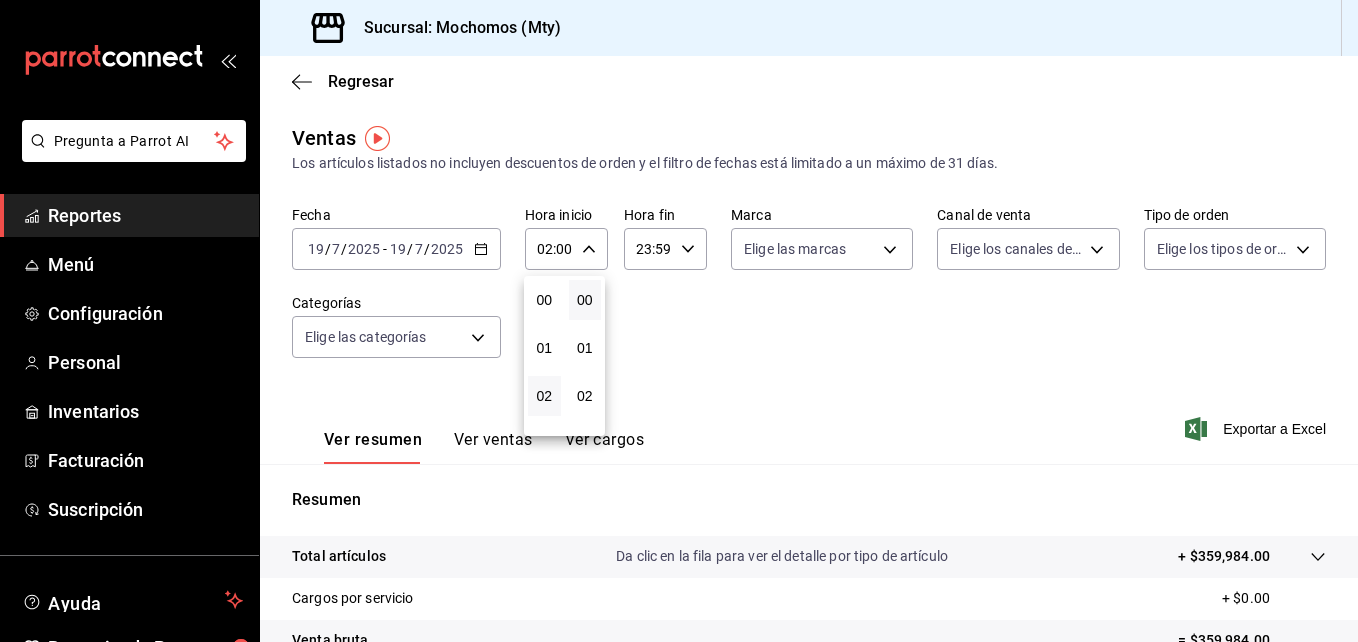 click at bounding box center [679, 321] 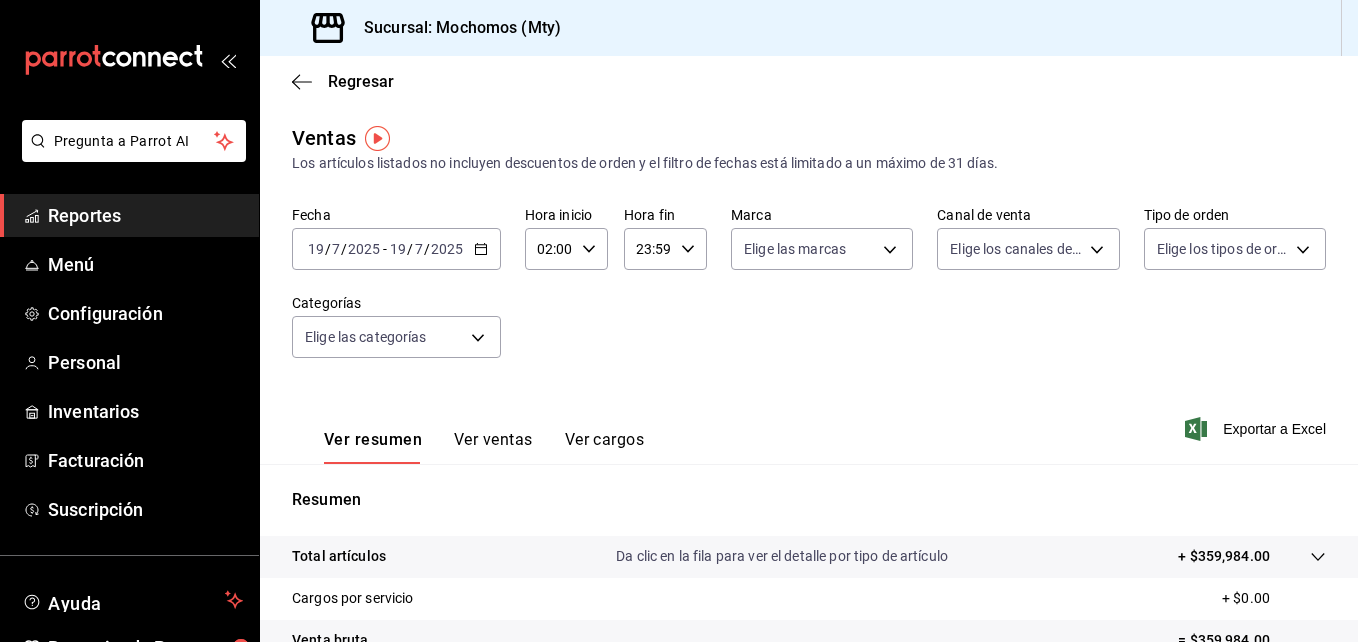 click on "02:00" at bounding box center [549, 249] 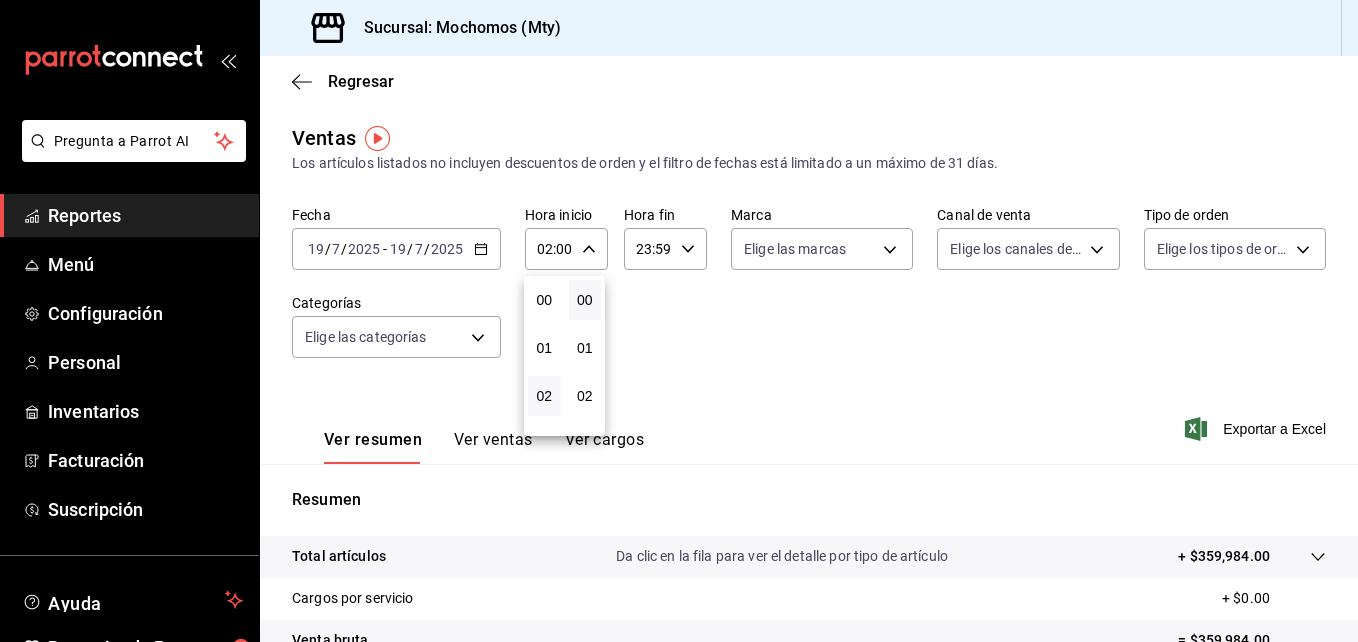 scroll, scrollTop: 96, scrollLeft: 0, axis: vertical 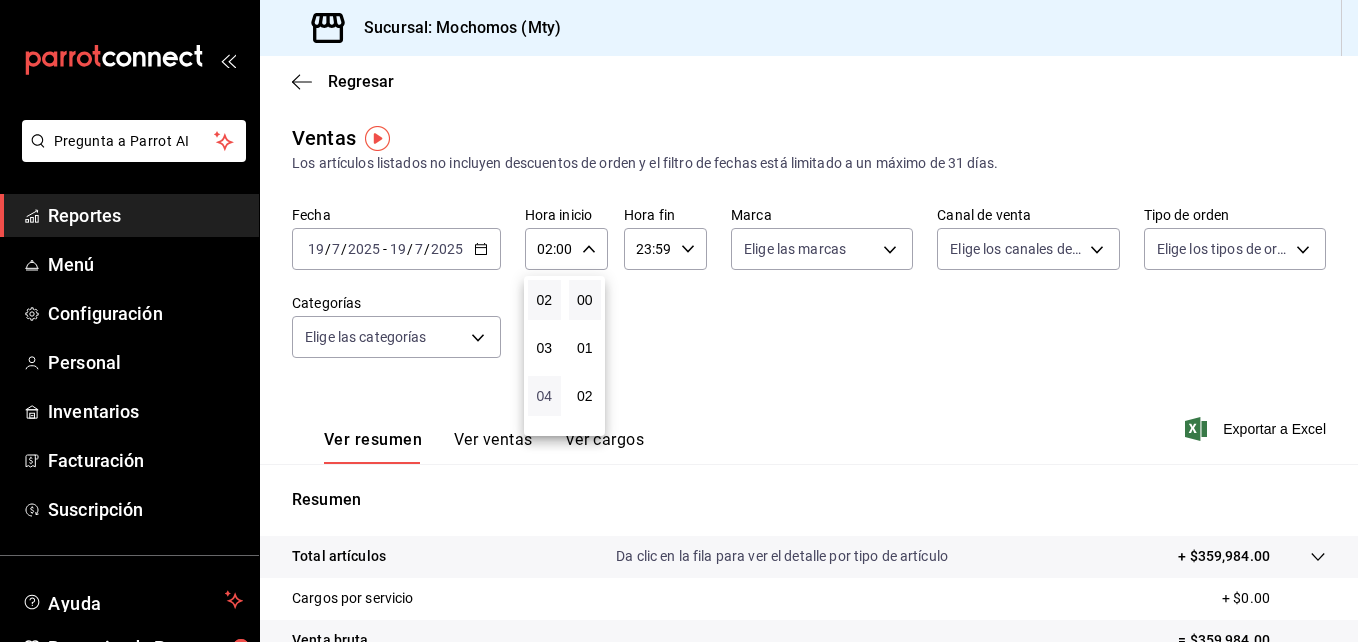 click on "04" at bounding box center (544, 396) 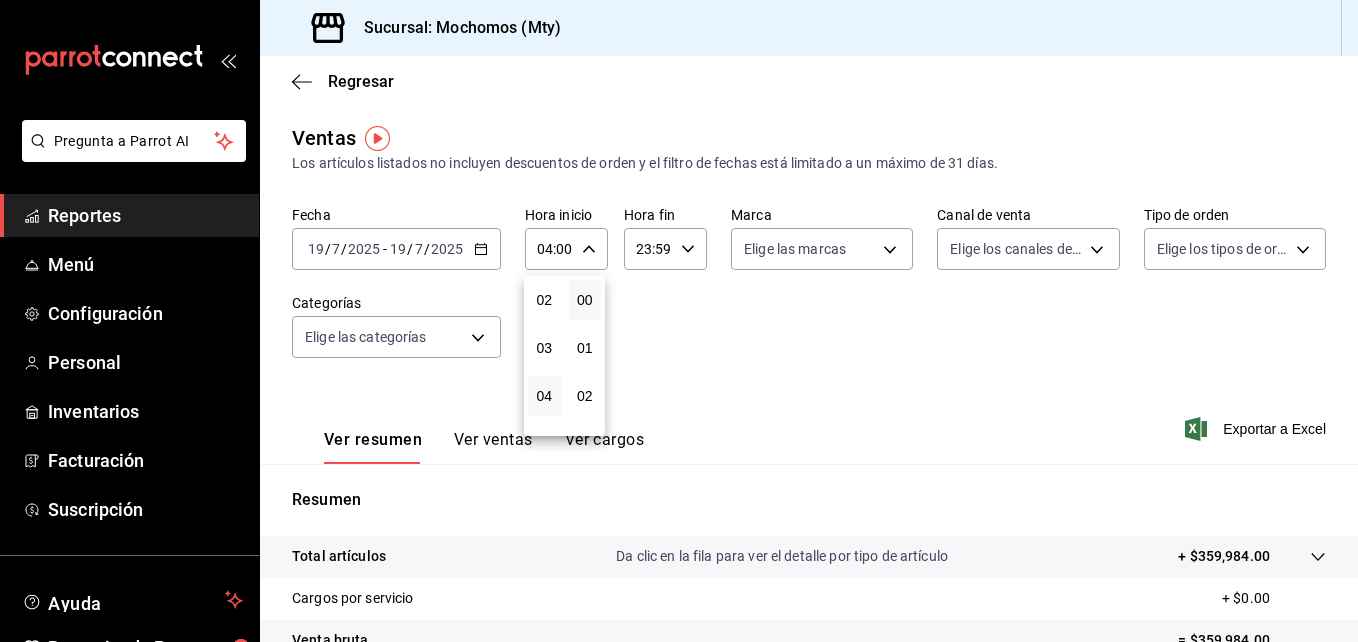 click at bounding box center (679, 321) 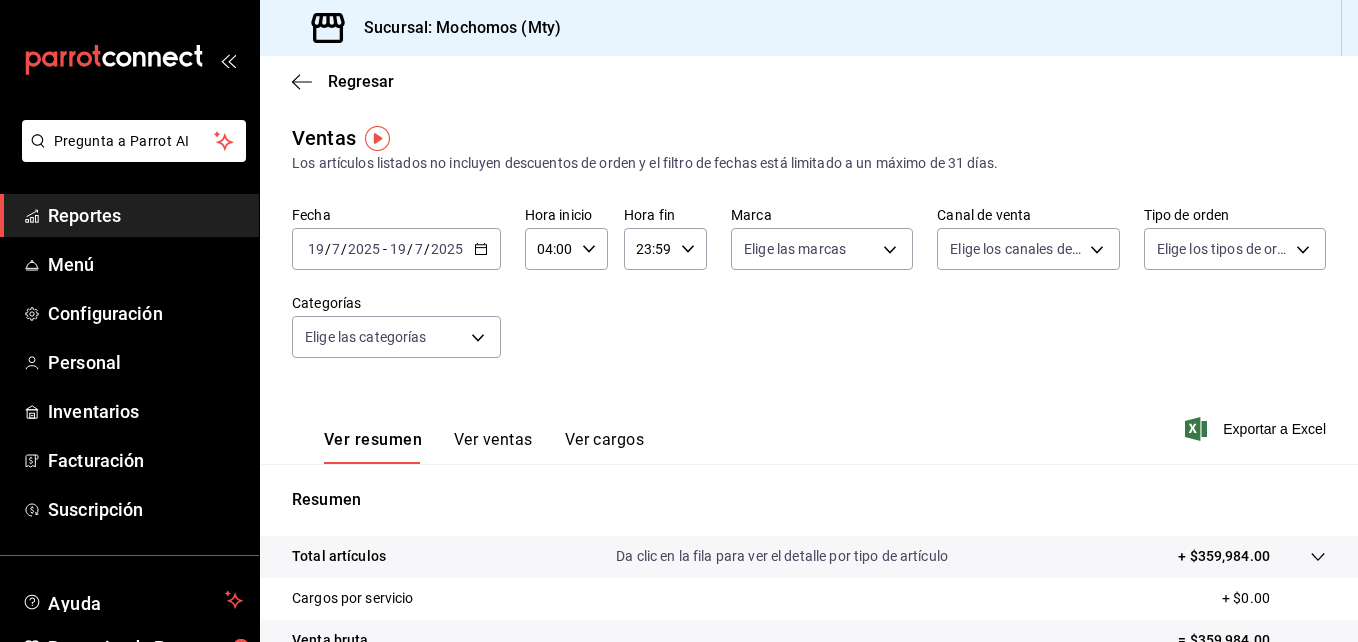 click on "04:00" at bounding box center (549, 249) 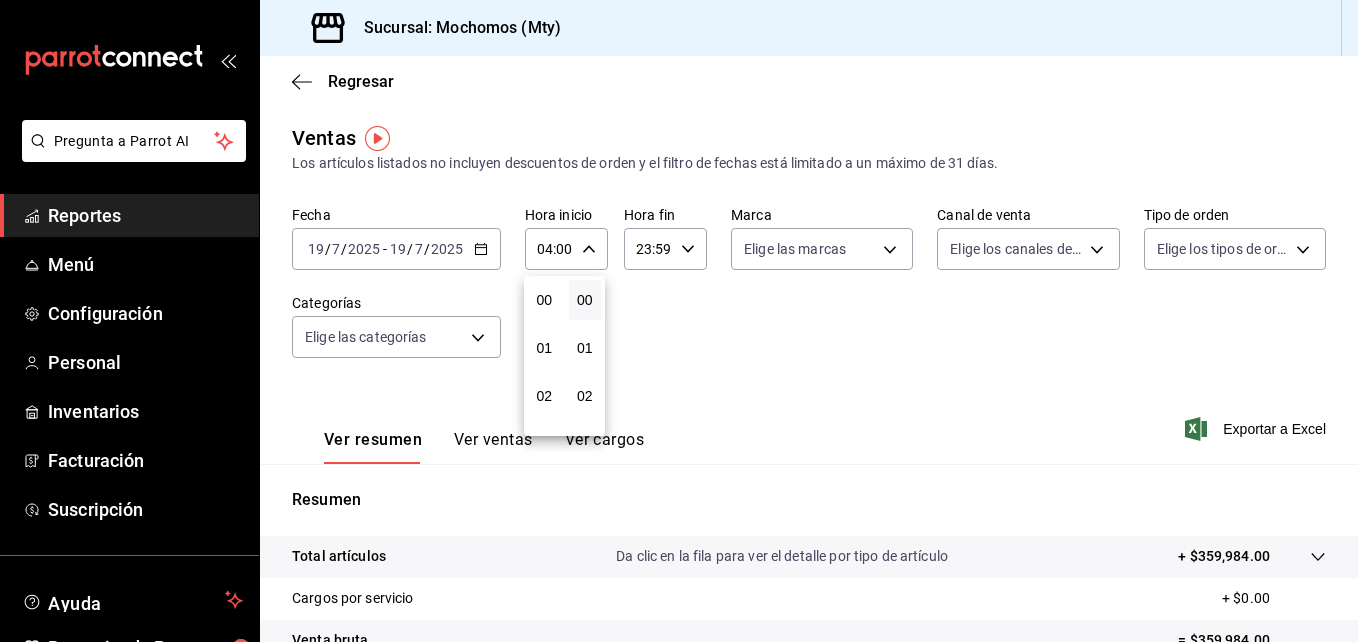 scroll, scrollTop: 192, scrollLeft: 0, axis: vertical 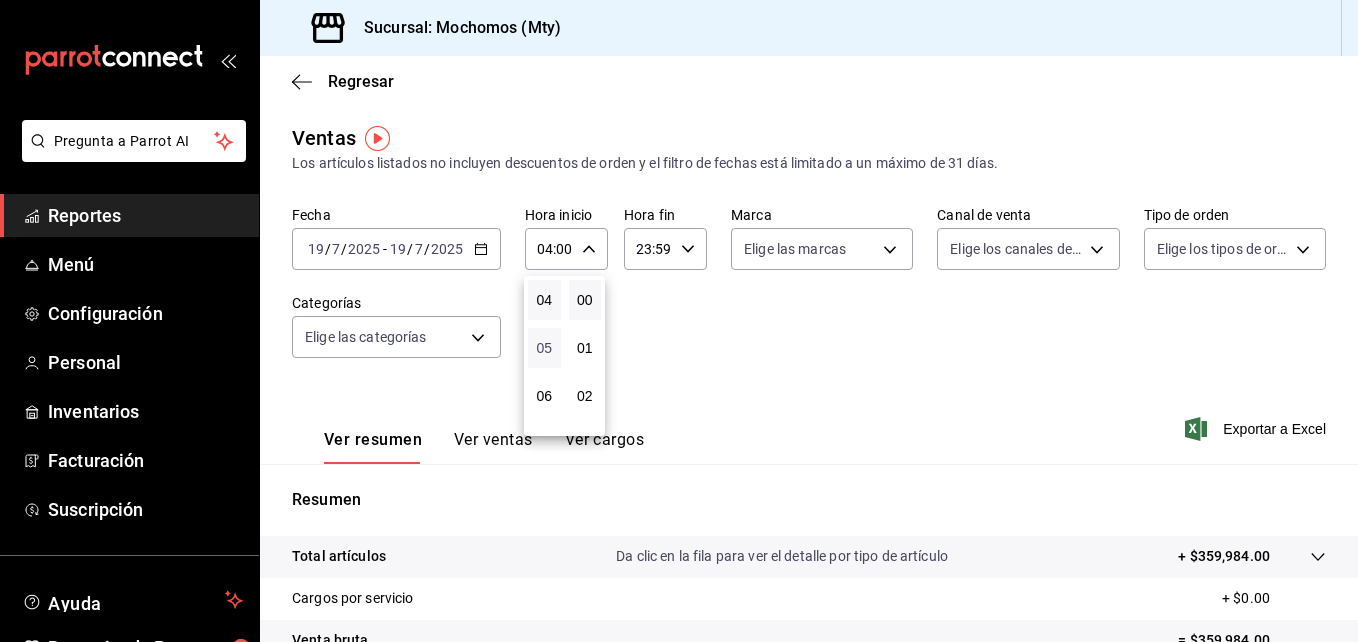 click on "05" at bounding box center (544, 348) 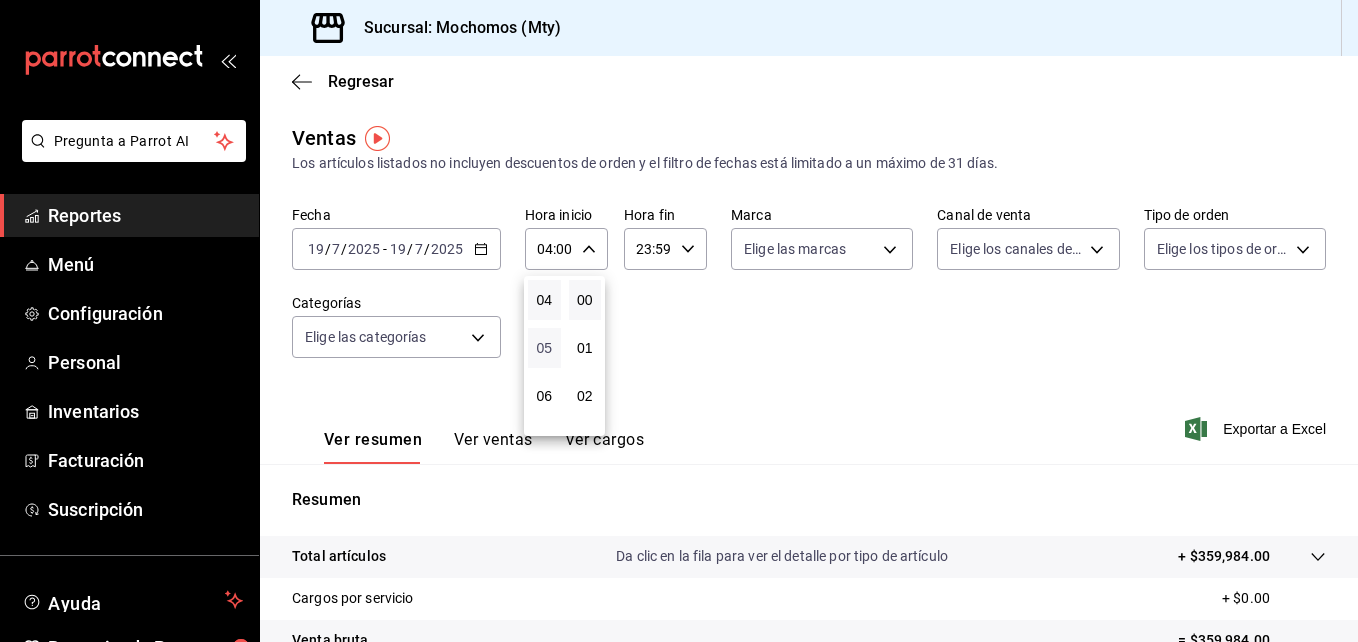 type on "05:00" 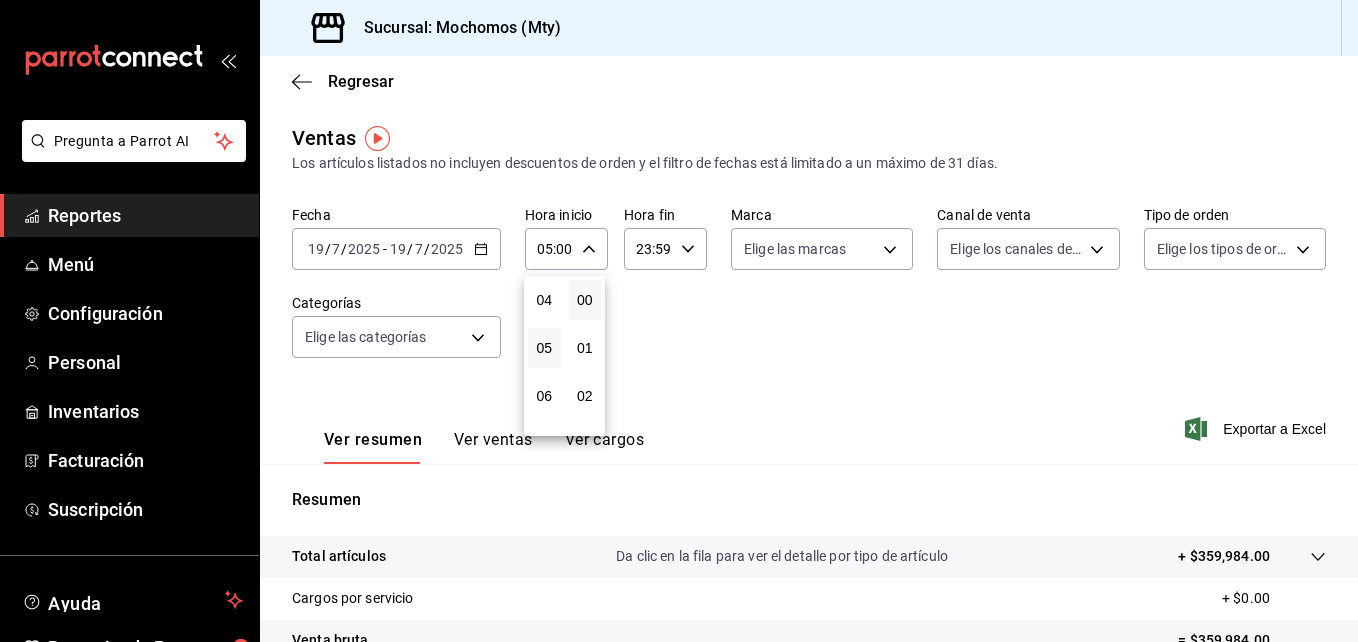 click at bounding box center (679, 321) 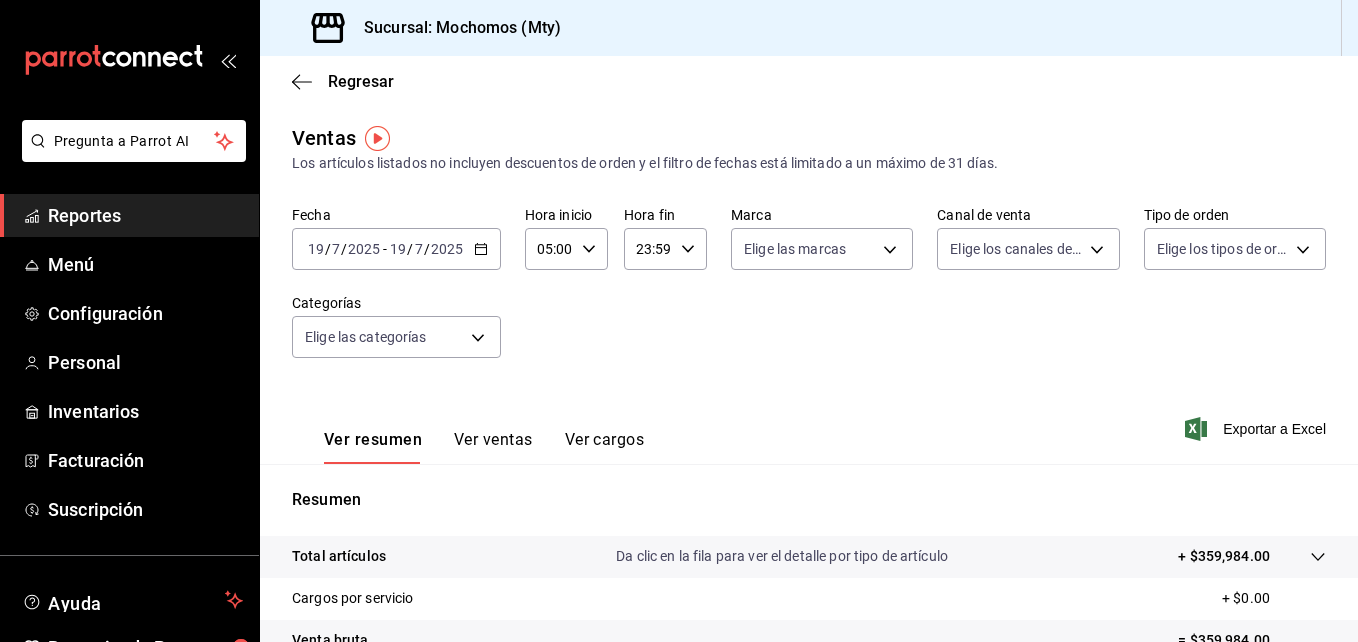 click 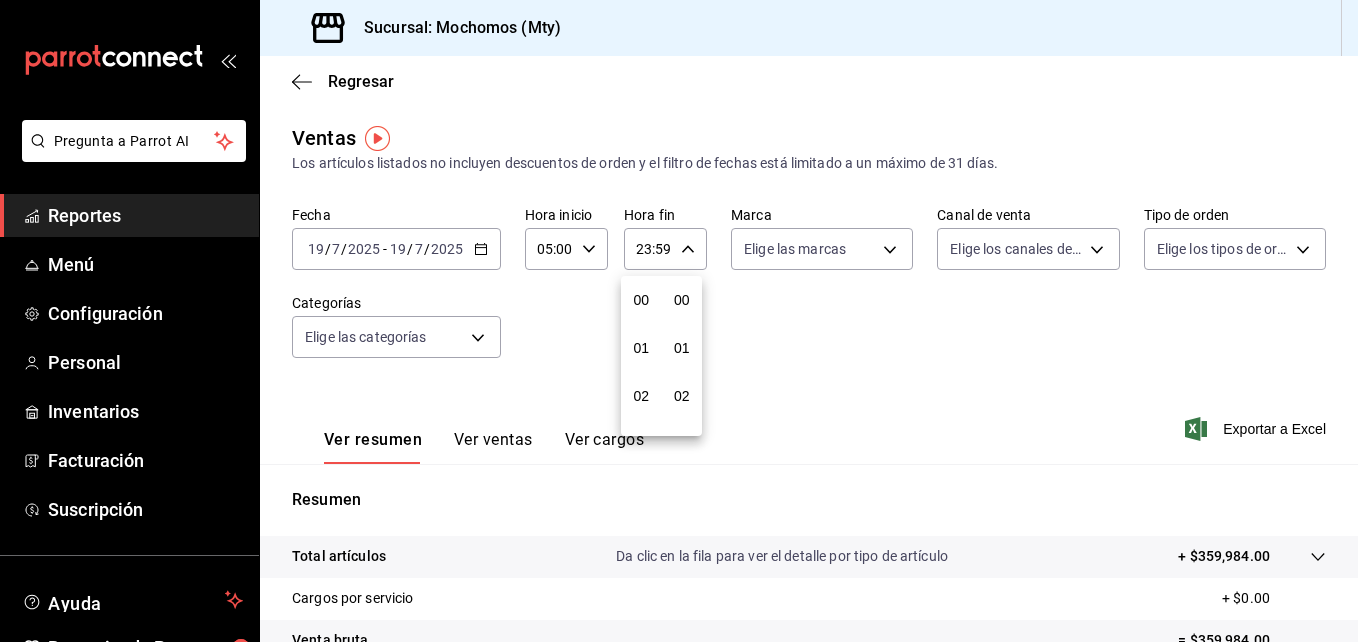 scroll, scrollTop: 992, scrollLeft: 0, axis: vertical 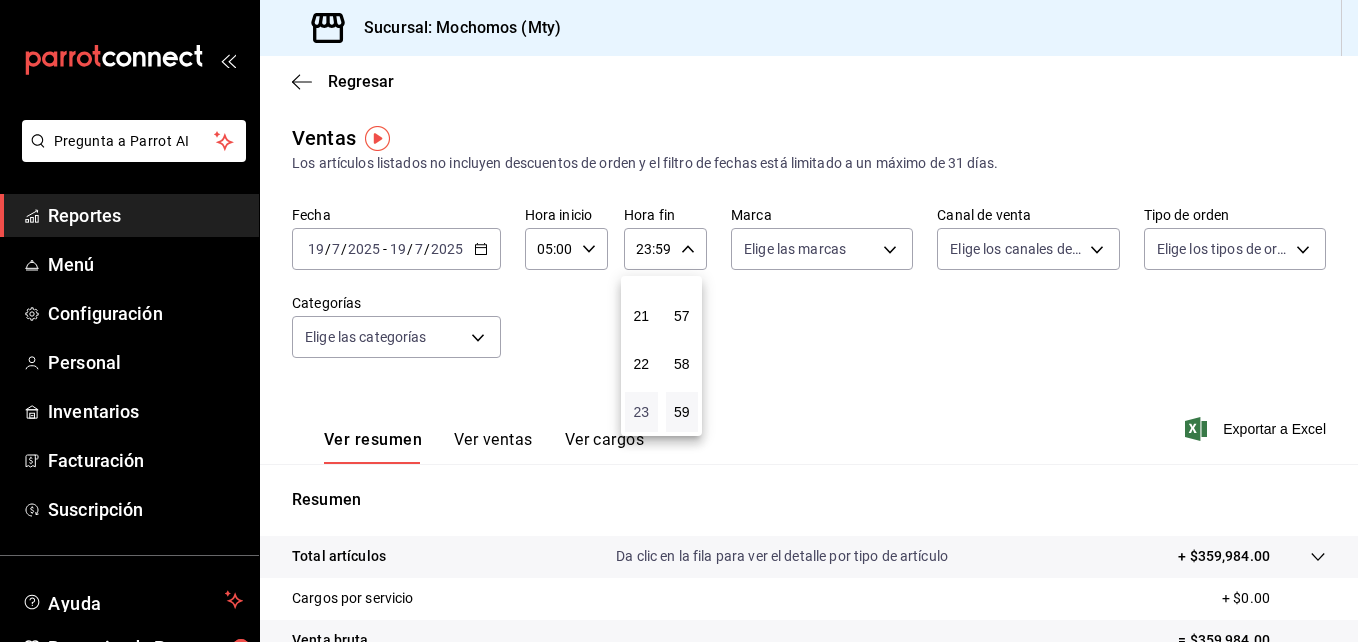 click on "23" at bounding box center [641, 412] 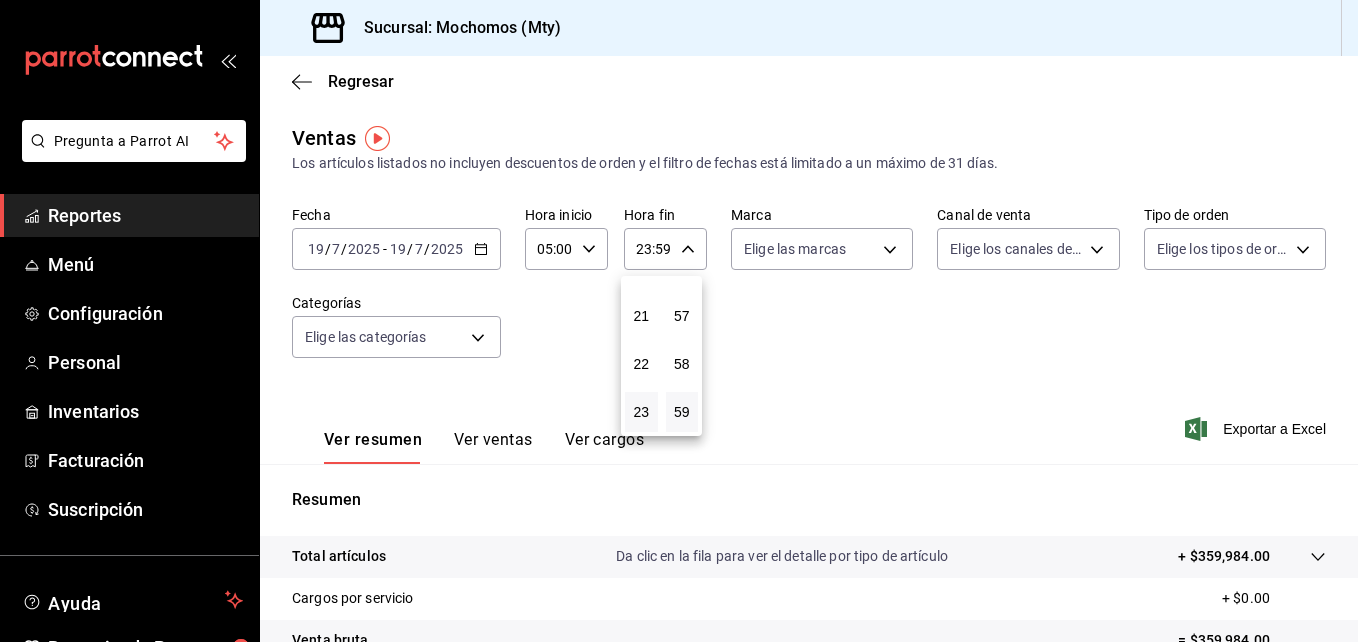 click at bounding box center (679, 321) 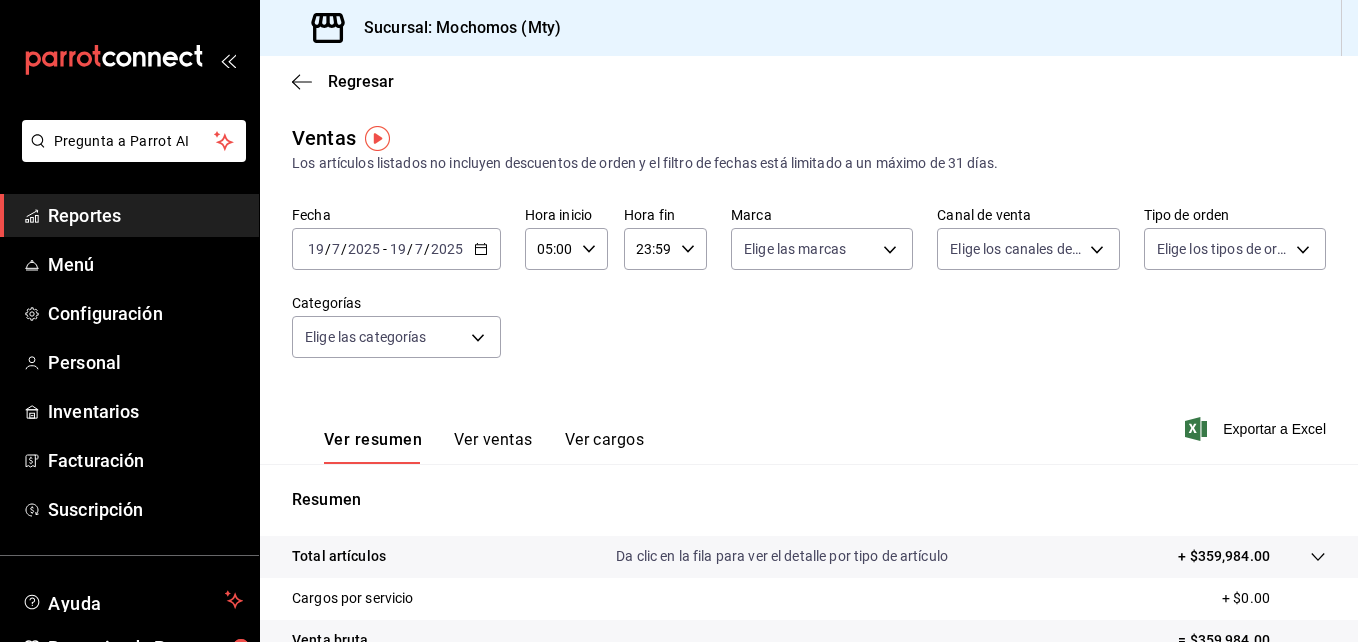 click 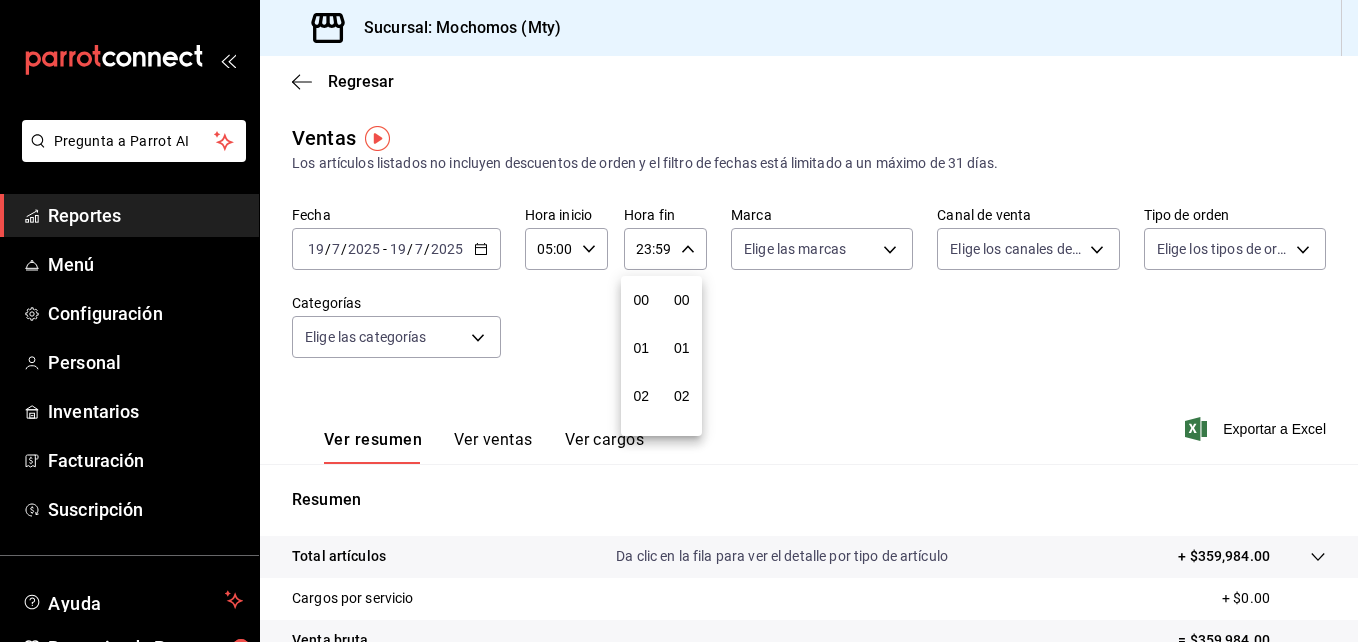 scroll, scrollTop: 992, scrollLeft: 0, axis: vertical 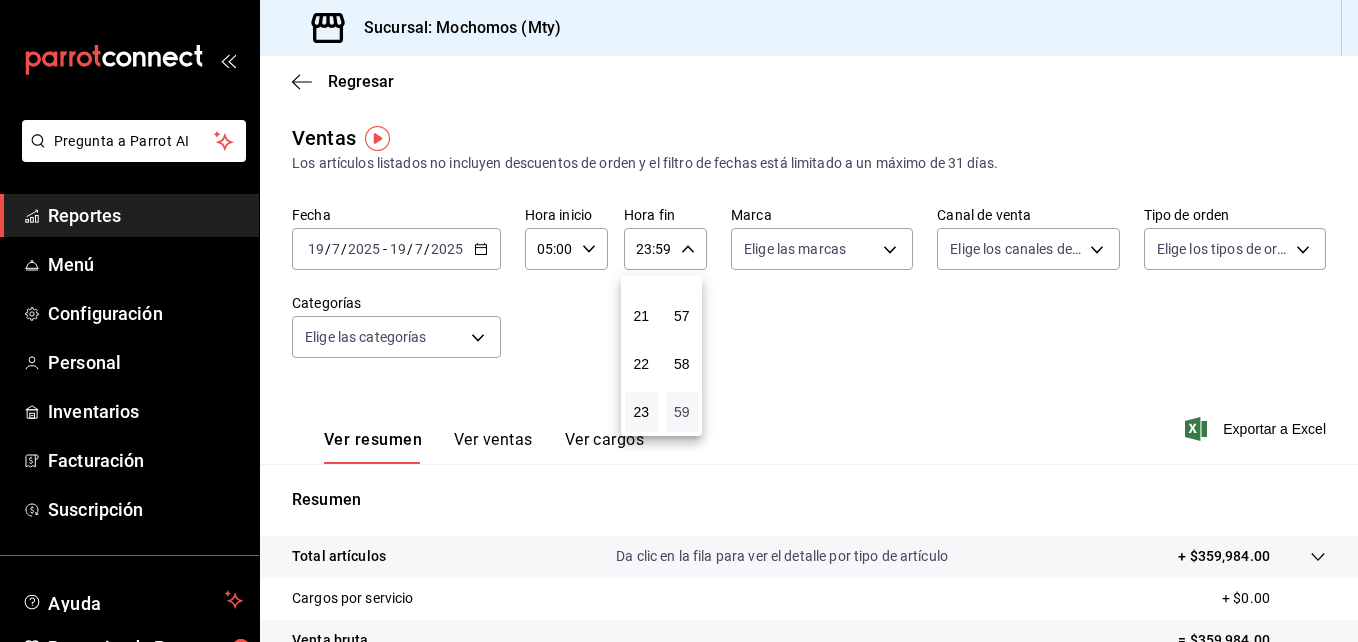 click on "59" at bounding box center (682, 412) 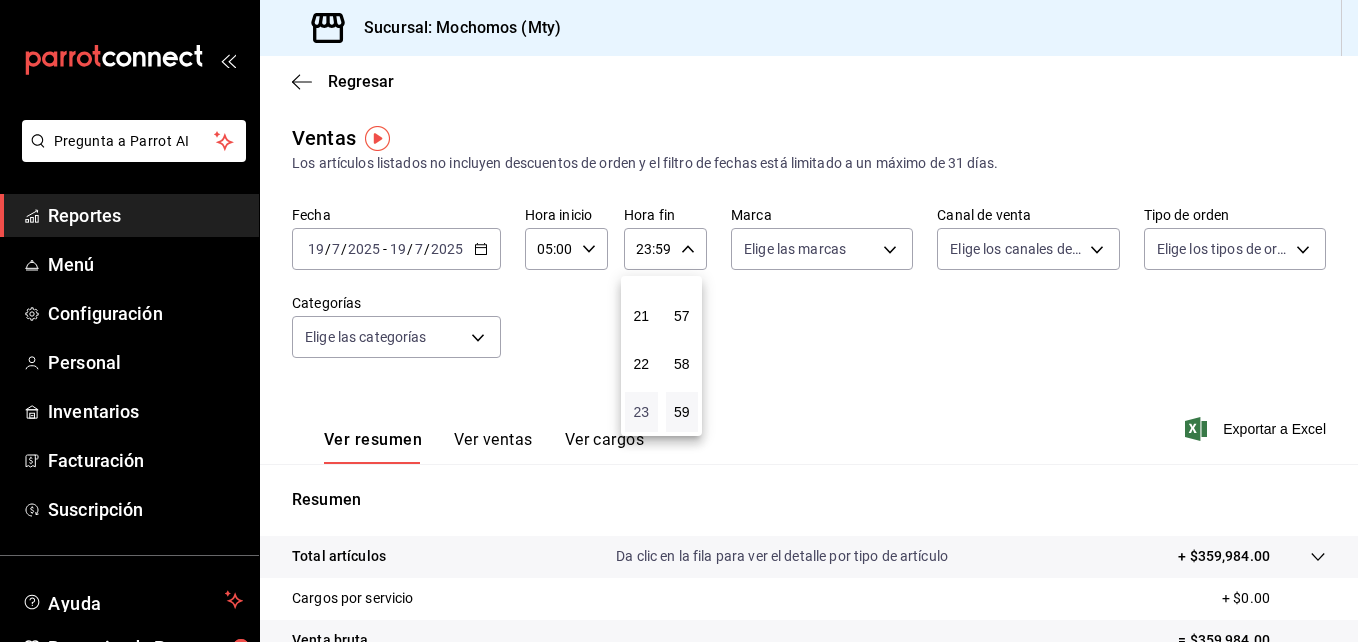 click on "23" at bounding box center (641, 412) 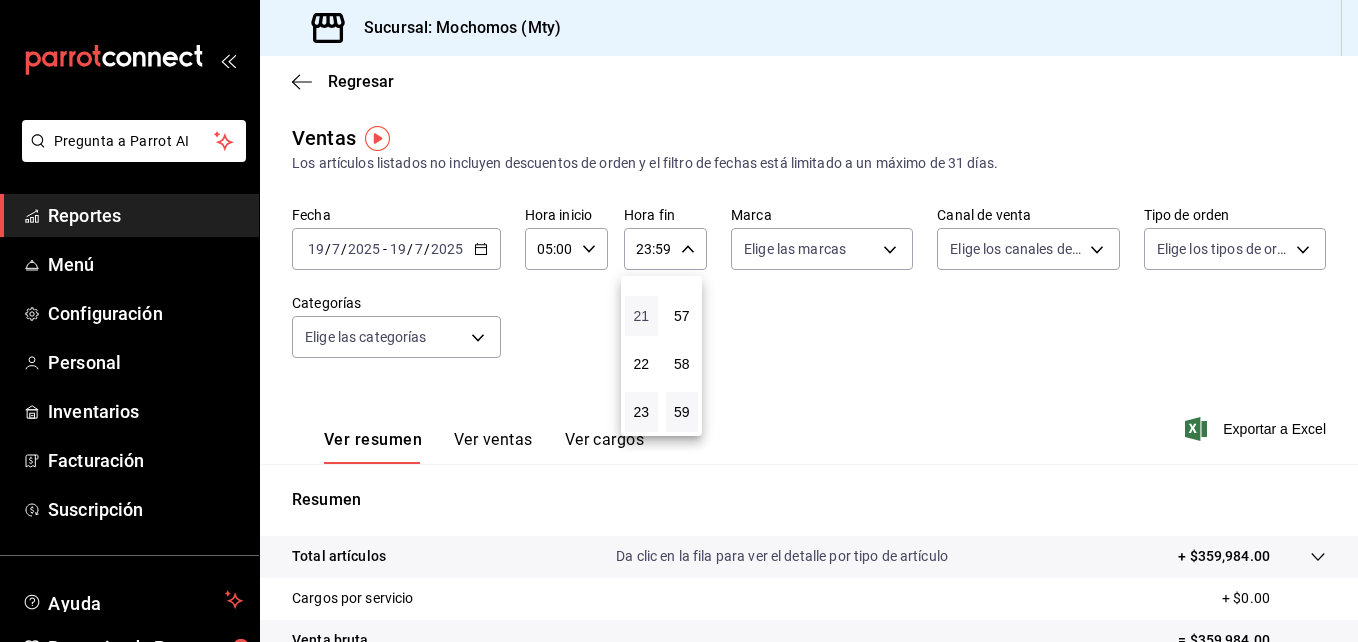 click on "21" at bounding box center [641, 316] 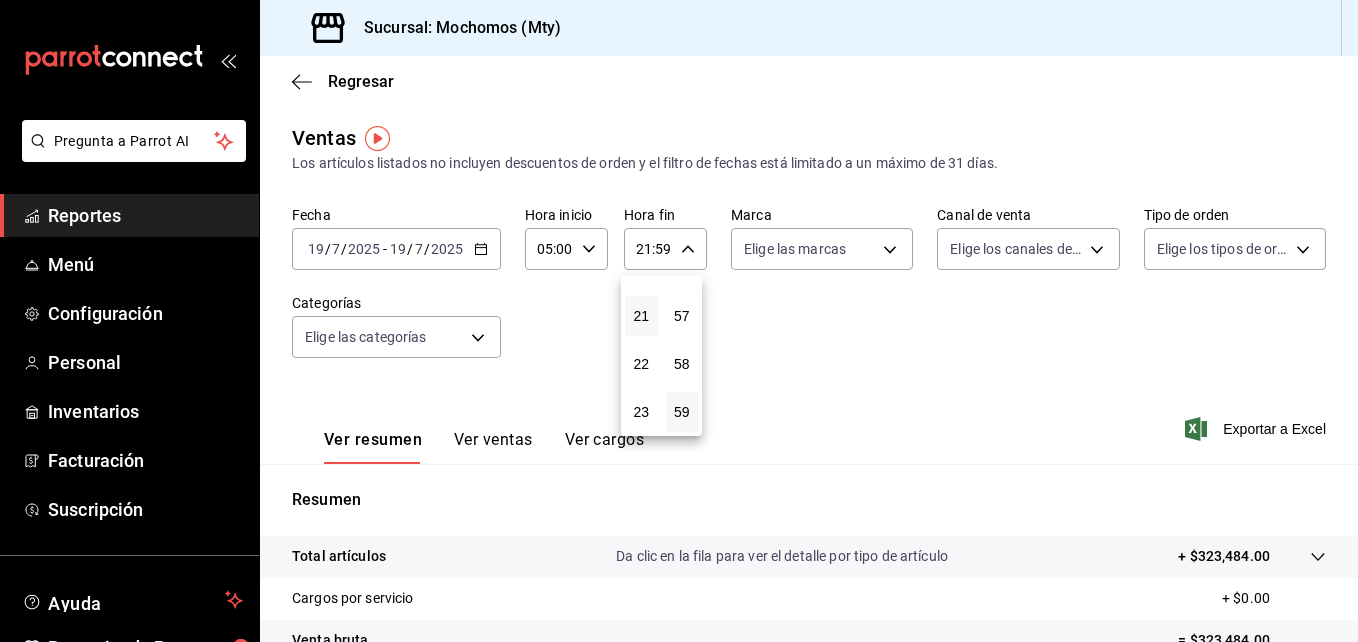 click at bounding box center (679, 321) 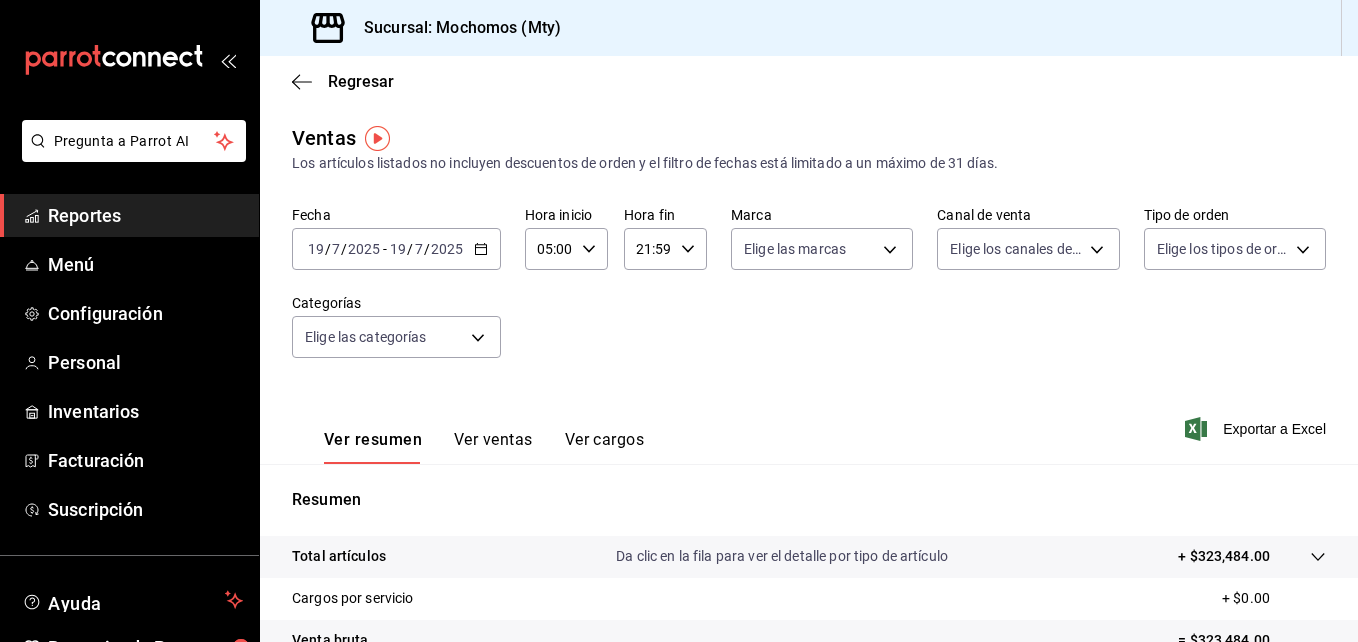 click 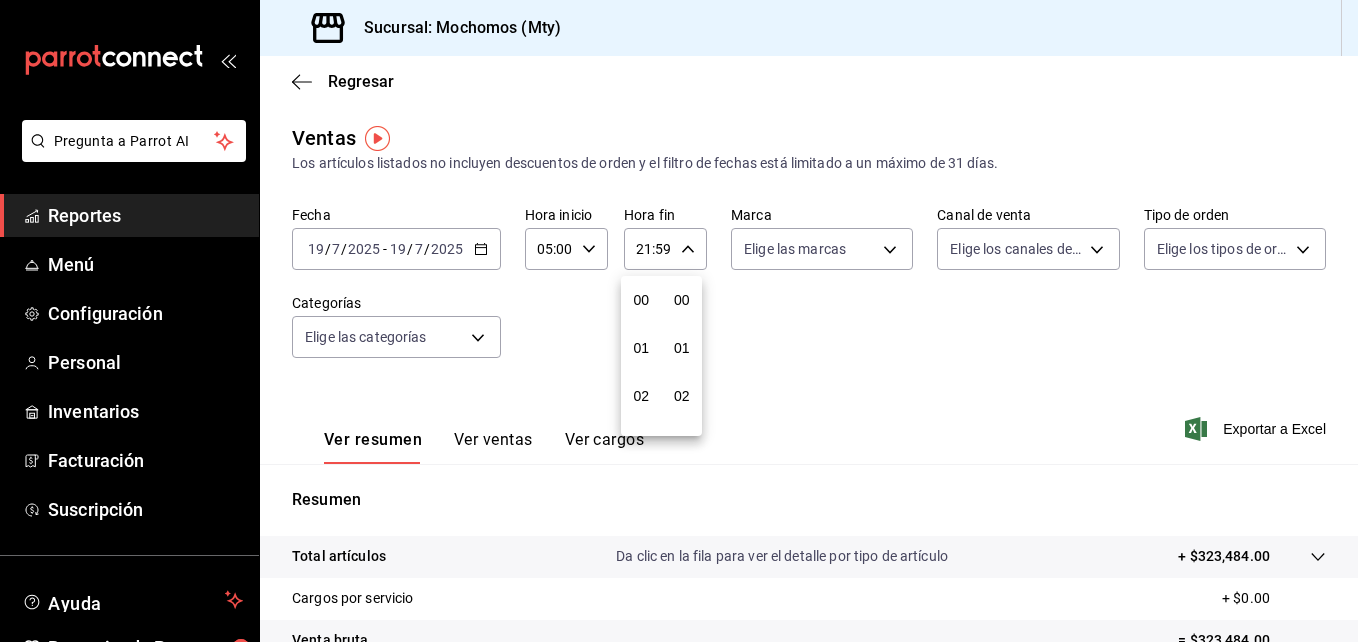 scroll, scrollTop: 992, scrollLeft: 0, axis: vertical 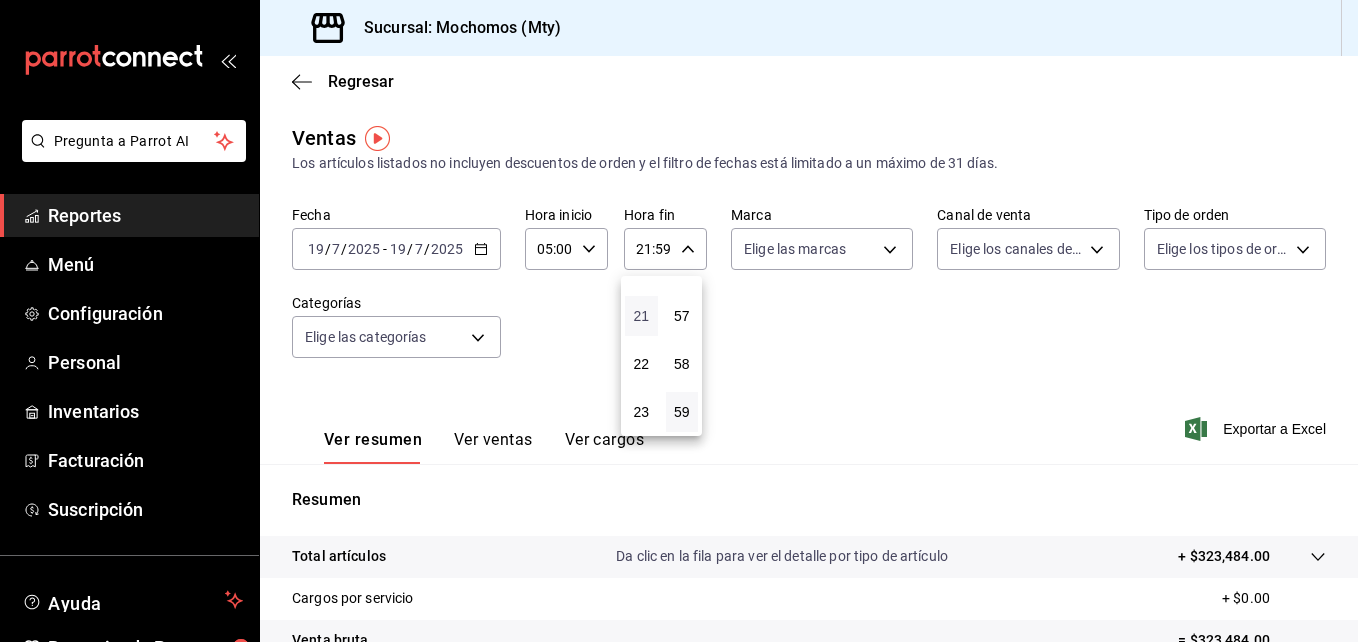 click on "21" at bounding box center [641, 316] 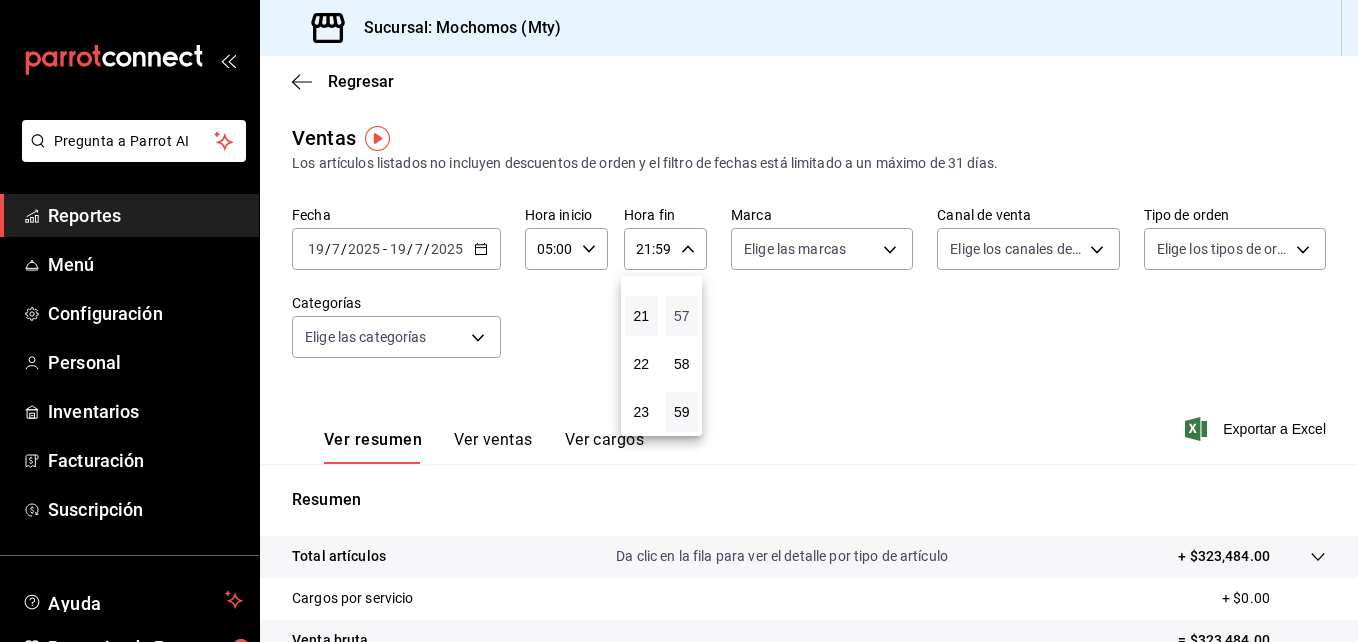 click on "57" at bounding box center [682, 316] 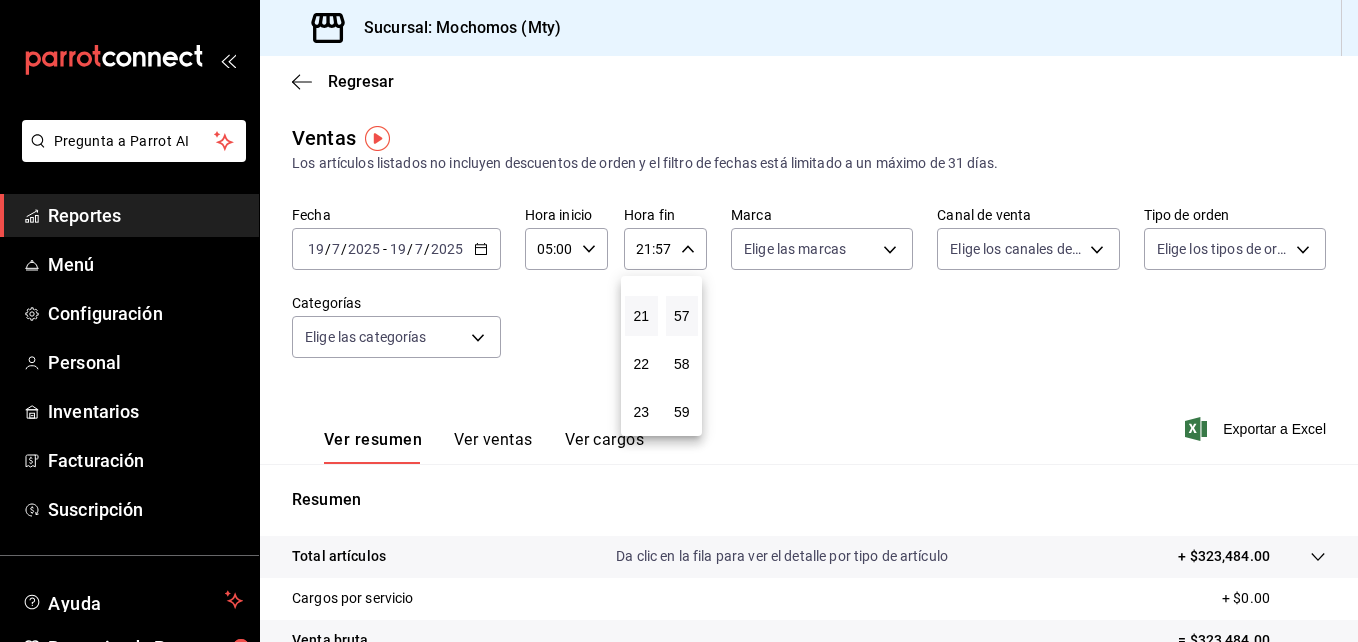 click at bounding box center (679, 321) 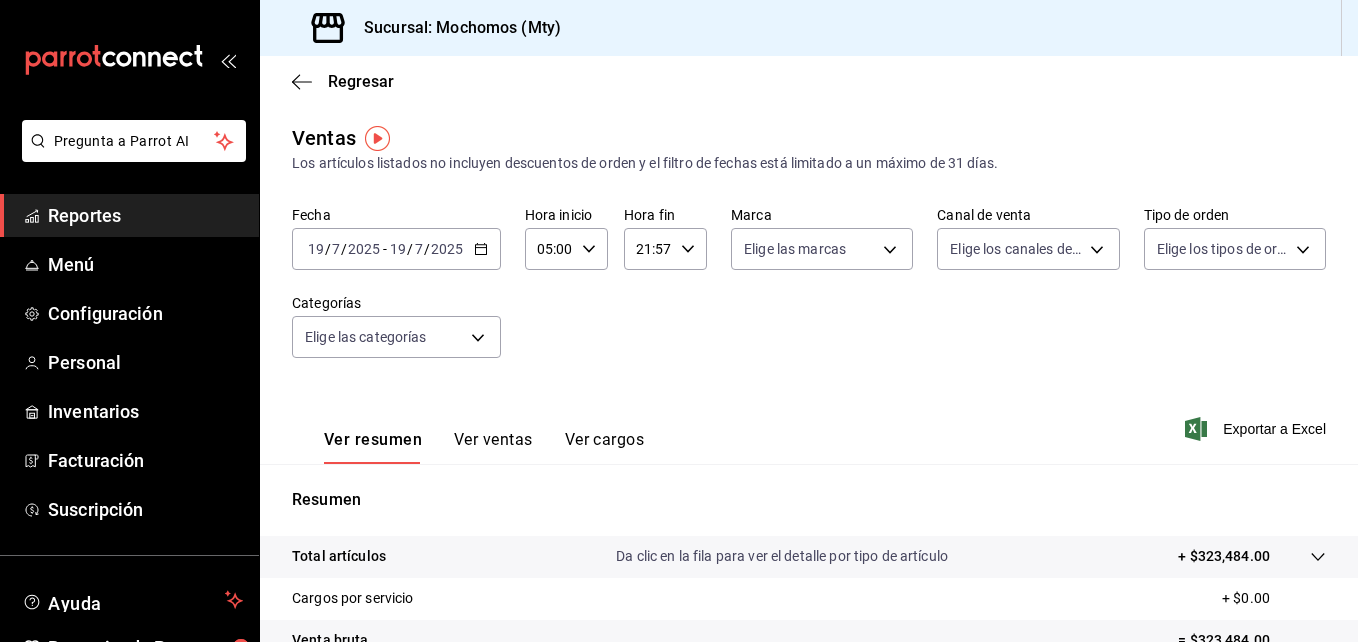click 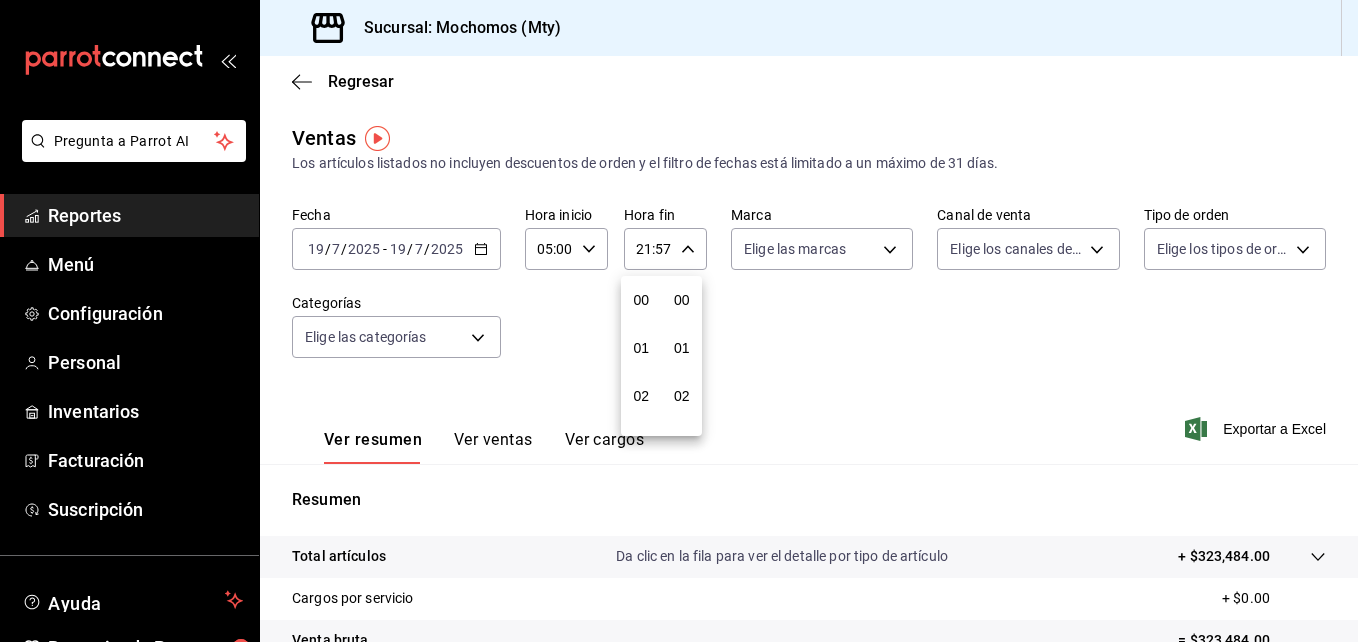 scroll, scrollTop: 992, scrollLeft: 0, axis: vertical 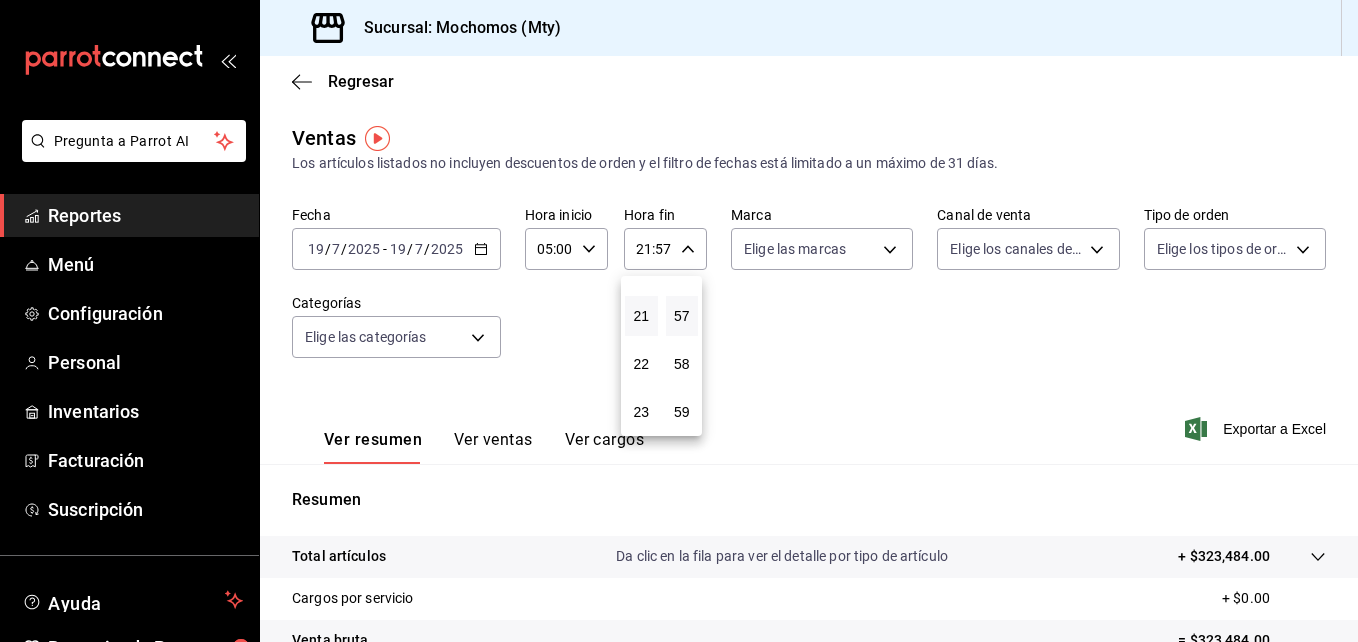 click at bounding box center [679, 321] 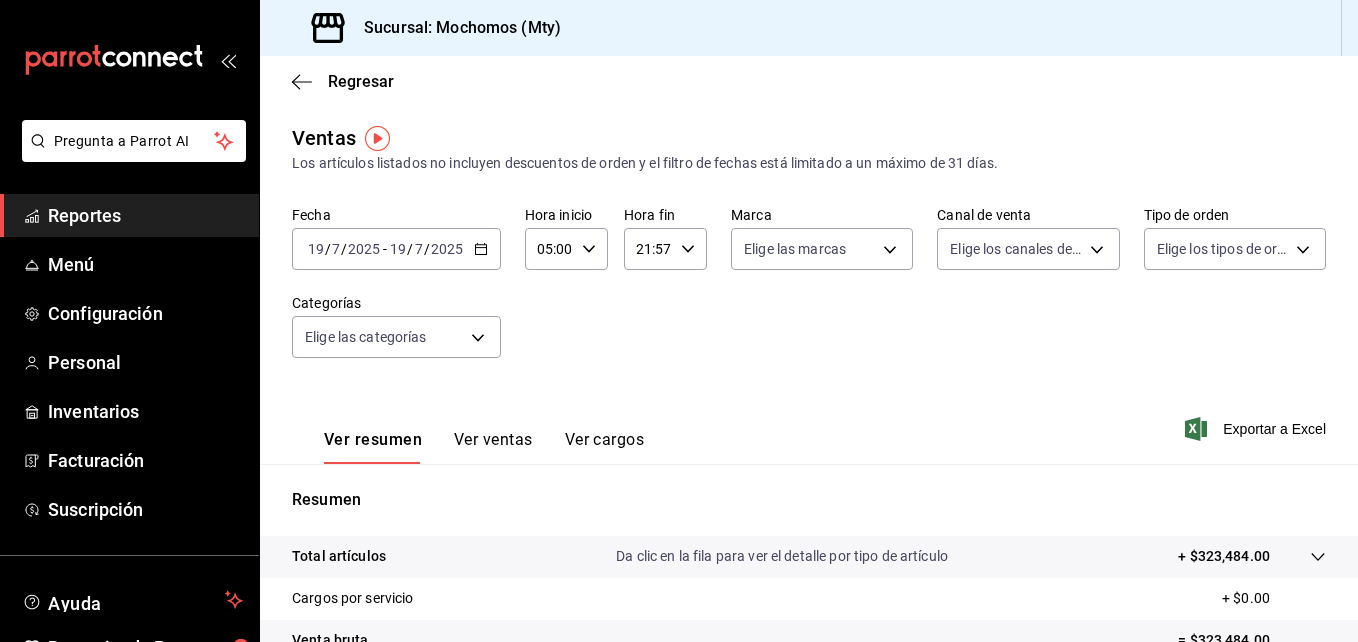click on "21:57" at bounding box center [648, 249] 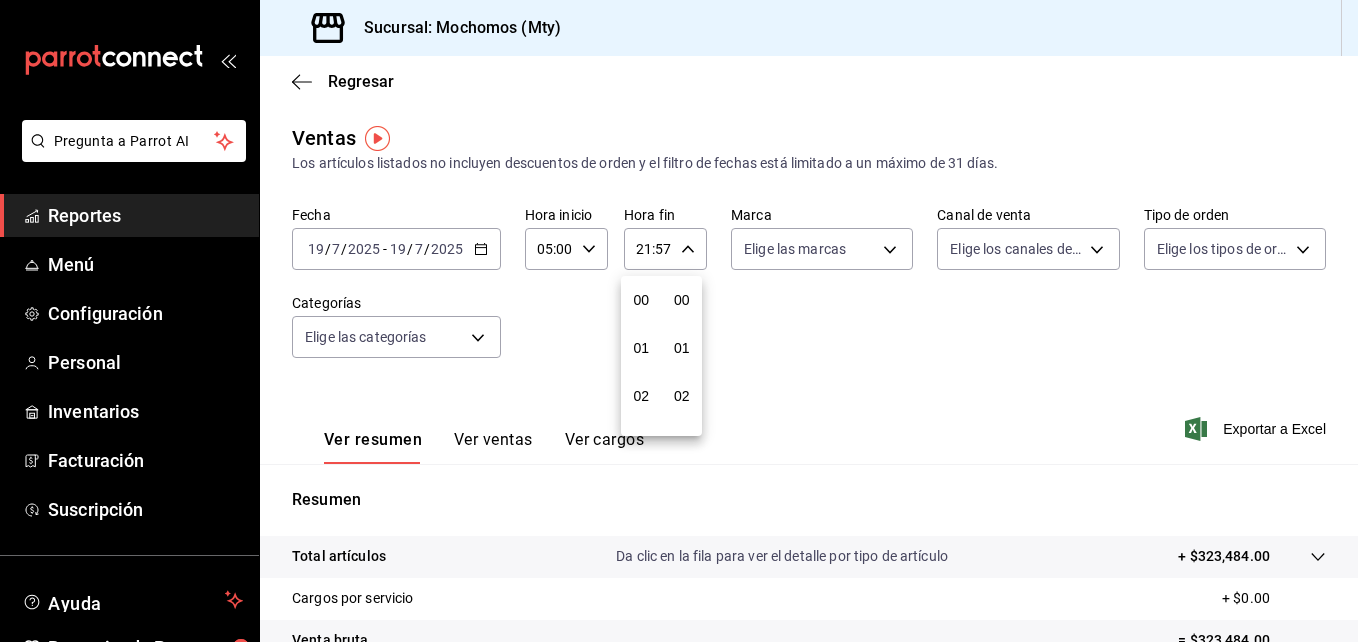 click at bounding box center [679, 321] 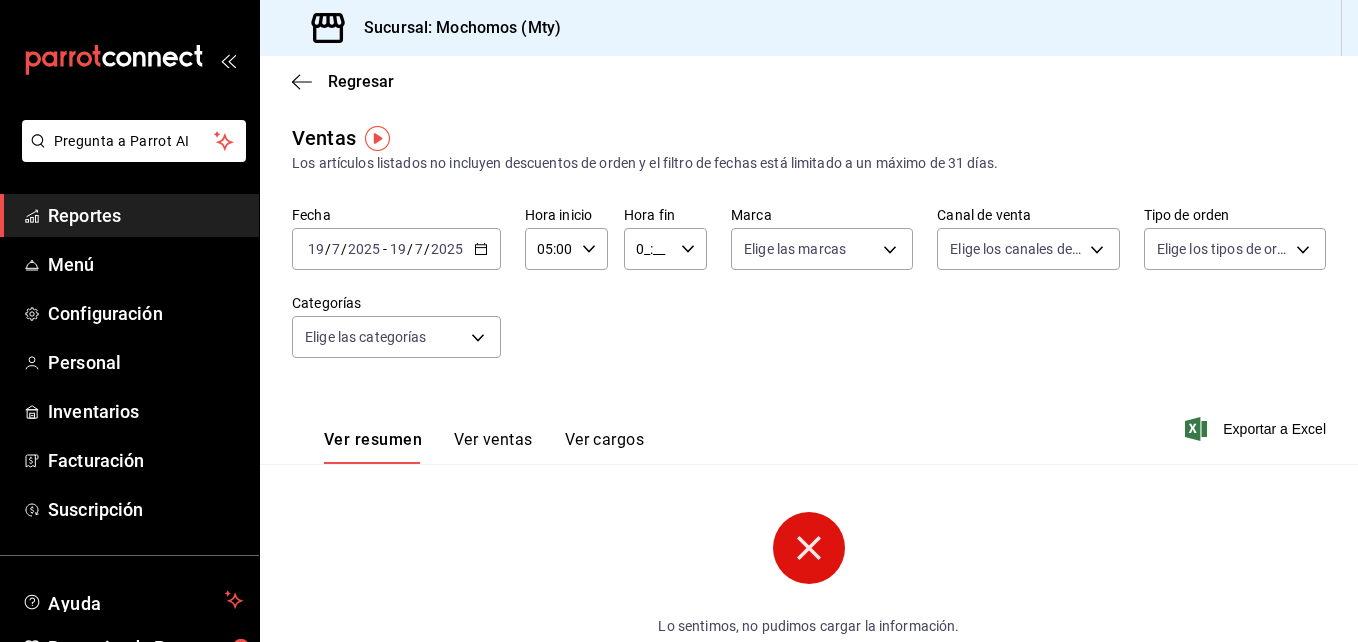 click on "0_:__ Hora fin" at bounding box center (665, 249) 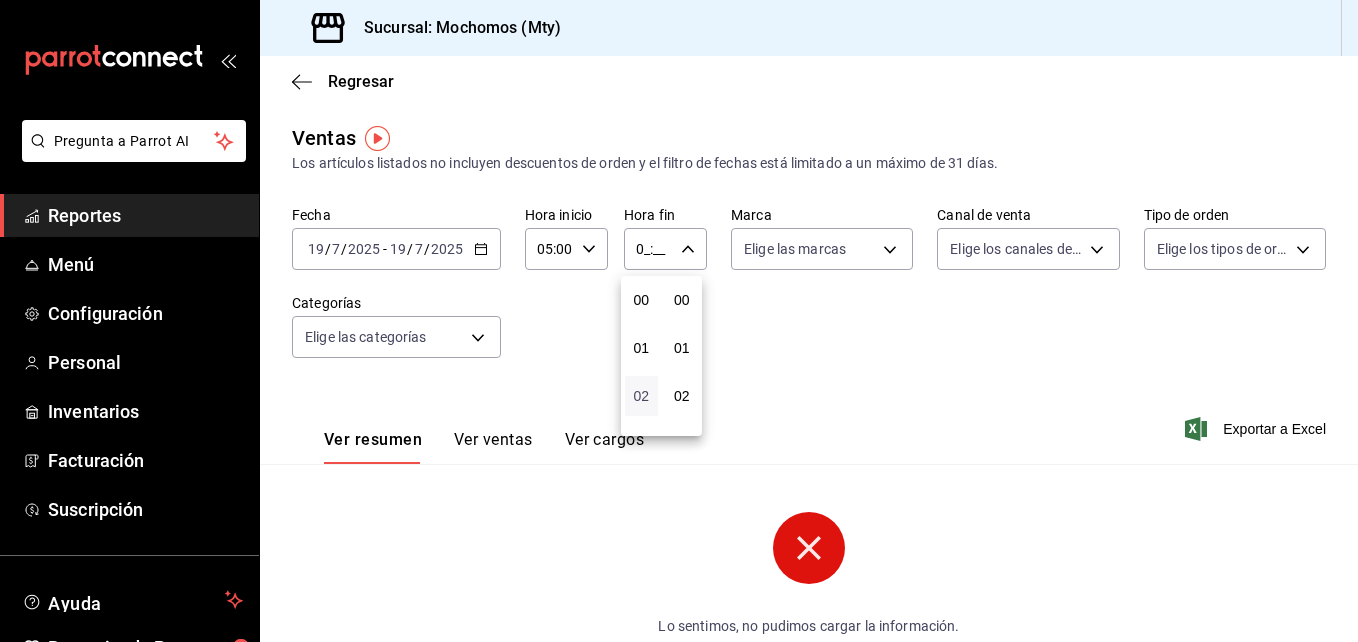 click on "02" at bounding box center [641, 396] 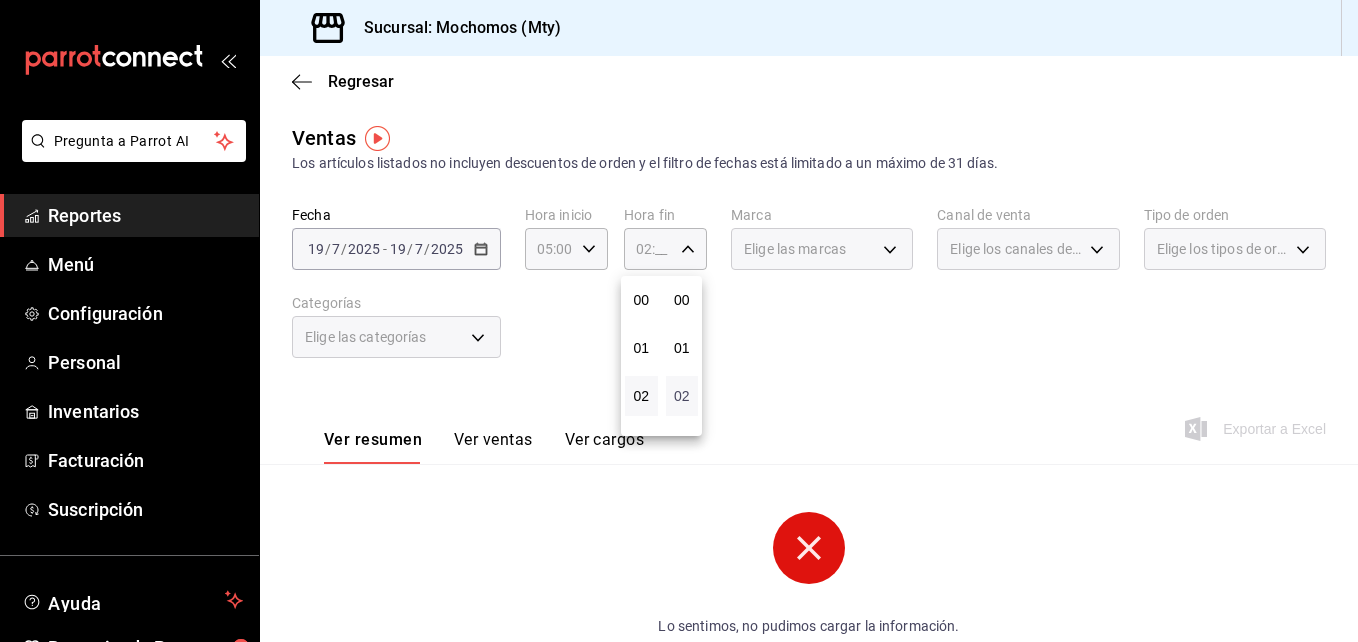 click on "02" at bounding box center [682, 396] 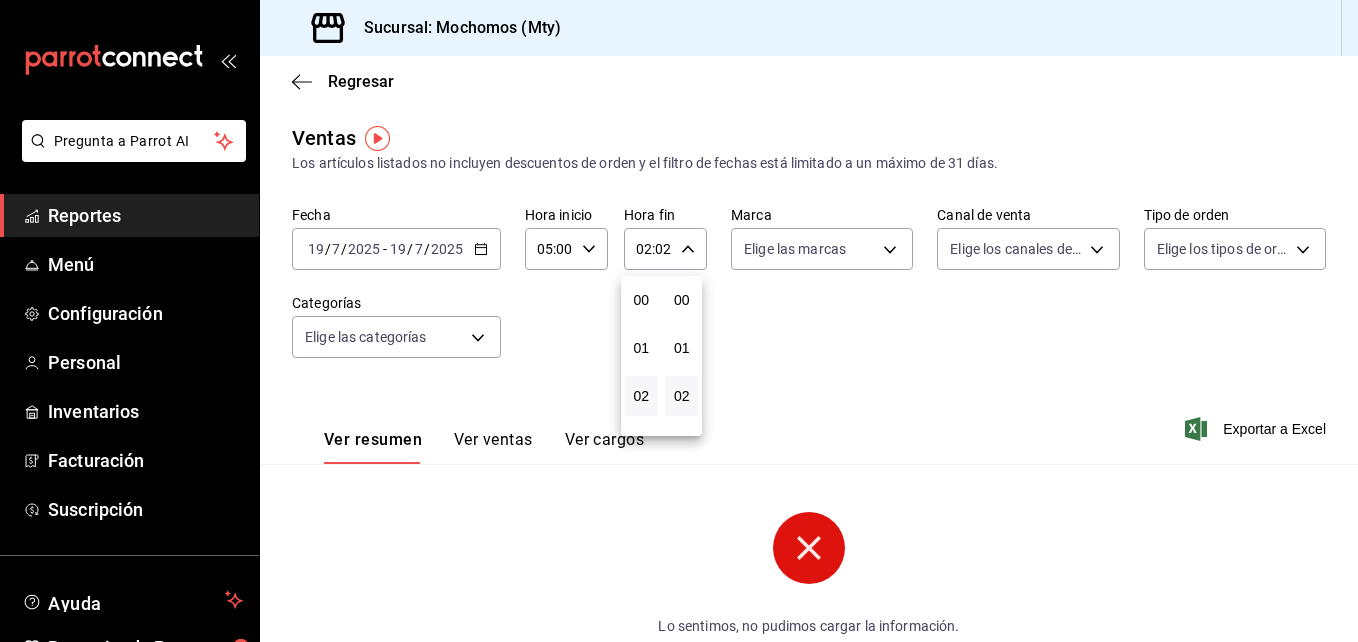 click at bounding box center [679, 321] 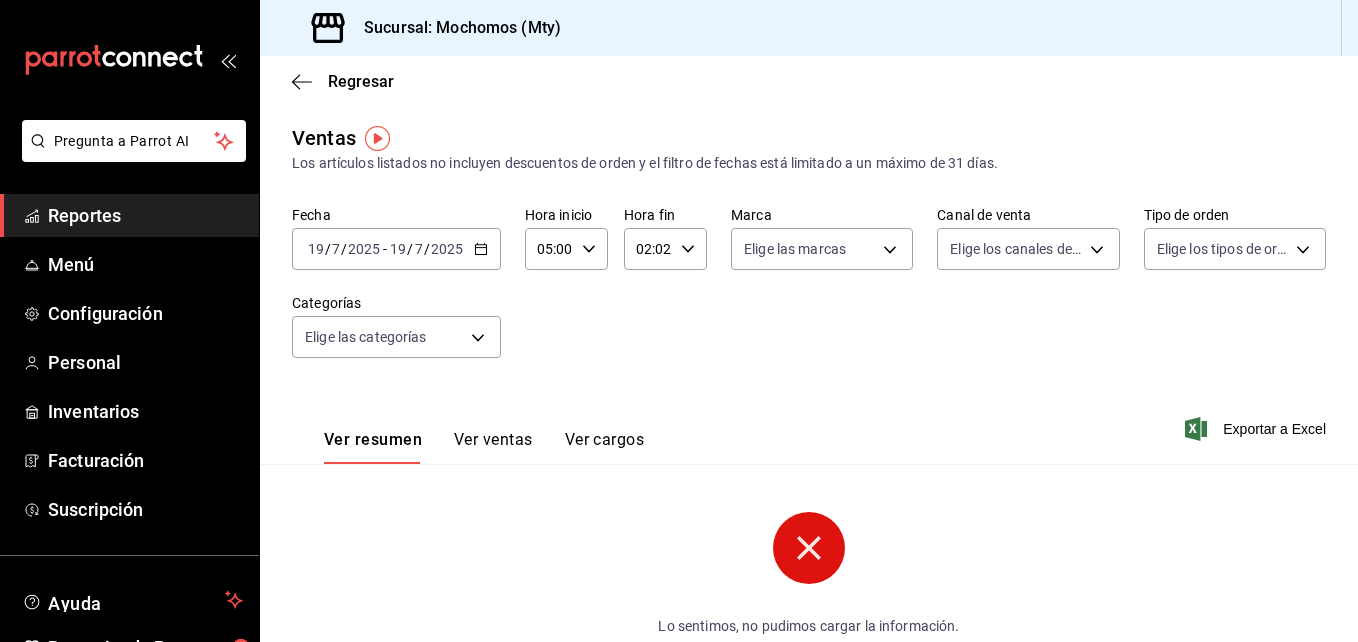 click on "02:02" at bounding box center (648, 249) 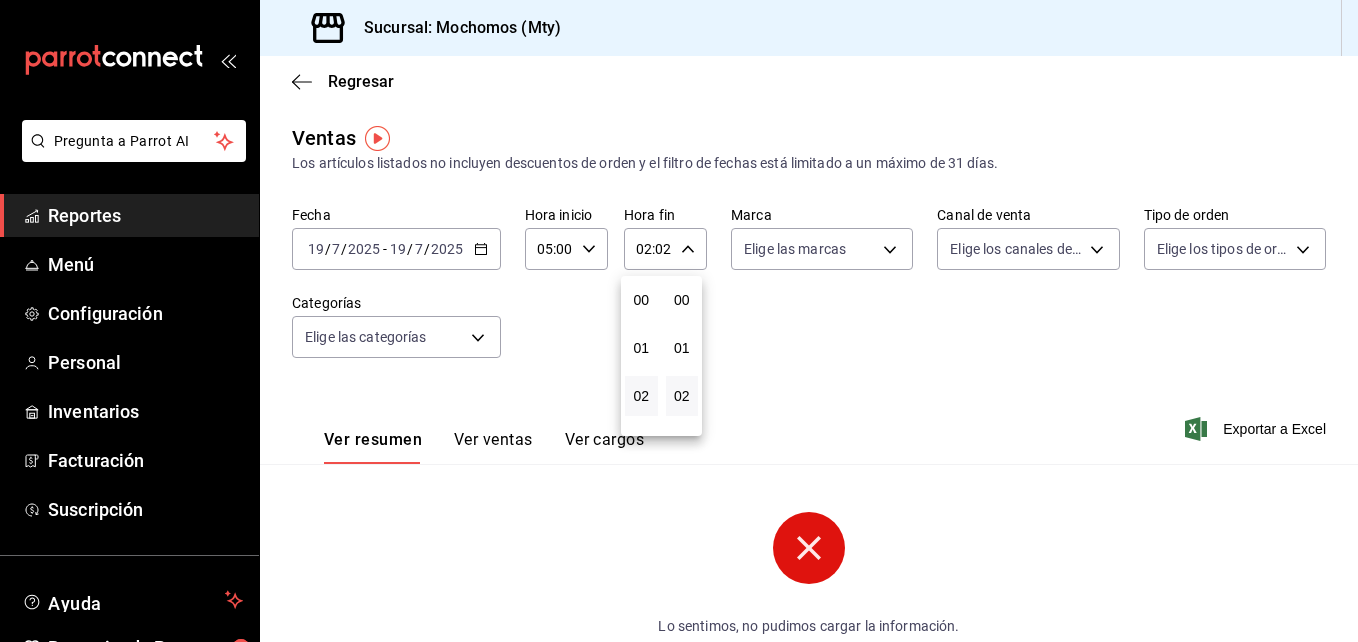 scroll, scrollTop: 96, scrollLeft: 0, axis: vertical 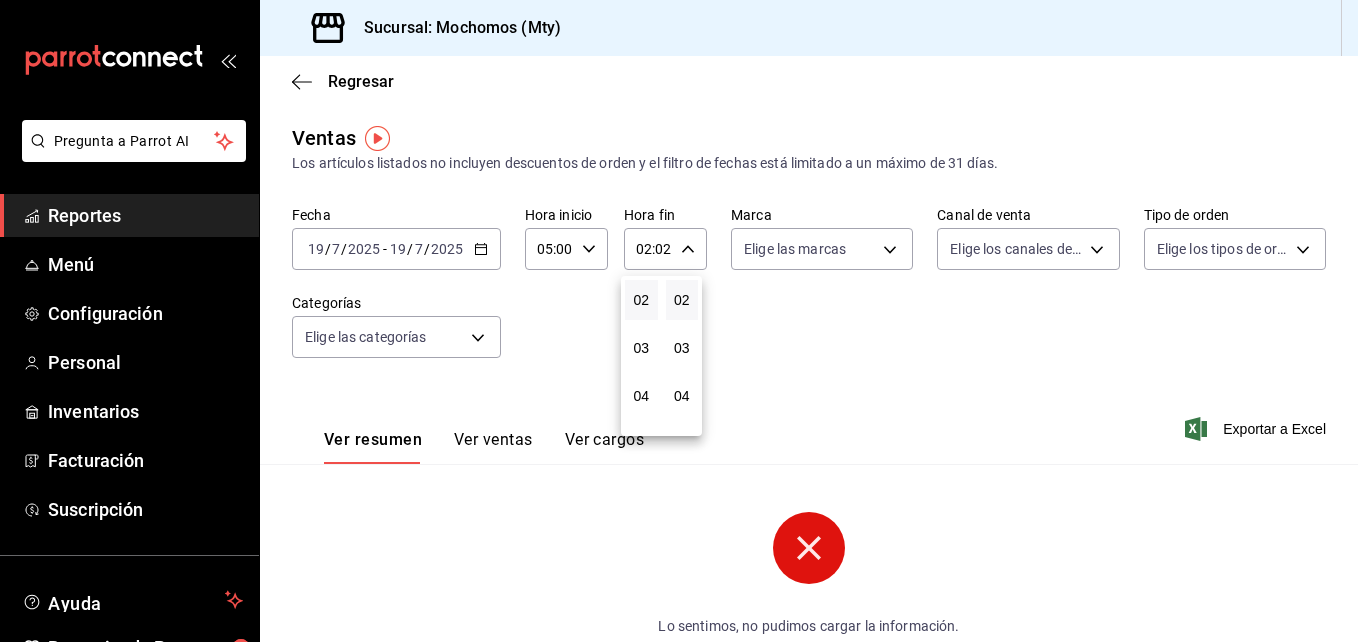 click at bounding box center [679, 321] 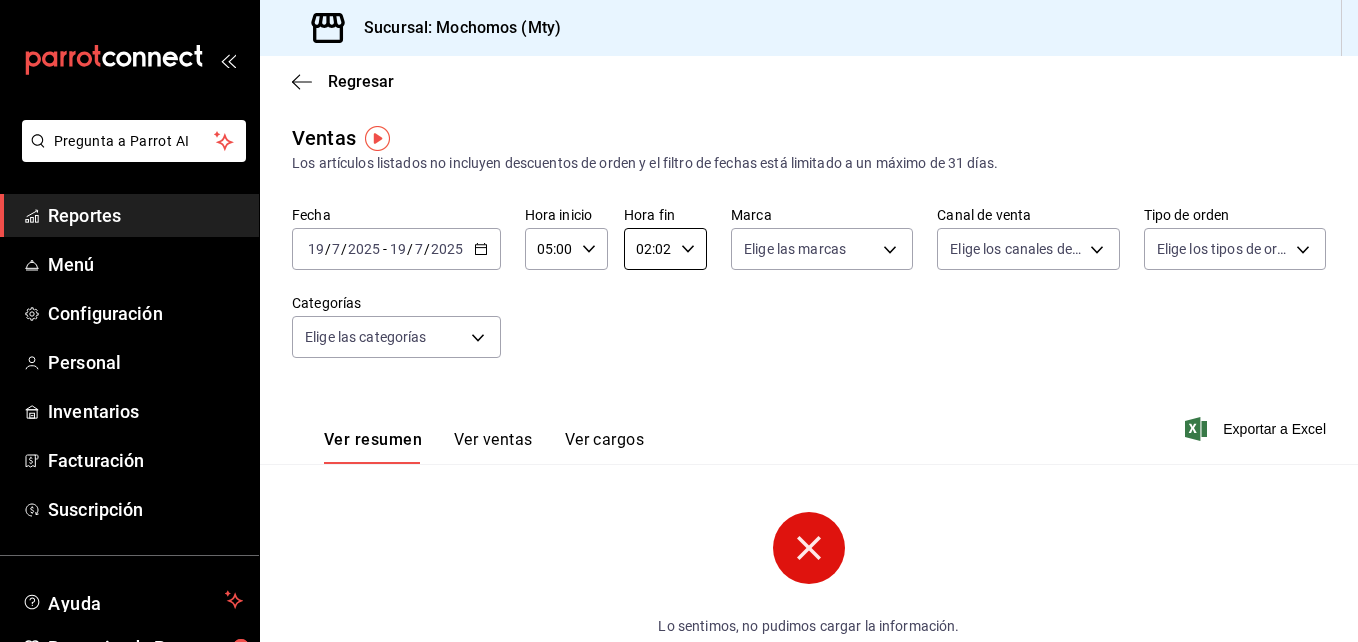 click on "02:02" at bounding box center (648, 249) 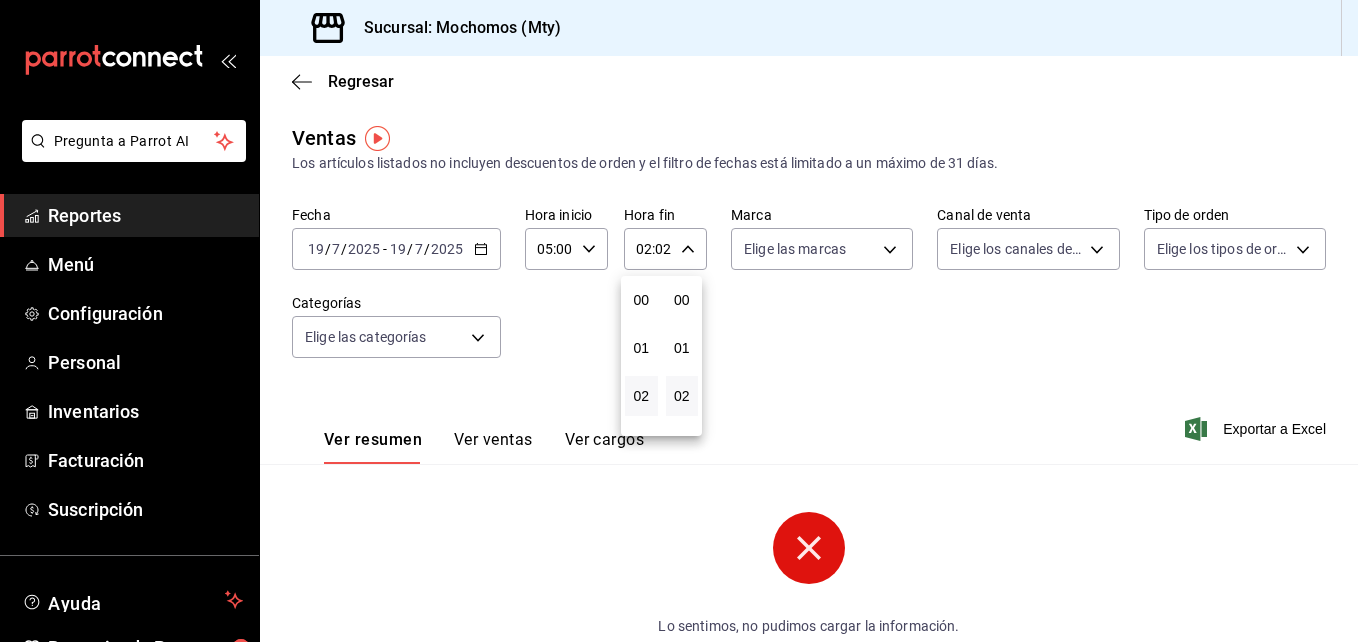 scroll, scrollTop: 96, scrollLeft: 0, axis: vertical 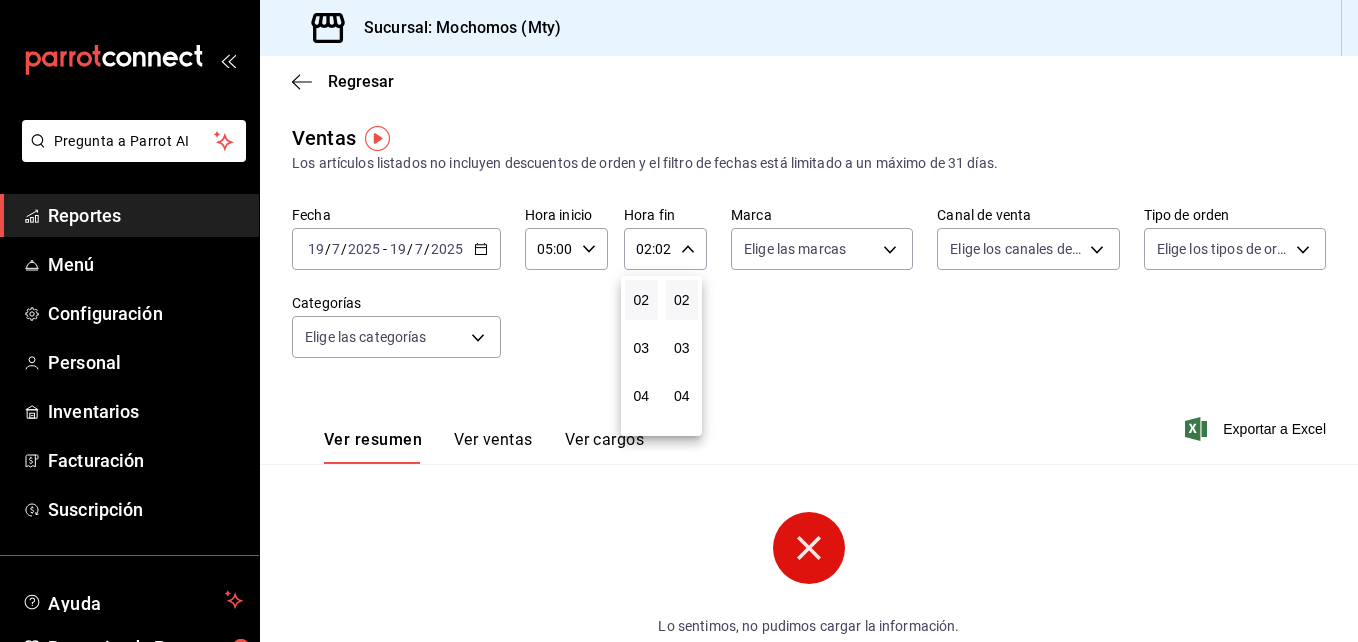 click at bounding box center [679, 321] 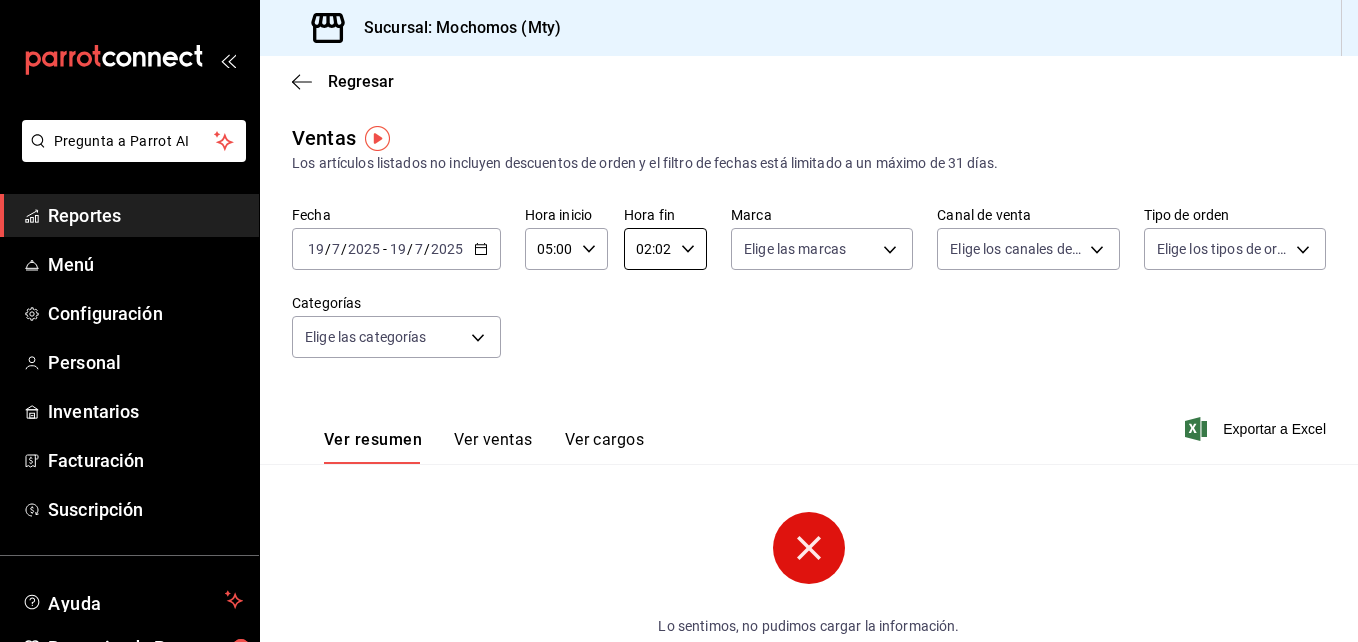 scroll, scrollTop: 0, scrollLeft: 1, axis: horizontal 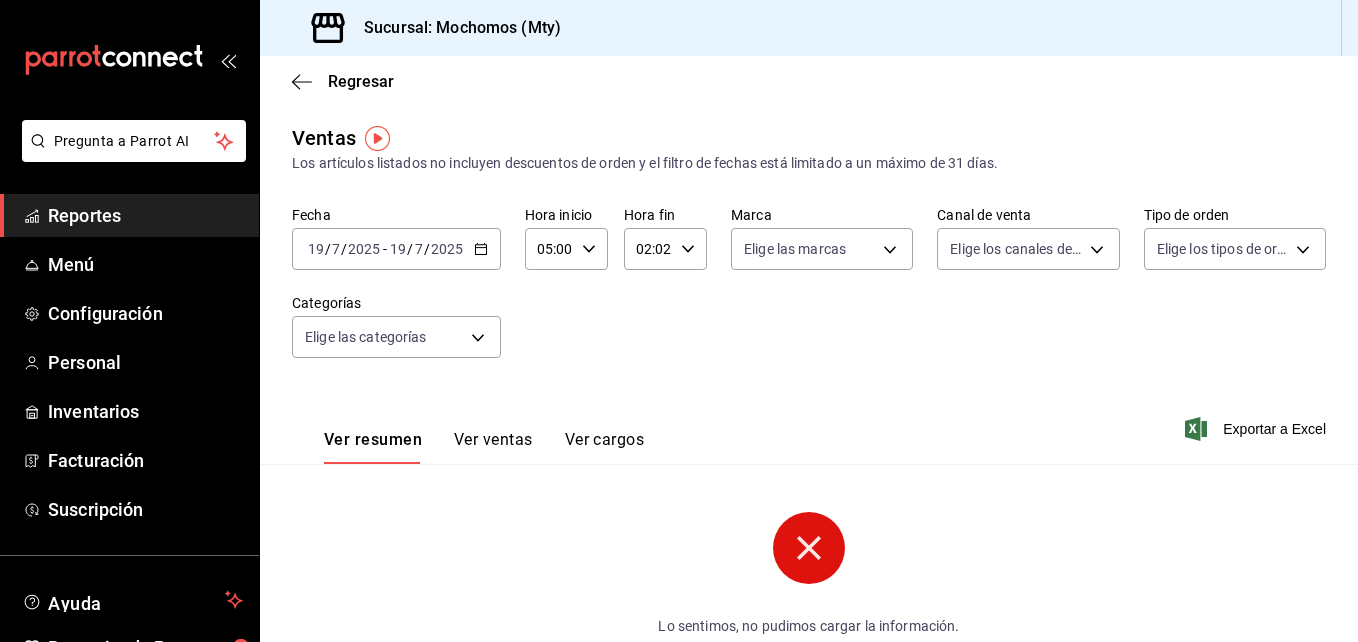 click on "02:02" at bounding box center (648, 249) 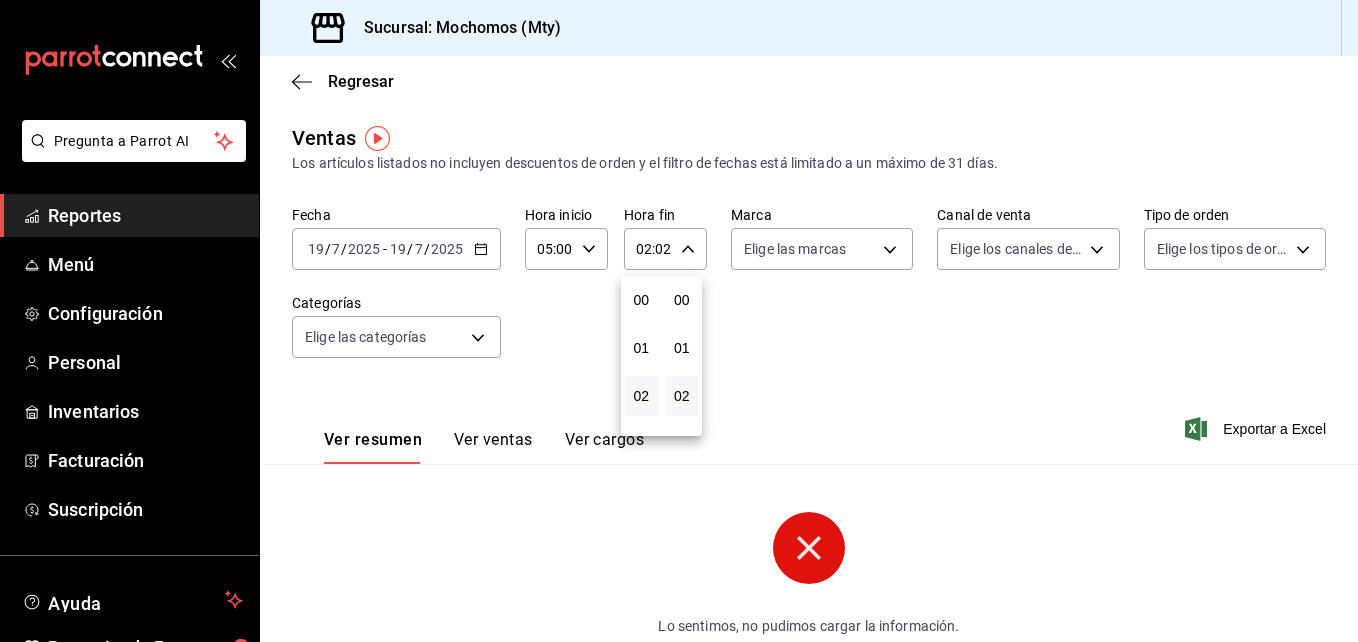 scroll, scrollTop: 0, scrollLeft: 0, axis: both 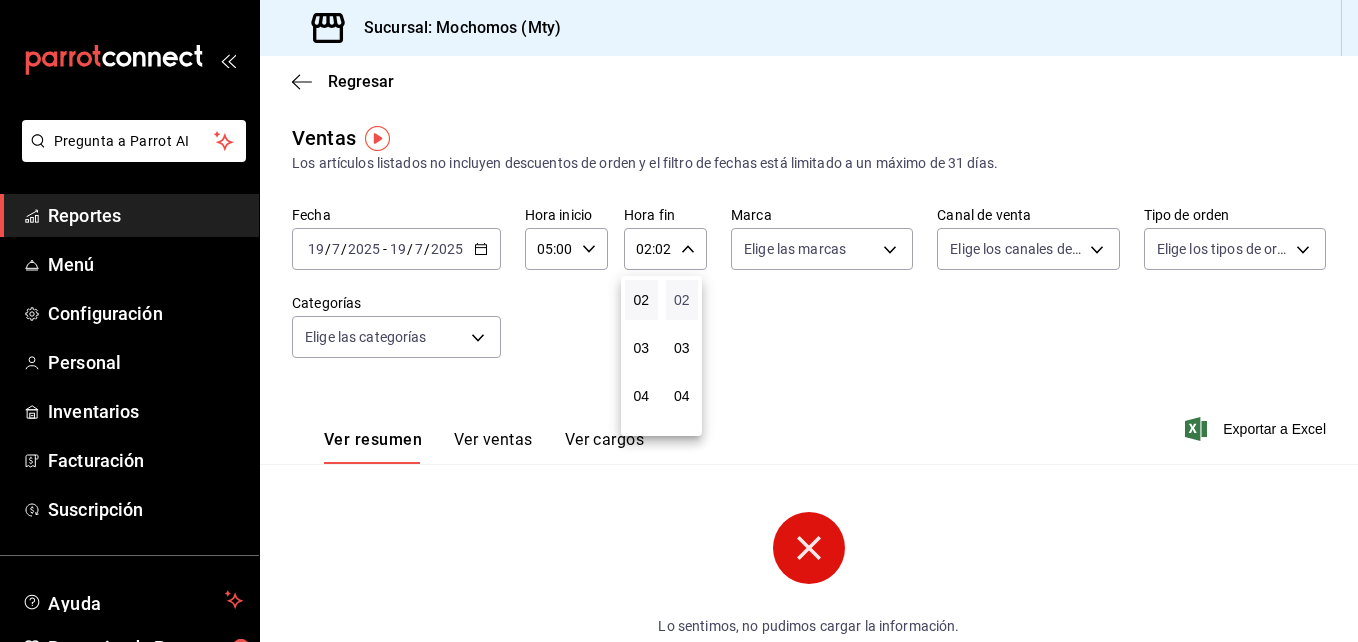 click on "02" at bounding box center (682, 300) 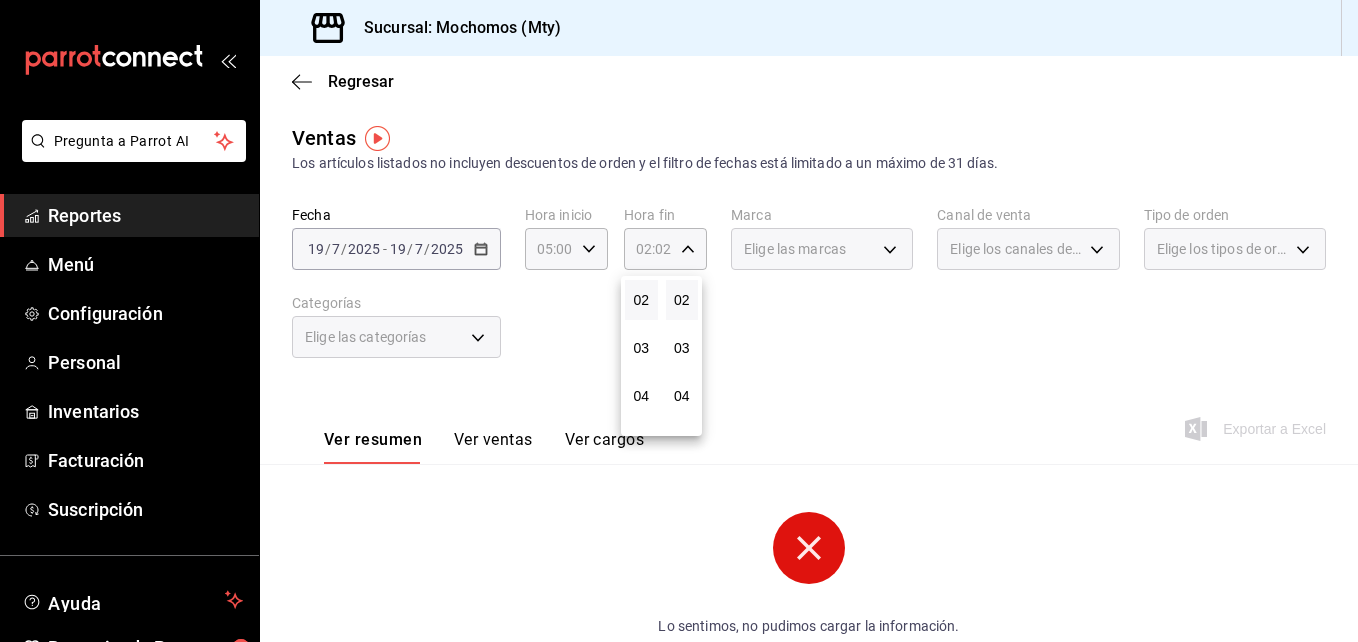 click at bounding box center [679, 321] 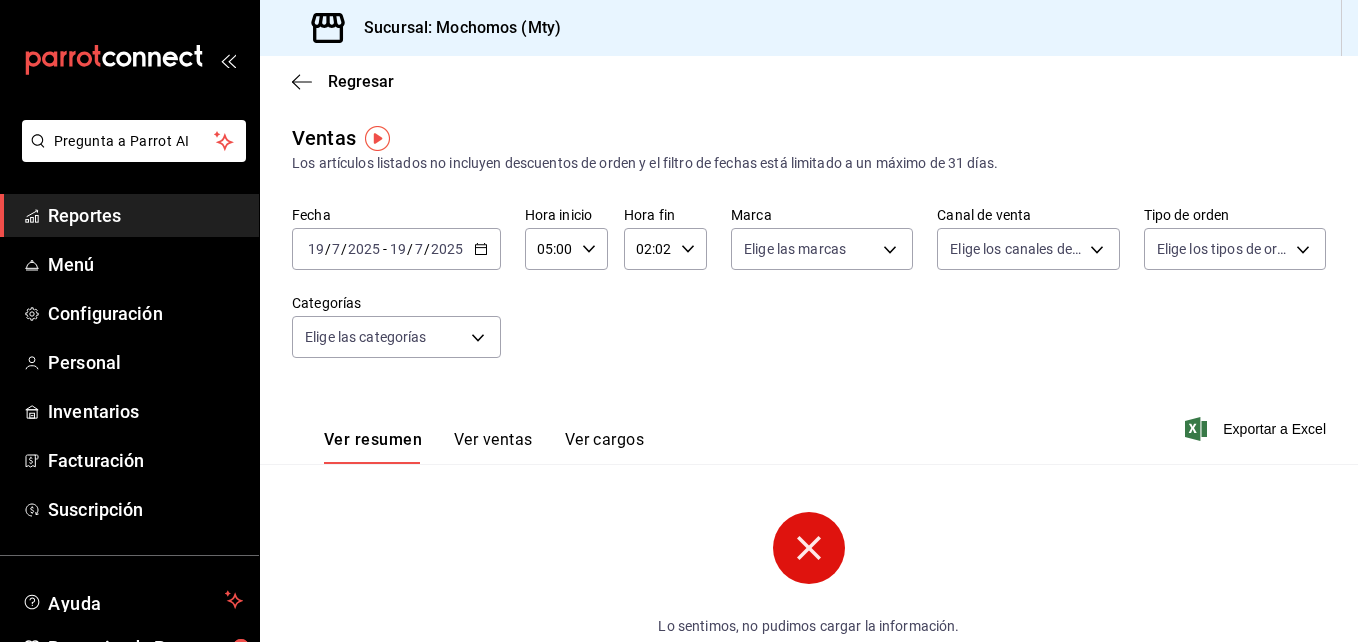 click 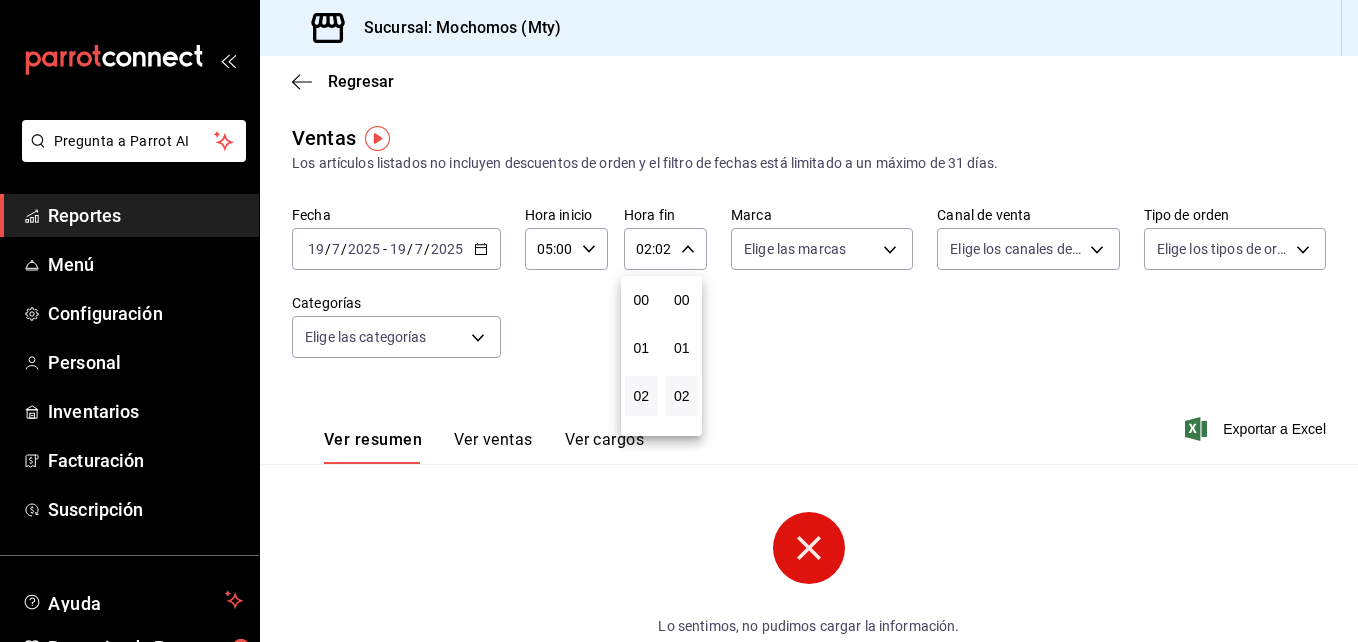 scroll, scrollTop: 96, scrollLeft: 0, axis: vertical 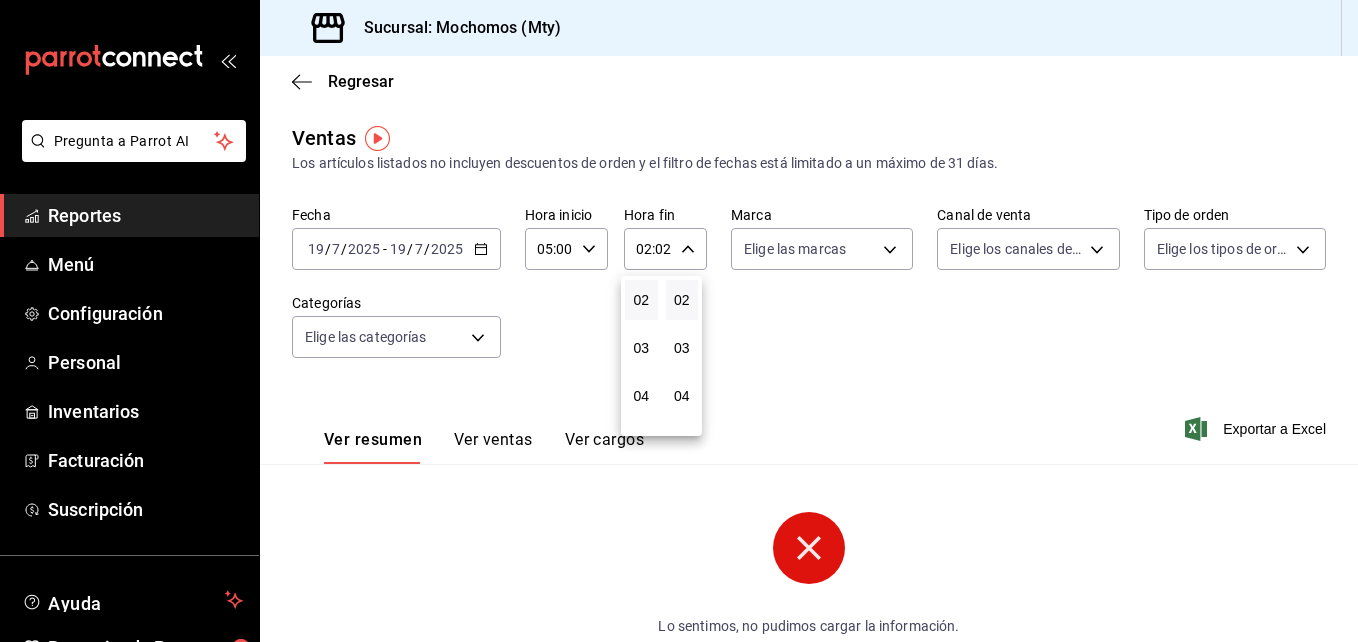 click at bounding box center (679, 321) 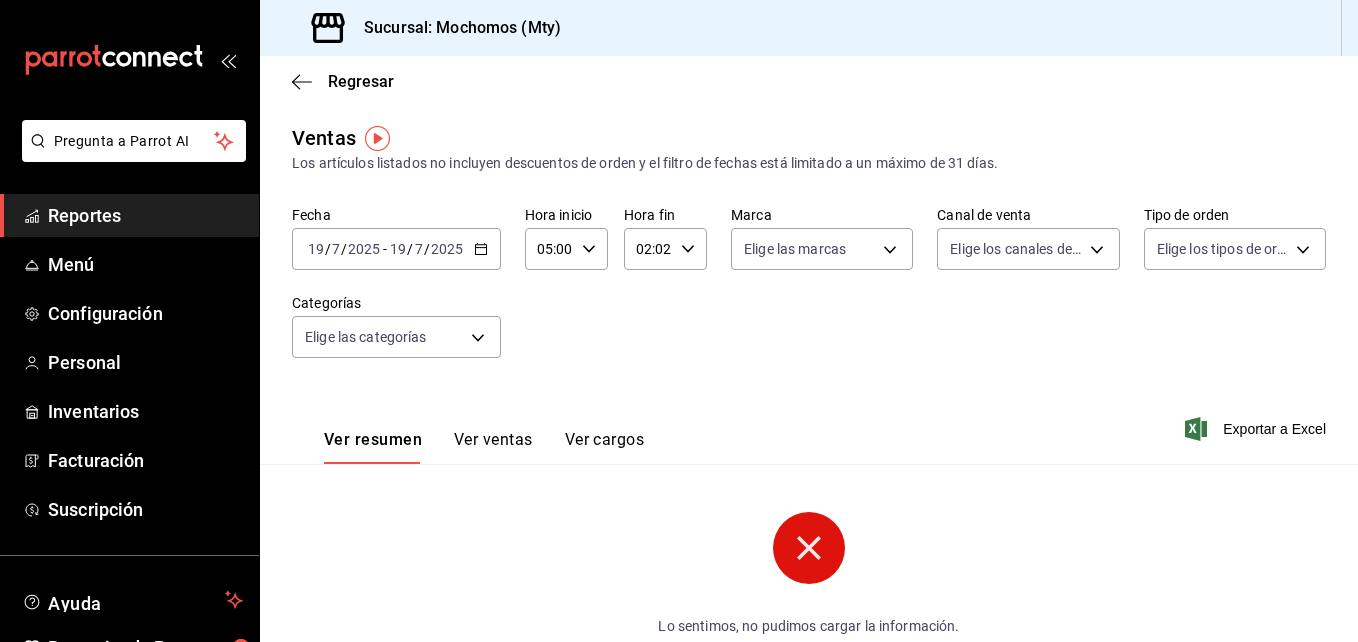 click at bounding box center (679, 321) 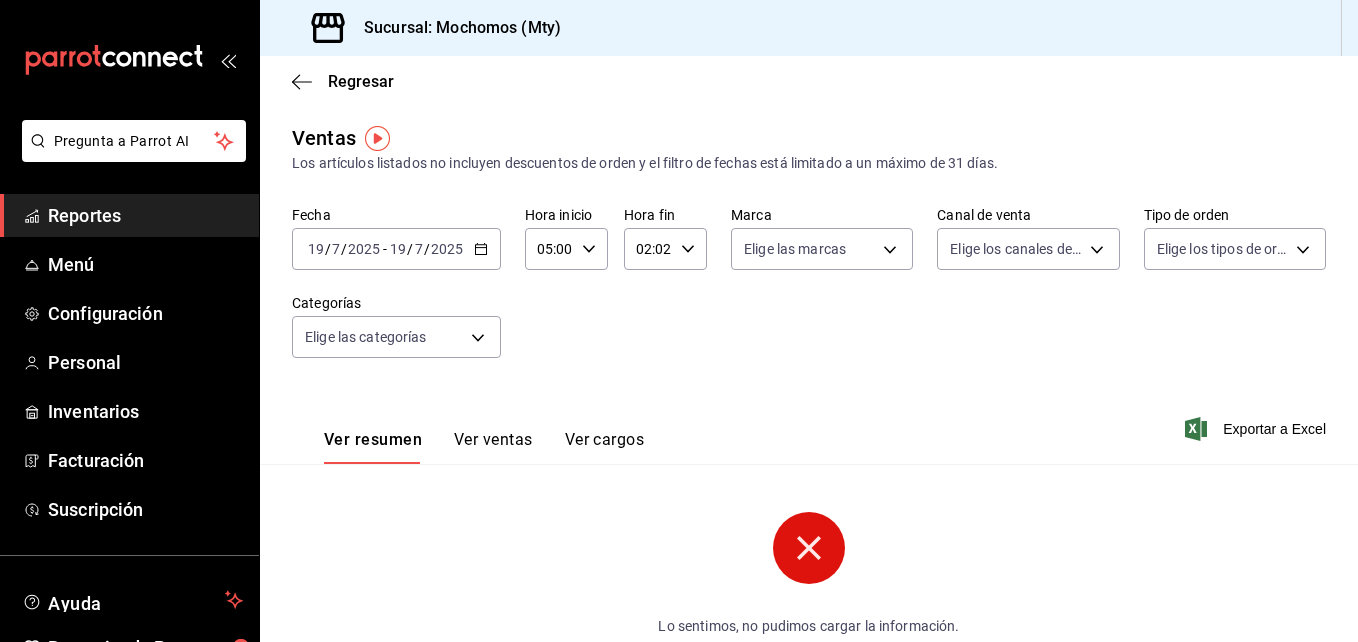 click on "02:02" at bounding box center (648, 249) 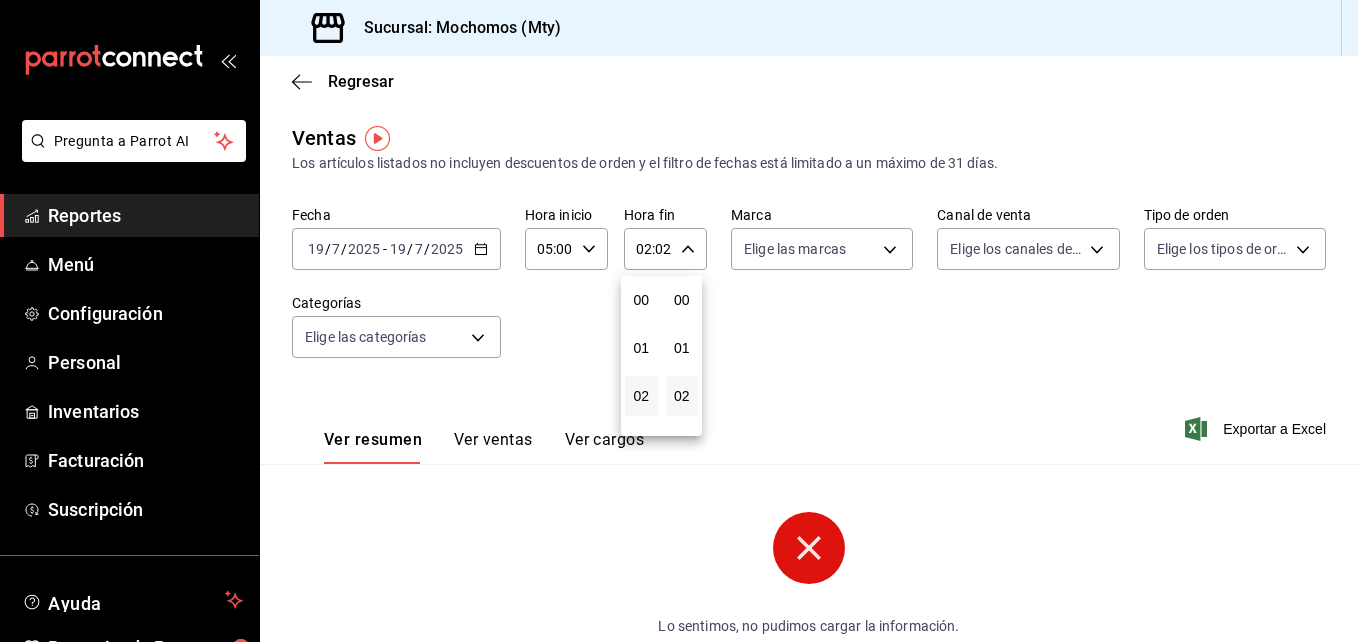 scroll, scrollTop: 96, scrollLeft: 0, axis: vertical 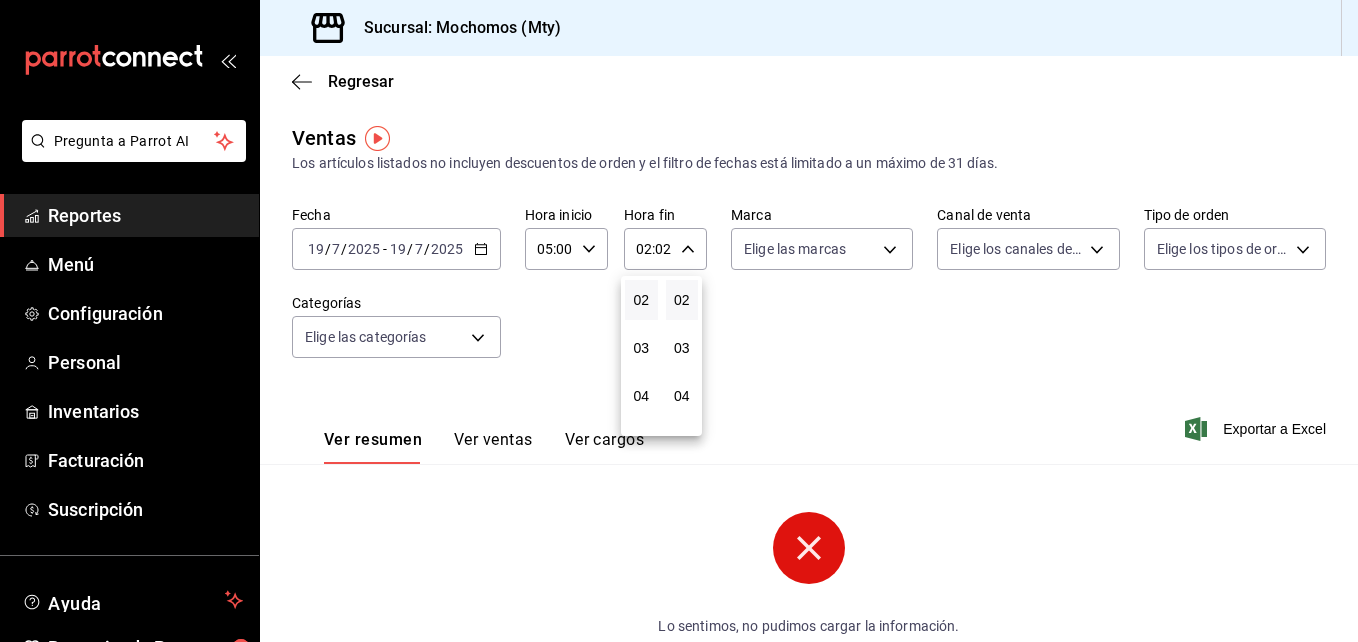 click at bounding box center (679, 321) 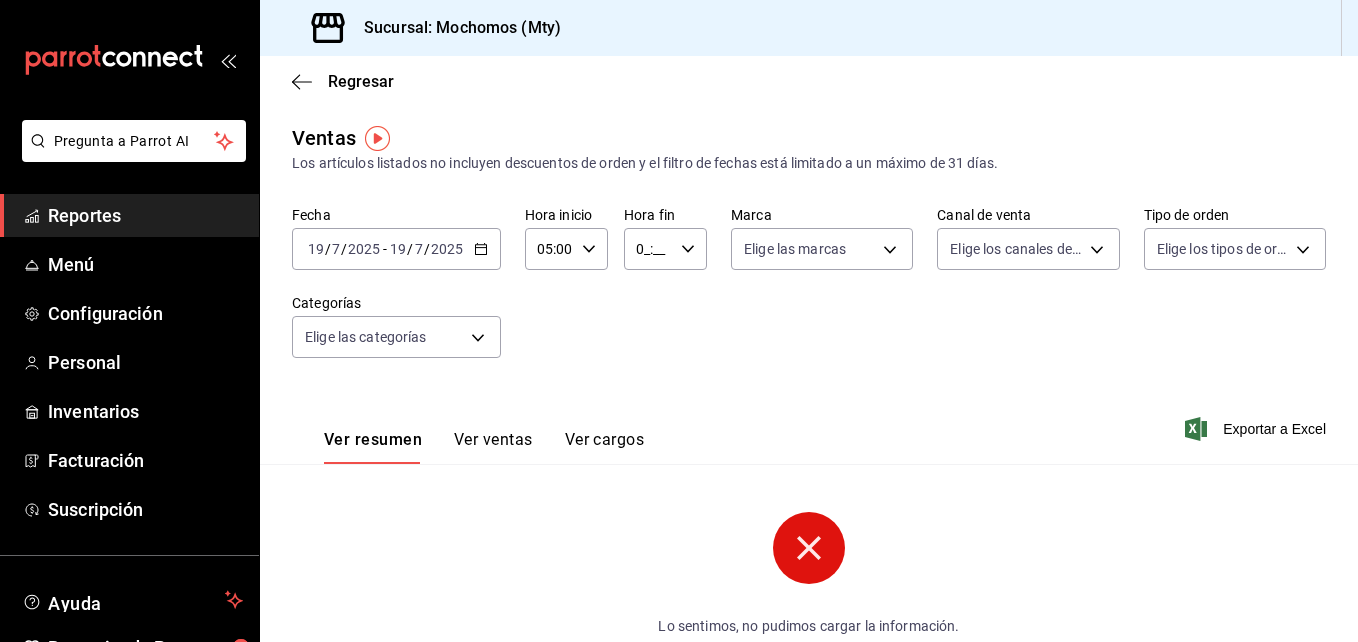 click 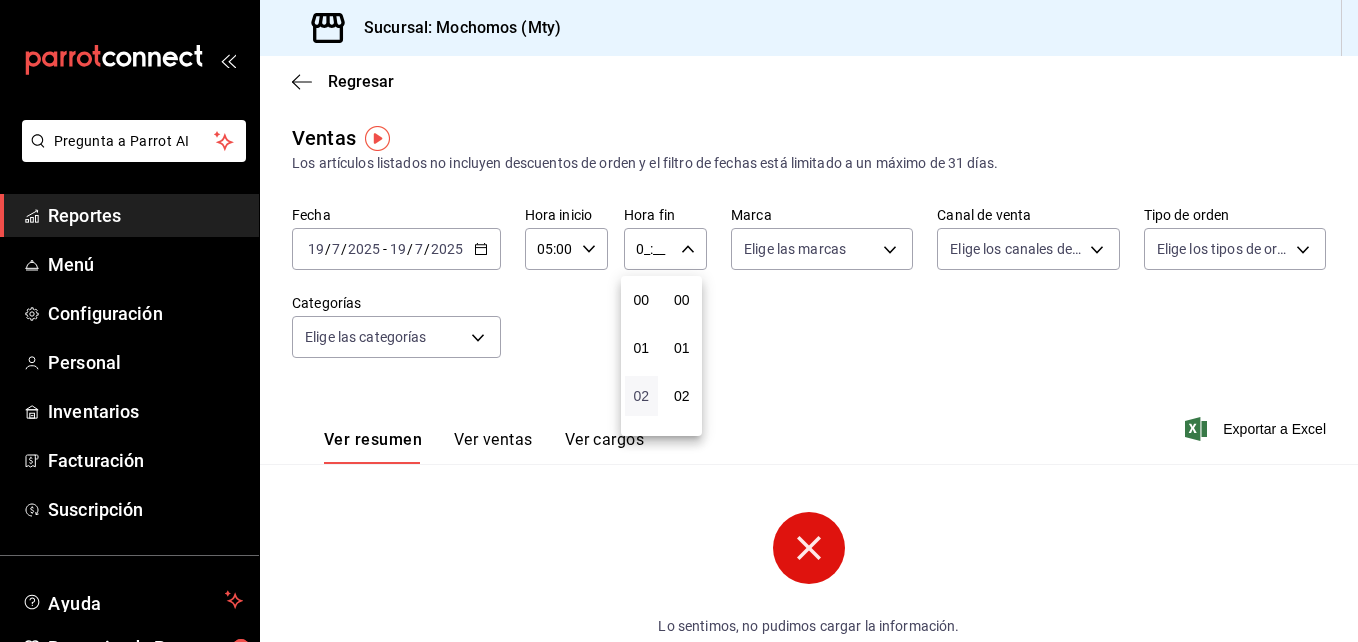 click on "02" at bounding box center (641, 396) 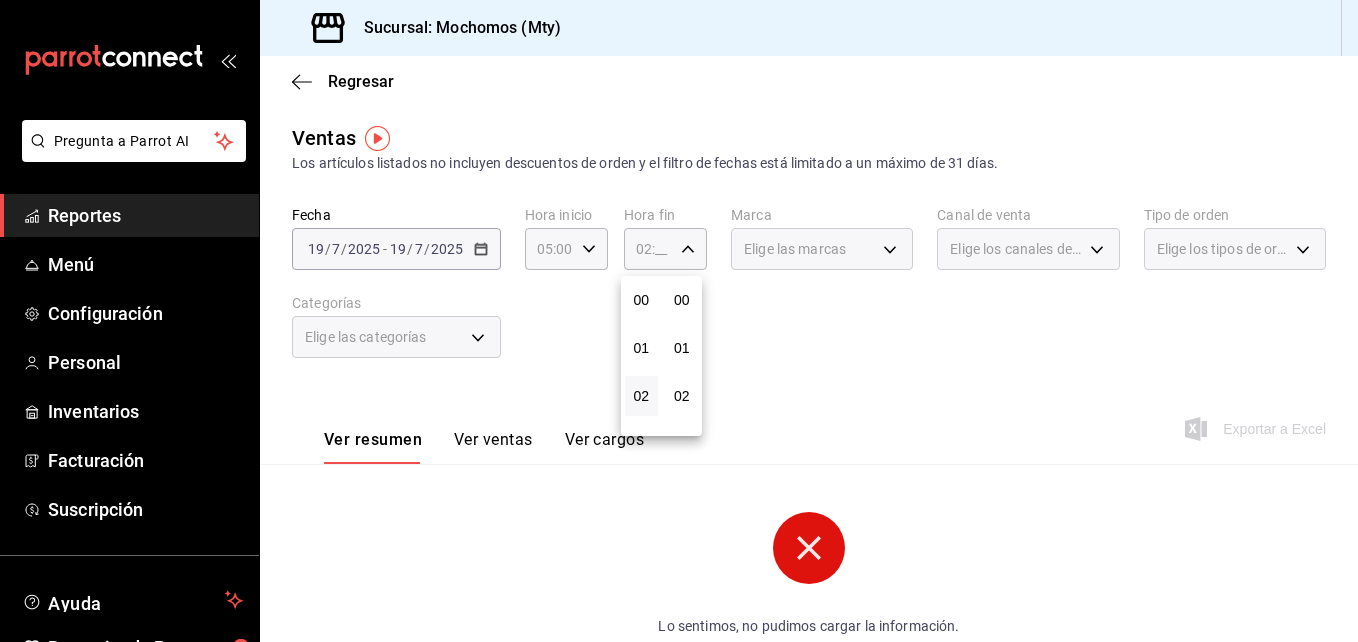 click at bounding box center (679, 321) 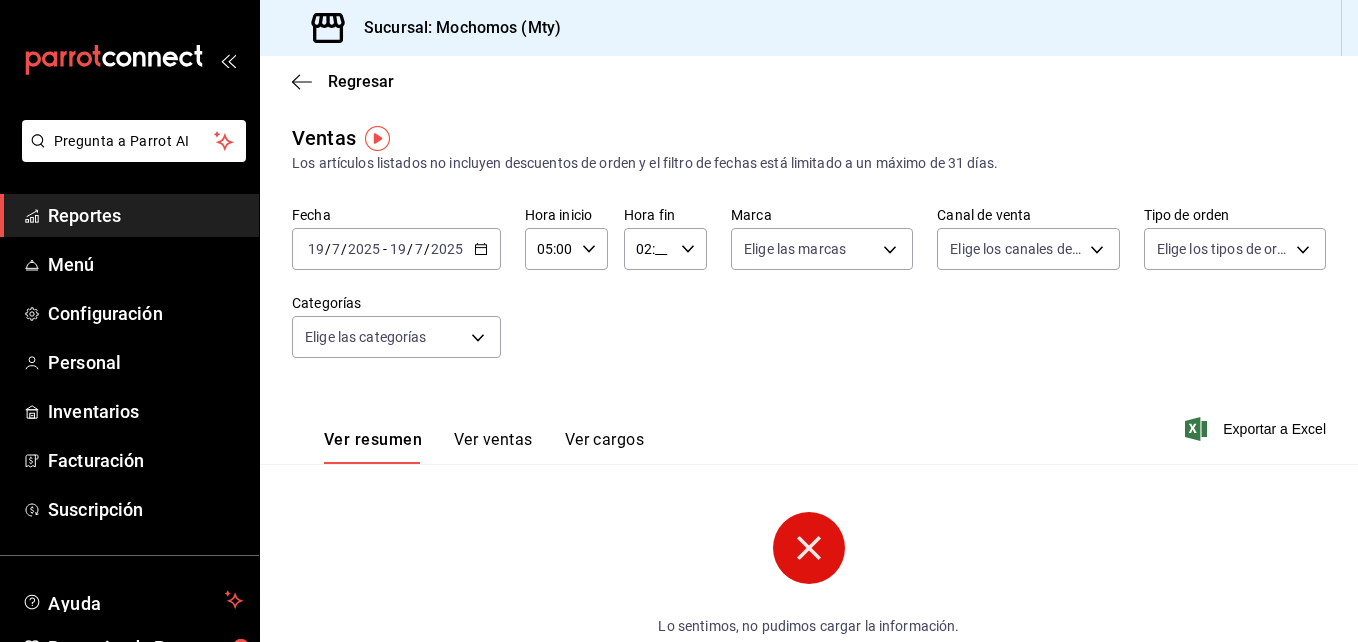 click 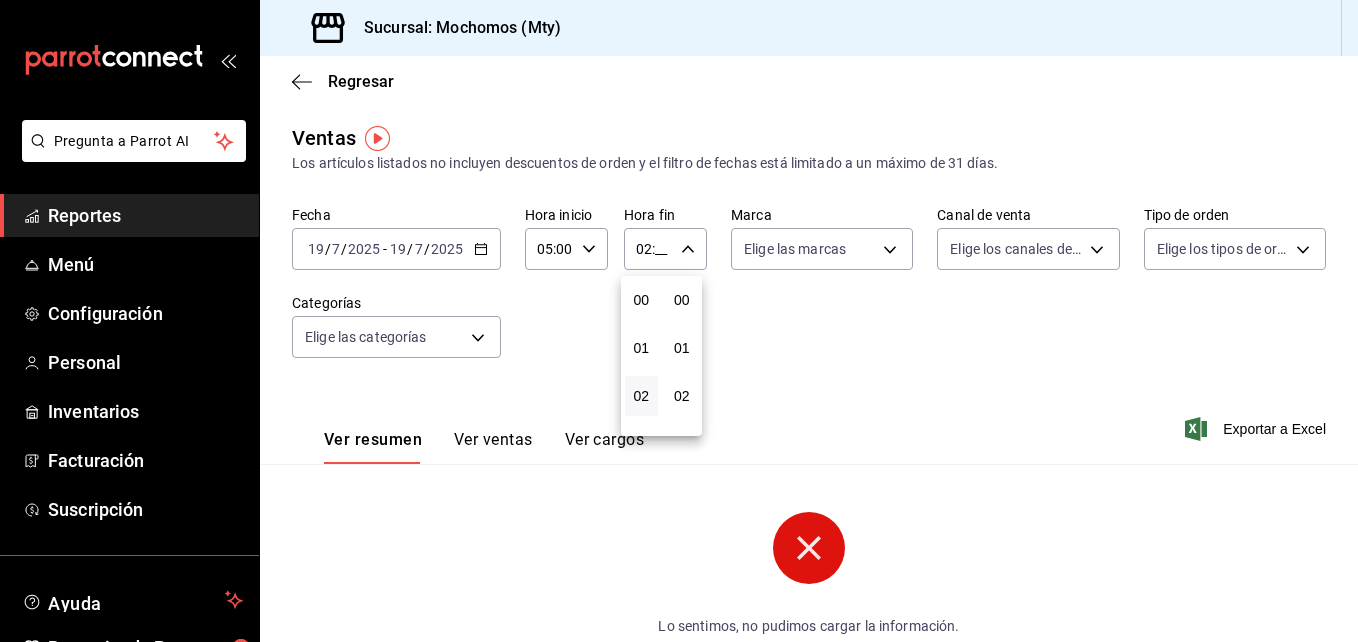scroll, scrollTop: 96, scrollLeft: 0, axis: vertical 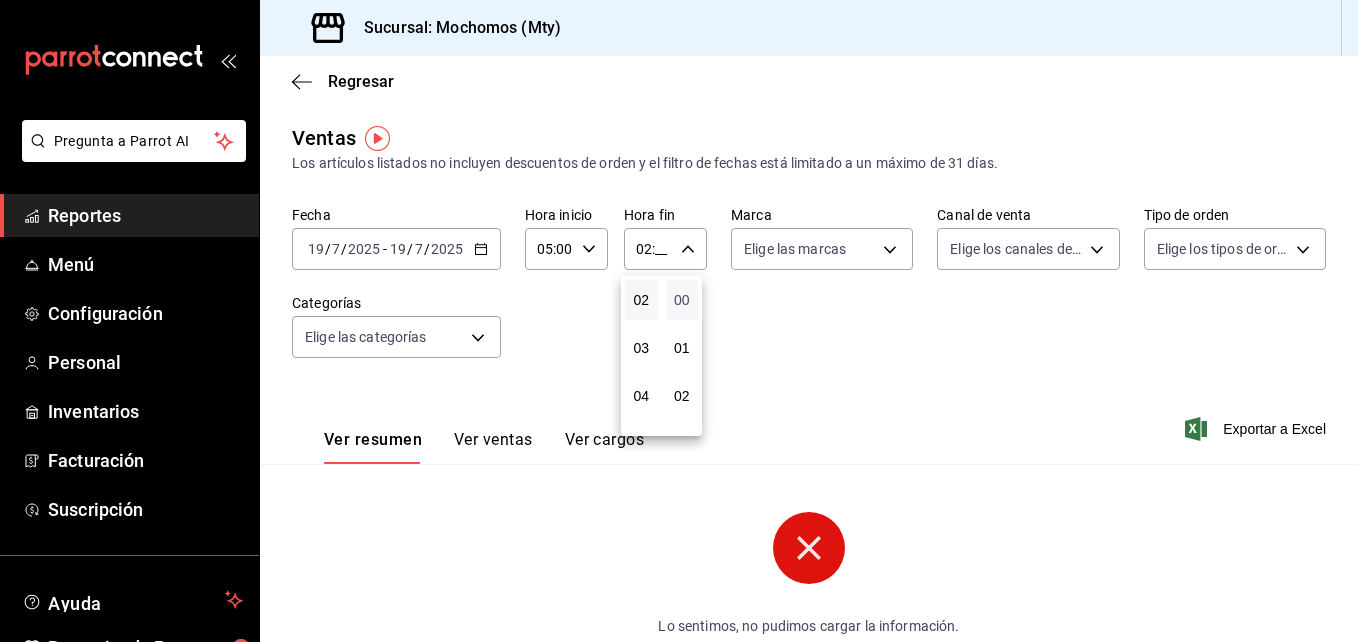click on "00" at bounding box center [682, 300] 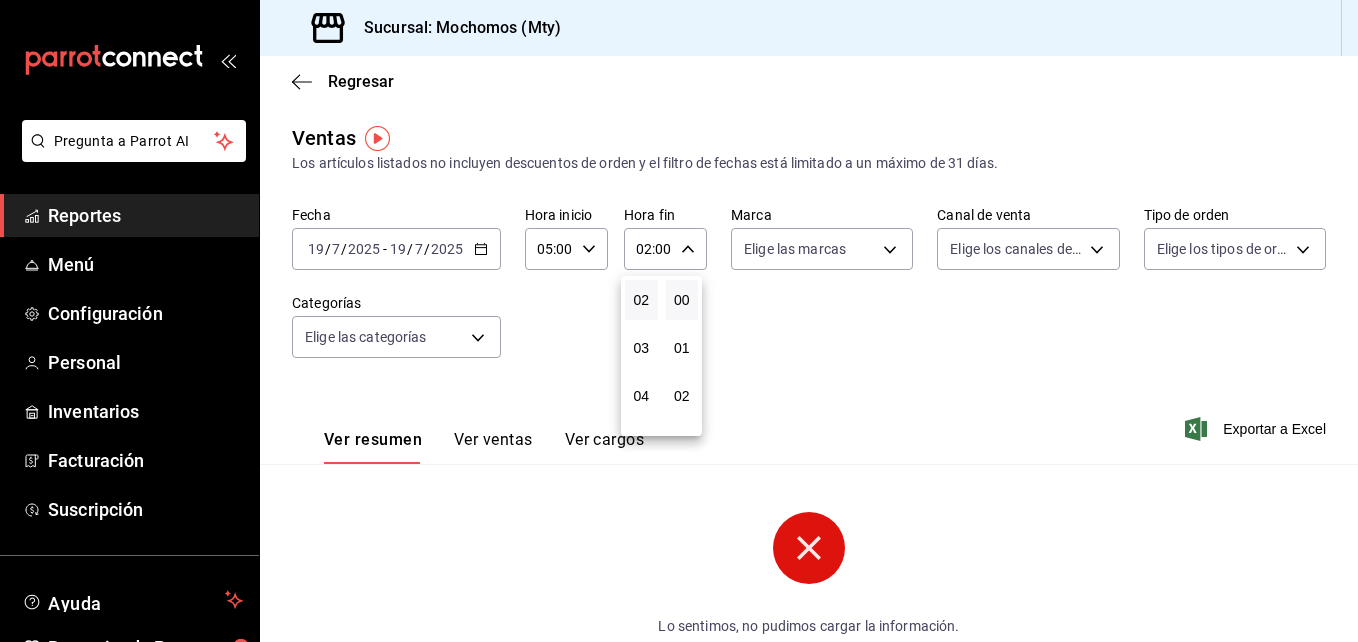click at bounding box center (679, 321) 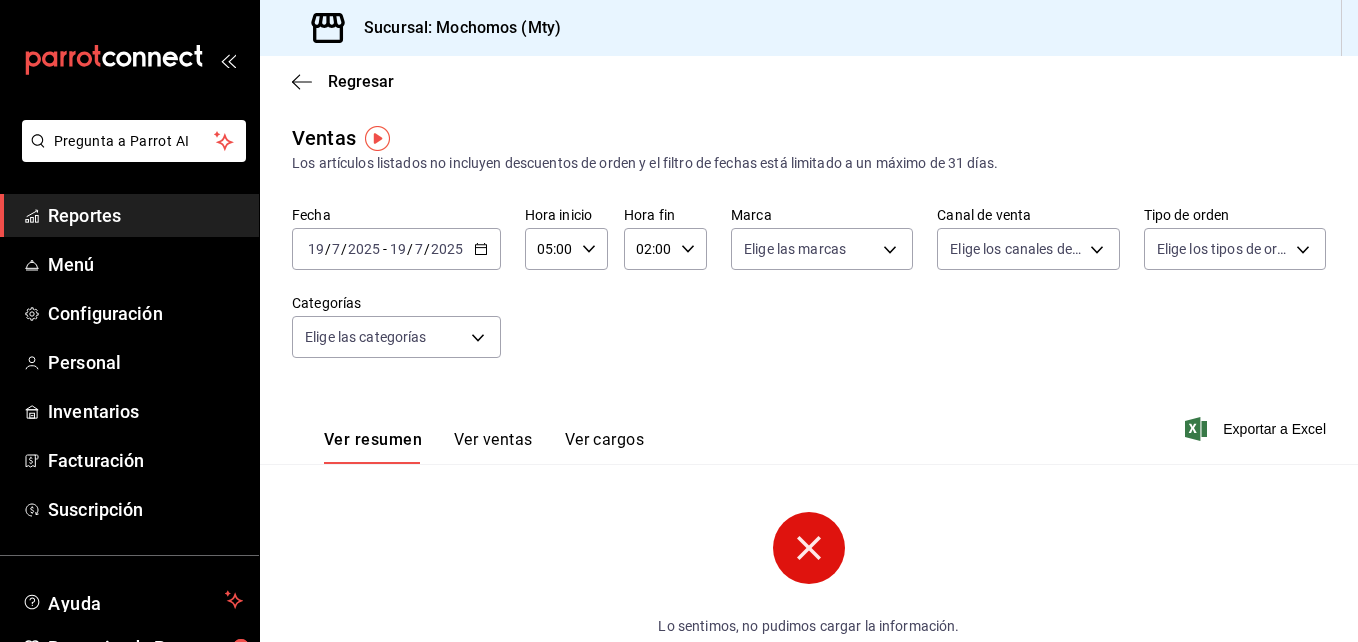 click 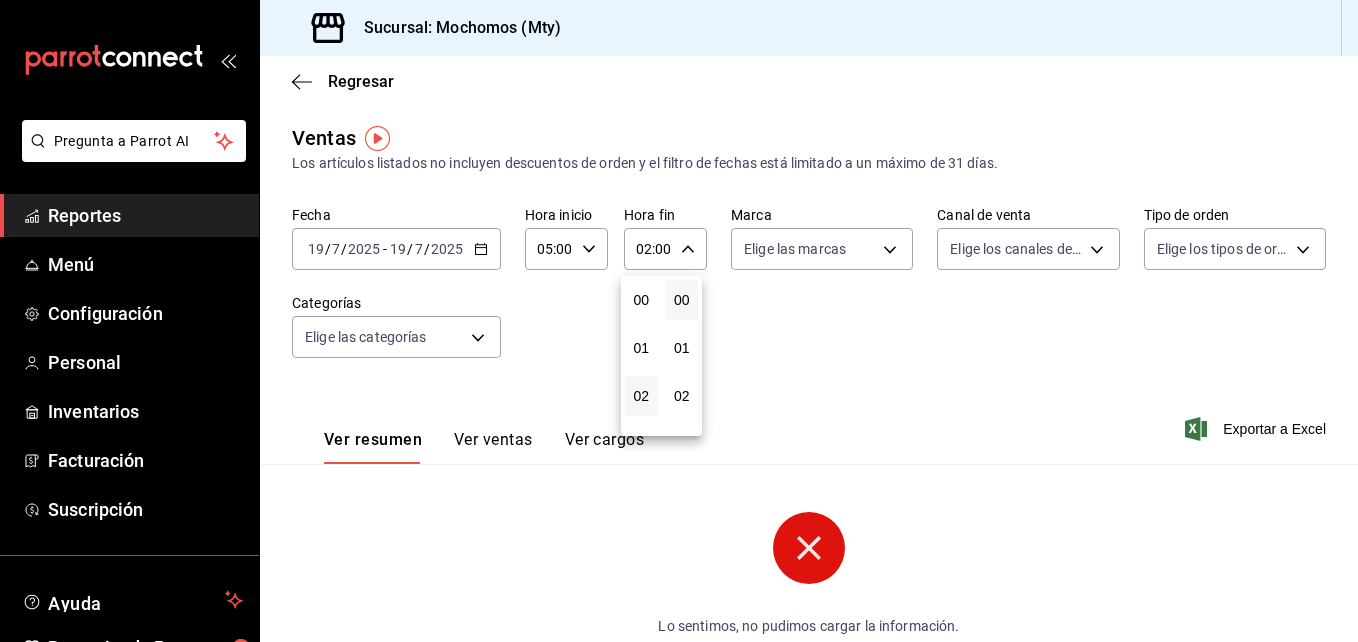 scroll, scrollTop: 96, scrollLeft: 0, axis: vertical 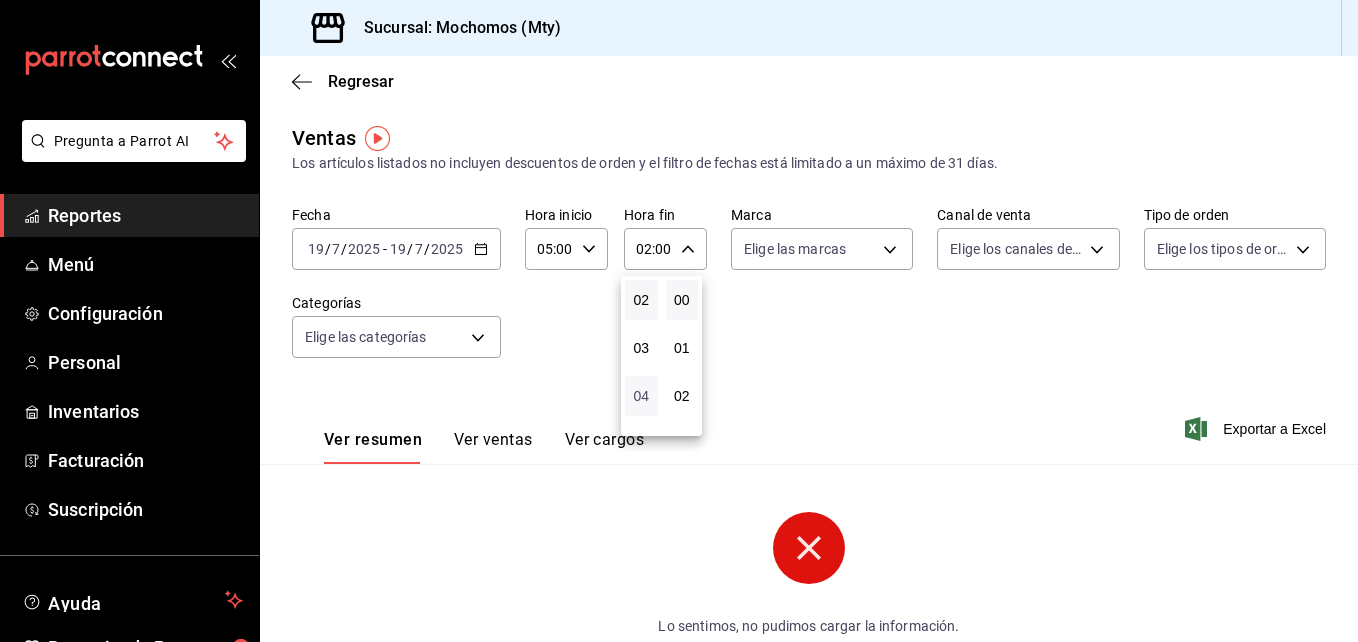 click on "04" at bounding box center (641, 396) 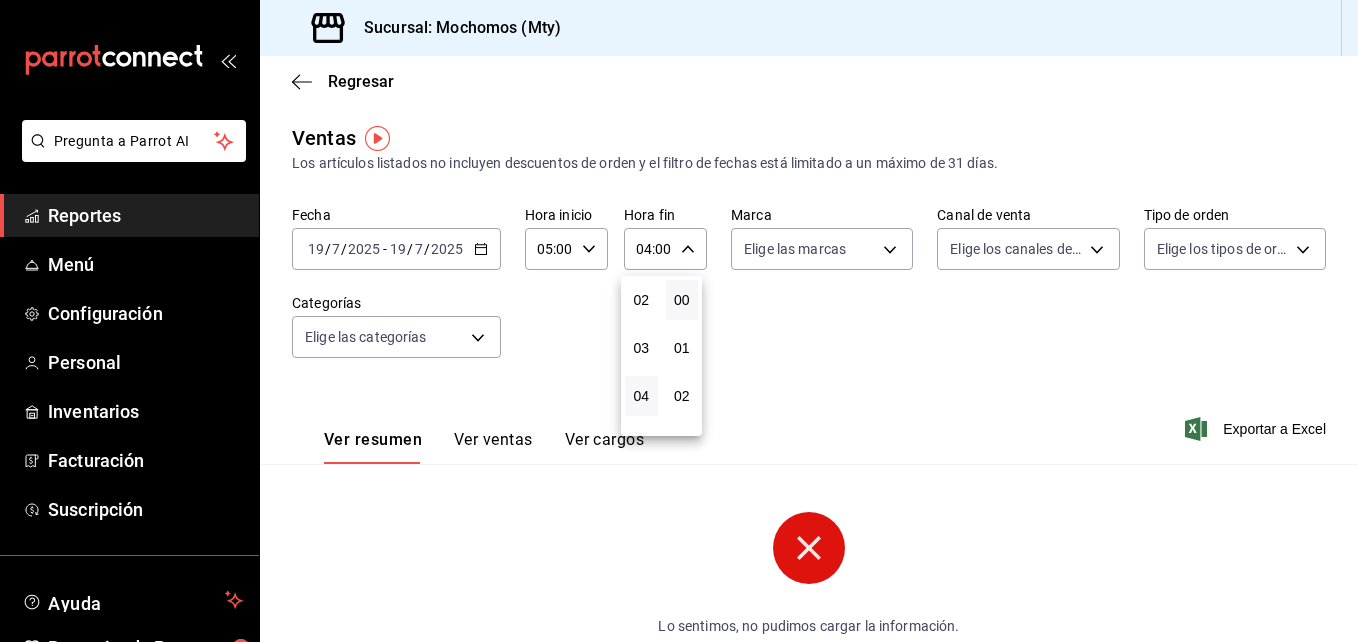 click at bounding box center (679, 321) 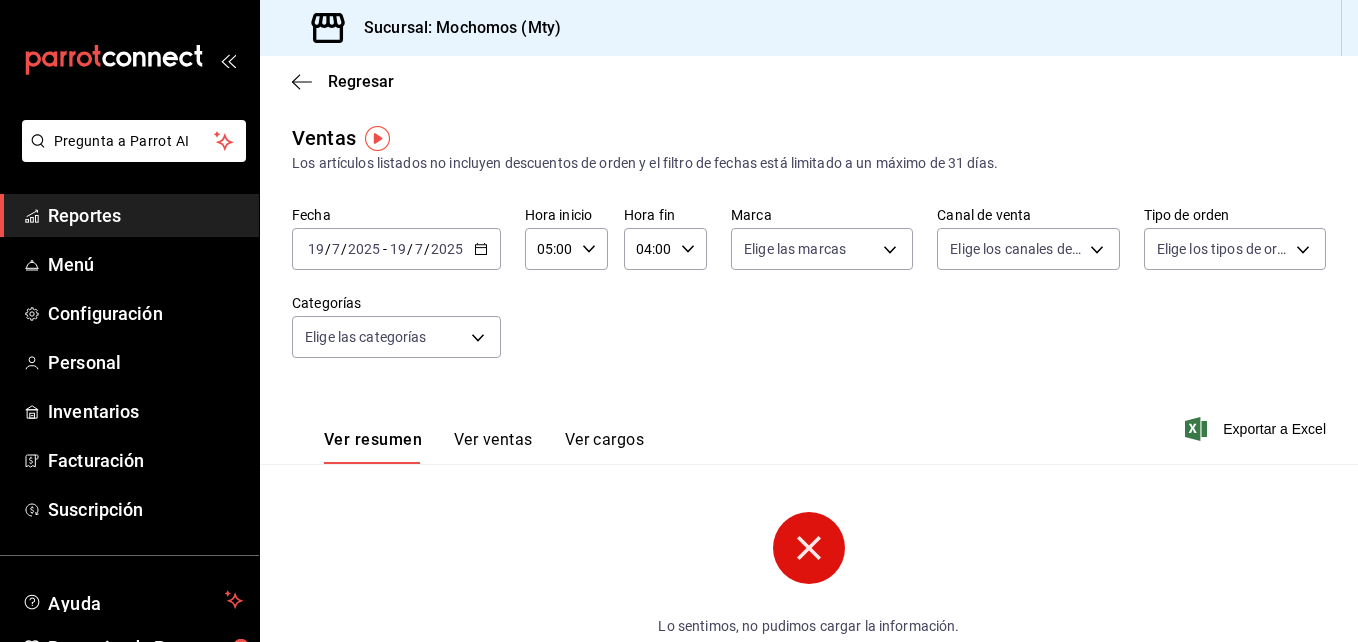 click 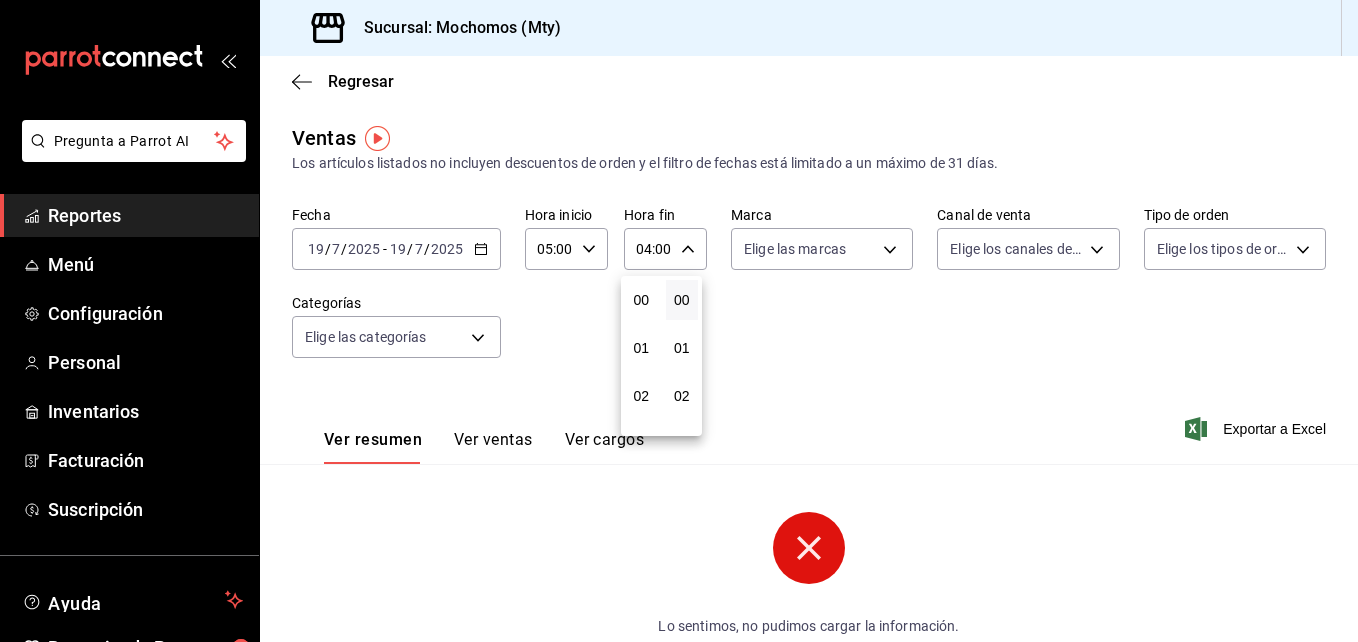 scroll, scrollTop: 192, scrollLeft: 0, axis: vertical 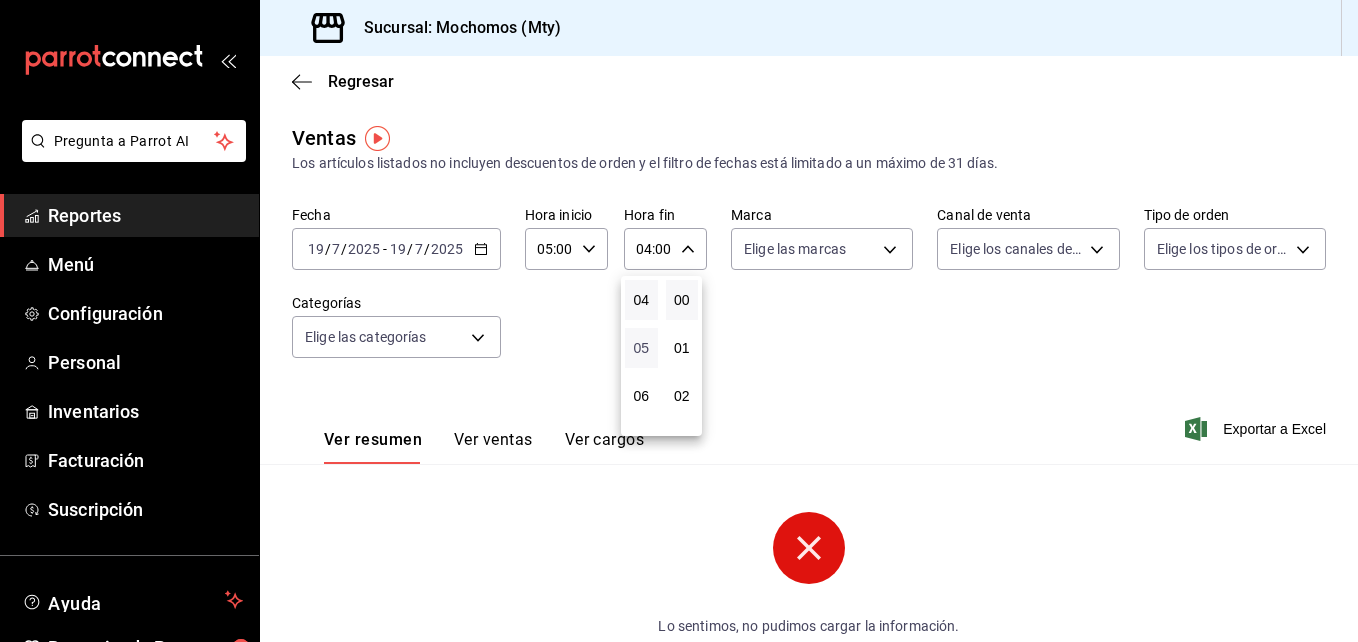 click on "05" at bounding box center (641, 348) 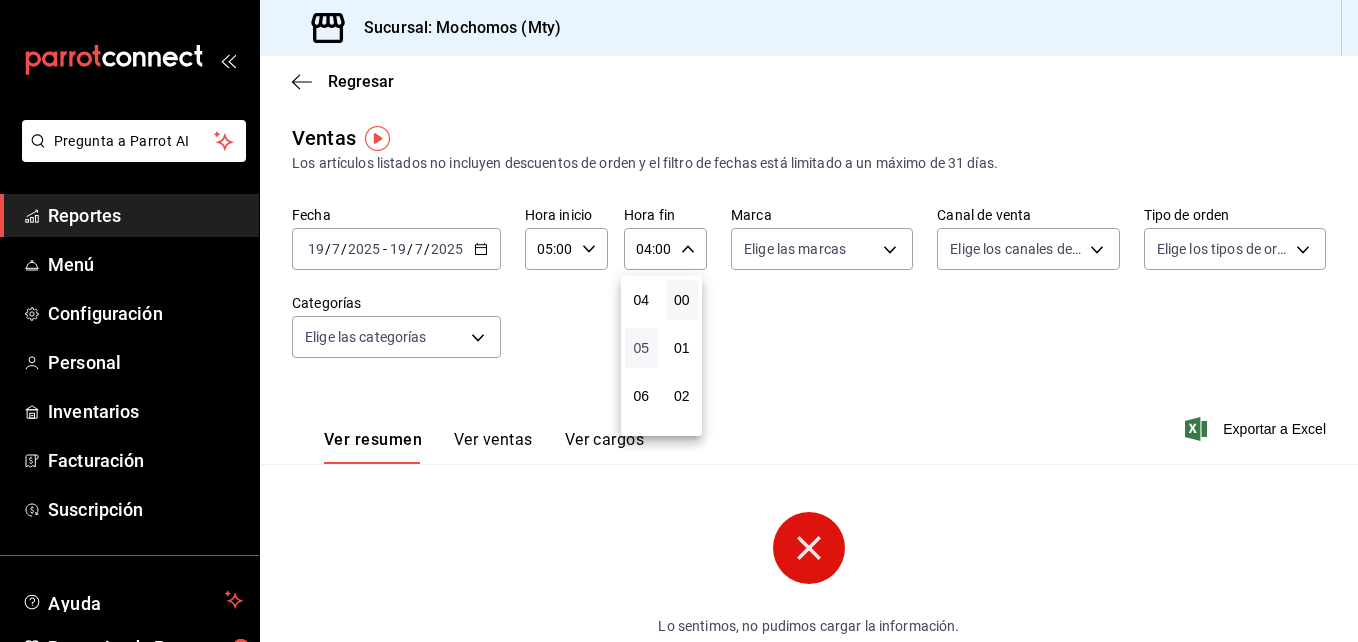 type on "05:00" 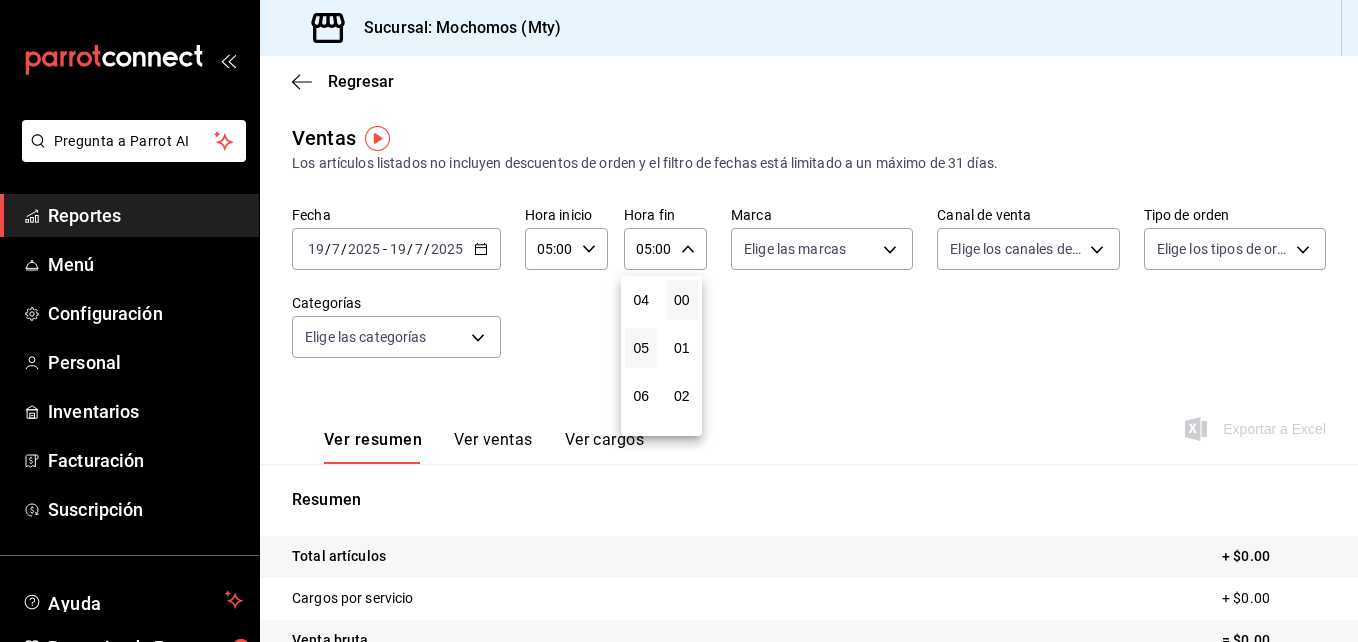 click at bounding box center [679, 321] 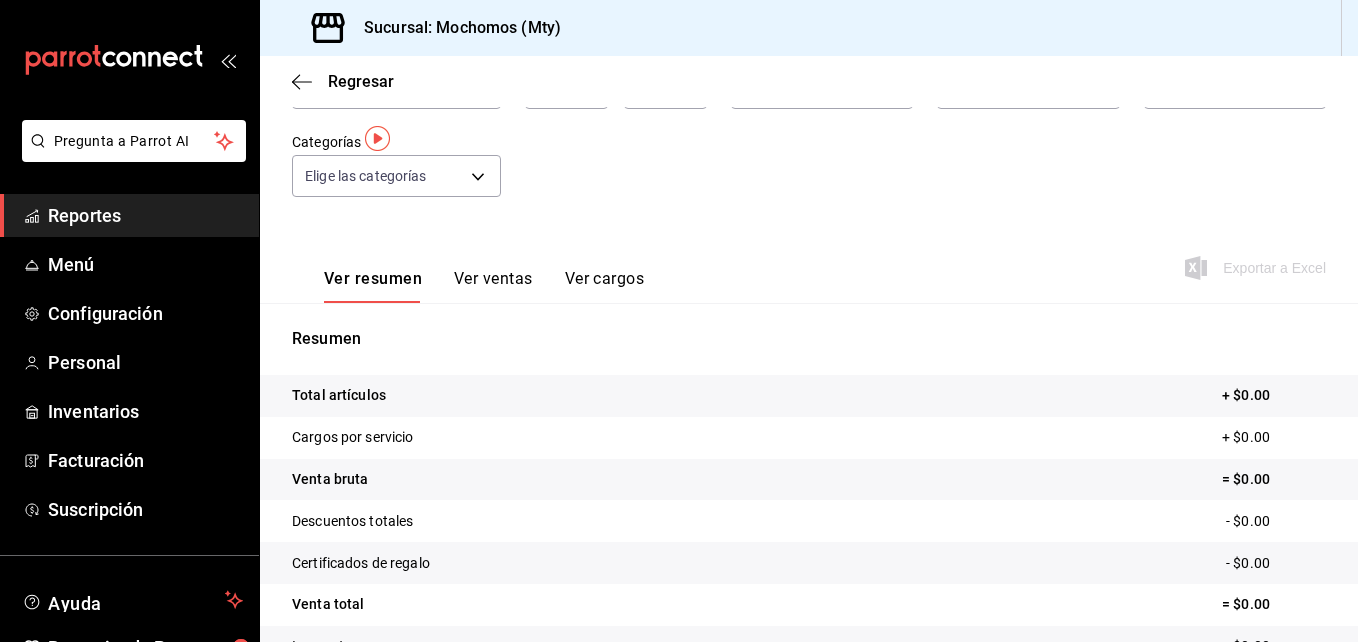 scroll, scrollTop: 0, scrollLeft: 0, axis: both 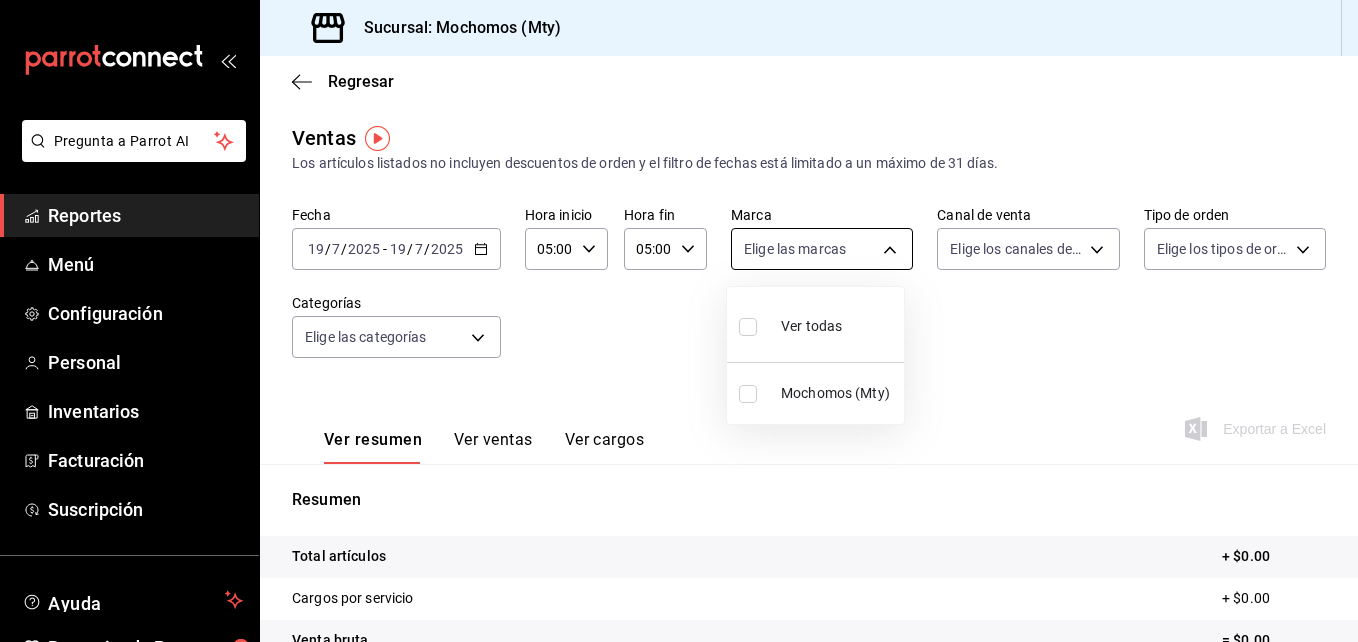click on "Pregunta a Parrot AI Reportes   Menú   Configuración   Personal   Inventarios   Facturación   Suscripción   Ayuda Recomienda Parrot   admin parrot mochomos   Sugerir nueva función   Sucursal: Mochomos (Mty) Regresar Ventas Los artículos listados no incluyen descuentos de orden y el filtro de fechas está limitado a un máximo de 31 días. Fecha 2025-07-19 19 / 7 / 2025 - 2025-07-19 19 / 7 / 2025 Hora inicio 05:00 Hora inicio Hora fin 05:00 Hora fin Marca Elige las marcas Canal de venta Elige los canales de venta Tipo de orden Elige los tipos de orden Categorías Elige las categorías Ver resumen Ver ventas Ver cargos Exportar a Excel Resumen Total artículos + $0.00 Cargos por servicio + $0.00 Venta bruta = $0.00 Descuentos totales - $0.00 Certificados de regalo - $0.00 Venta total = $0.00 Impuestos - $0.00 Venta neta = $0.00 Pregunta a Parrot AI Reportes   Menú   Configuración   Personal   Inventarios   Facturación   Suscripción   Ayuda Recomienda Parrot   admin parrot mochomos     Ir a video" at bounding box center (679, 321) 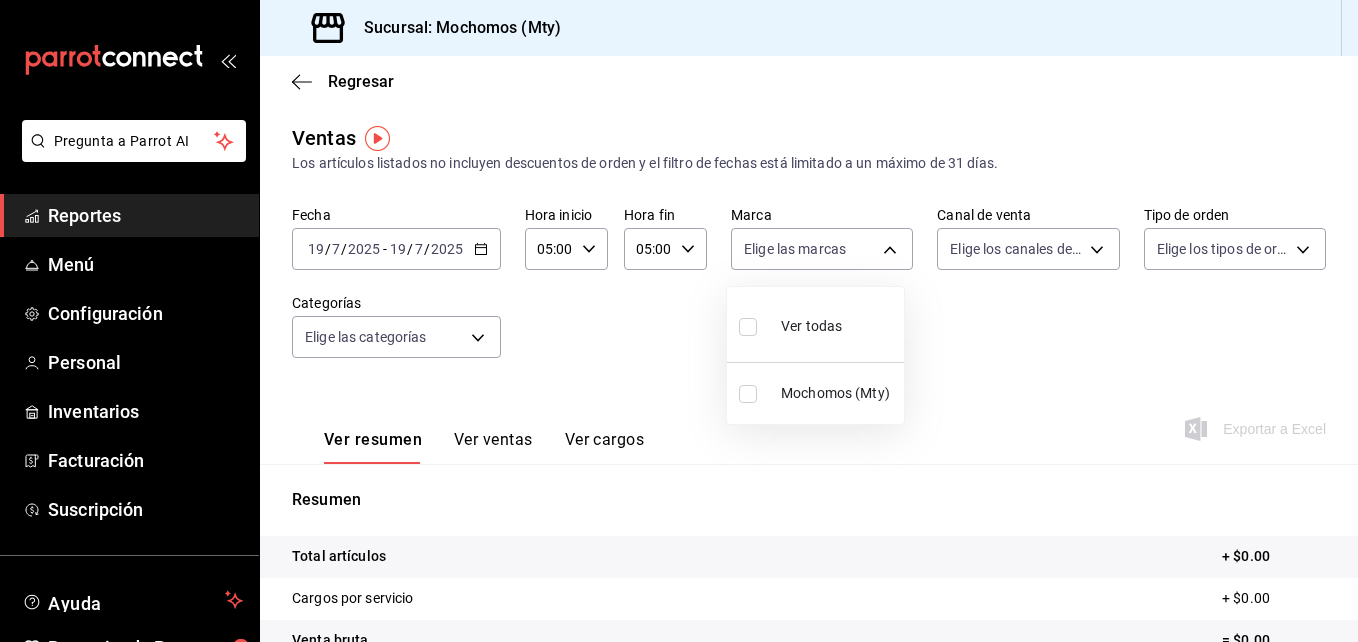click on "Mochomos (Mty)" at bounding box center [838, 393] 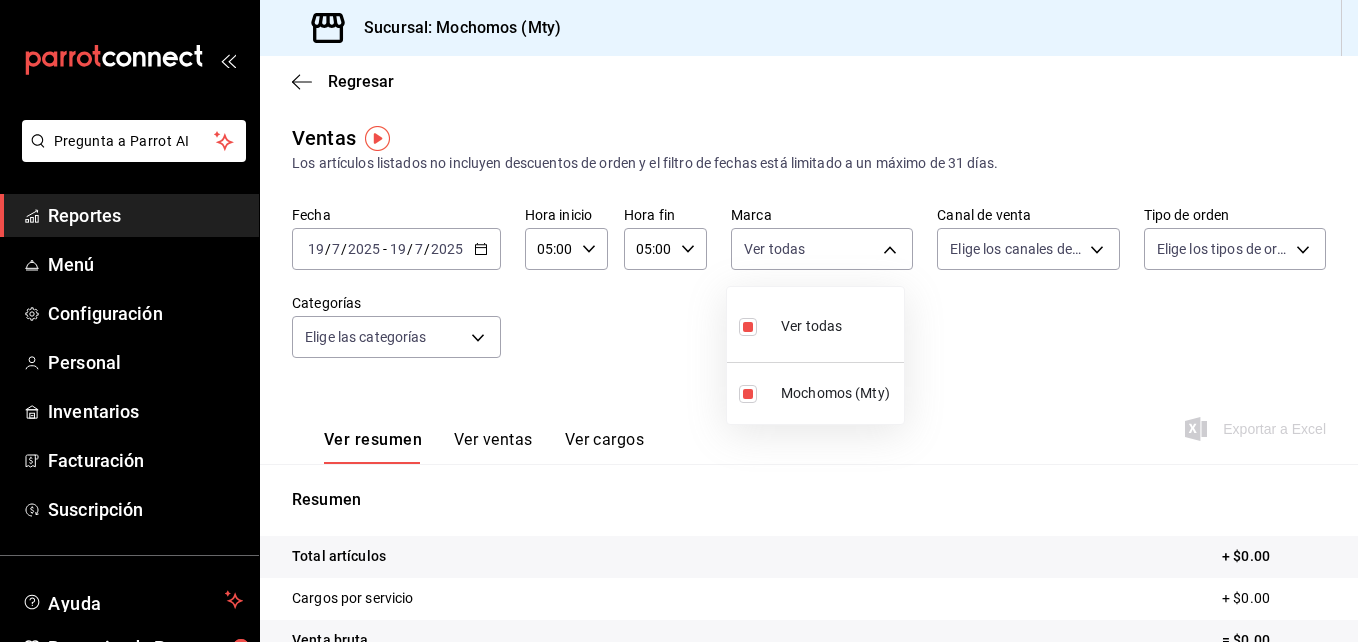 click at bounding box center (679, 321) 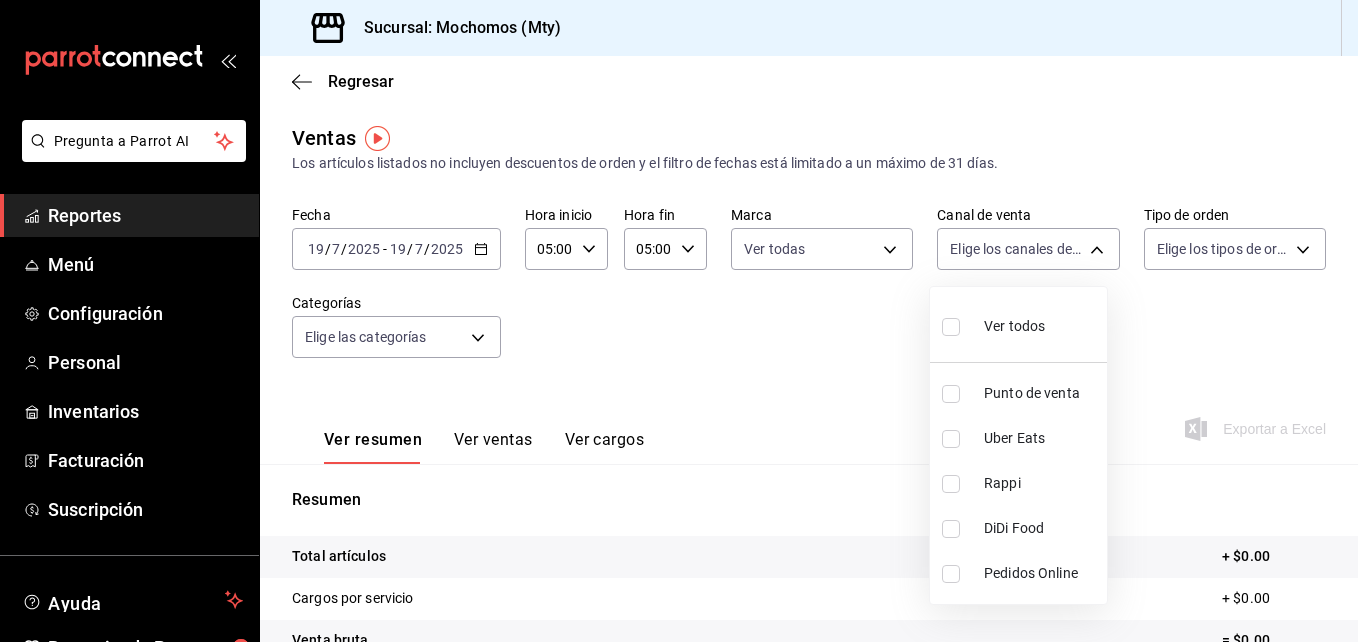 click on "Pregunta a Parrot AI Reportes   Menú   Configuración   Personal   Inventarios   Facturación   Suscripción   Ayuda Recomienda Parrot   admin parrot mochomos   Sugerir nueva función   Sucursal: Mochomos (Mty) Regresar Ventas Los artículos listados no incluyen descuentos de orden y el filtro de fechas está limitado a un máximo de 31 días. Fecha 2025-07-19 19 / 7 / 2025 - 2025-07-19 19 / 7 / 2025 Hora inicio 05:00 Hora inicio Hora fin 05:00 Hora fin Marca Ver todas b352ad34-a903-4246-b8b1-197398375429 Canal de venta Elige los canales de venta Tipo de orden Elige los tipos de orden Categorías Elige las categorías Ver resumen Ver ventas Ver cargos Exportar a Excel Resumen Total artículos + $0.00 Cargos por servicio + $0.00 Venta bruta = $0.00 Descuentos totales - $0.00 Certificados de regalo - $0.00 Venta total = $0.00 Impuestos - $0.00 Venta neta = $0.00 Pregunta a Parrot AI Reportes   Menú   Configuración   Personal   Inventarios   Facturación   Suscripción   Ayuda Recomienda Parrot       Rappi" at bounding box center [679, 321] 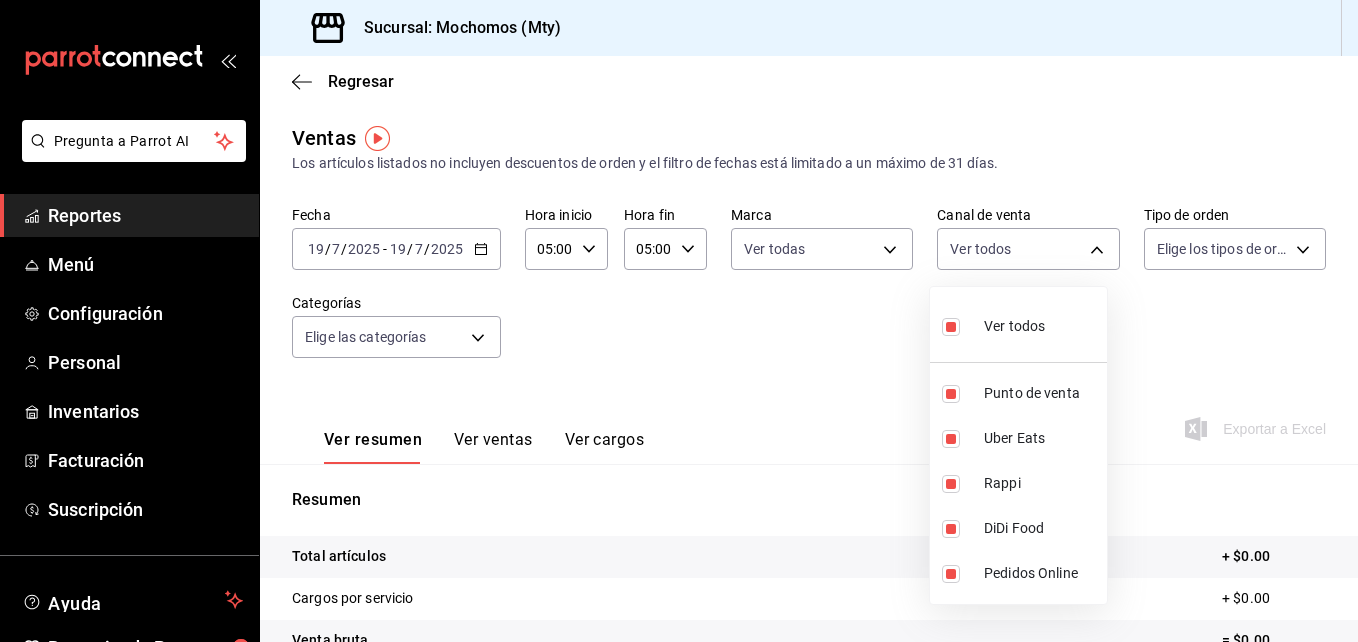 click at bounding box center (679, 321) 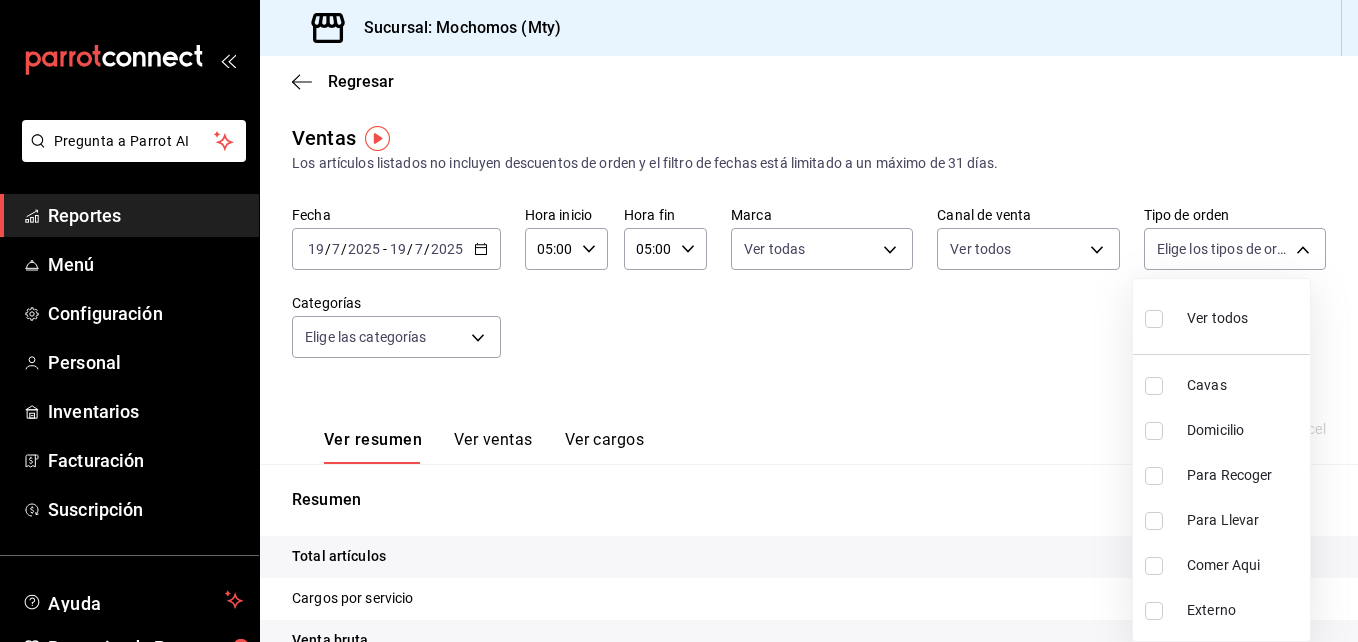 click on "Pregunta a Parrot AI Reportes   Menú   Configuración   Personal   Inventarios   Facturación   Suscripción   Ayuda Recomienda Parrot   admin parrot mochomos   Sugerir nueva función   Sucursal: Mochomos (Mty) Regresar Ventas Los artículos listados no incluyen descuentos de orden y el filtro de fechas está limitado a un máximo de 31 días. Fecha 2025-07-19 19 / 7 / 2025 - 2025-07-19 19 / 7 / 2025 Hora inicio 05:00 Hora inicio Hora fin 05:00 Hora fin Marca Ver todas b352ad34-a903-4246-b8b1-197398375429 Canal de venta Ver todos PARROT,UBER_EATS,RAPPI,DIDI_FOOD,ONLINE Tipo de orden Elige los tipos de orden Categorías Elige las categorías Ver resumen Ver ventas Ver cargos Exportar a Excel Resumen Total artículos + $0.00 Cargos por servicio + $0.00 Venta bruta = $0.00 Descuentos totales - $0.00 Certificados de regalo - $0.00 Venta total = $0.00 Impuestos - $0.00 Venta neta = $0.00 Pregunta a Parrot AI Reportes   Menú   Configuración   Personal   Inventarios   Facturación   Suscripción   Ayuda" at bounding box center (679, 321) 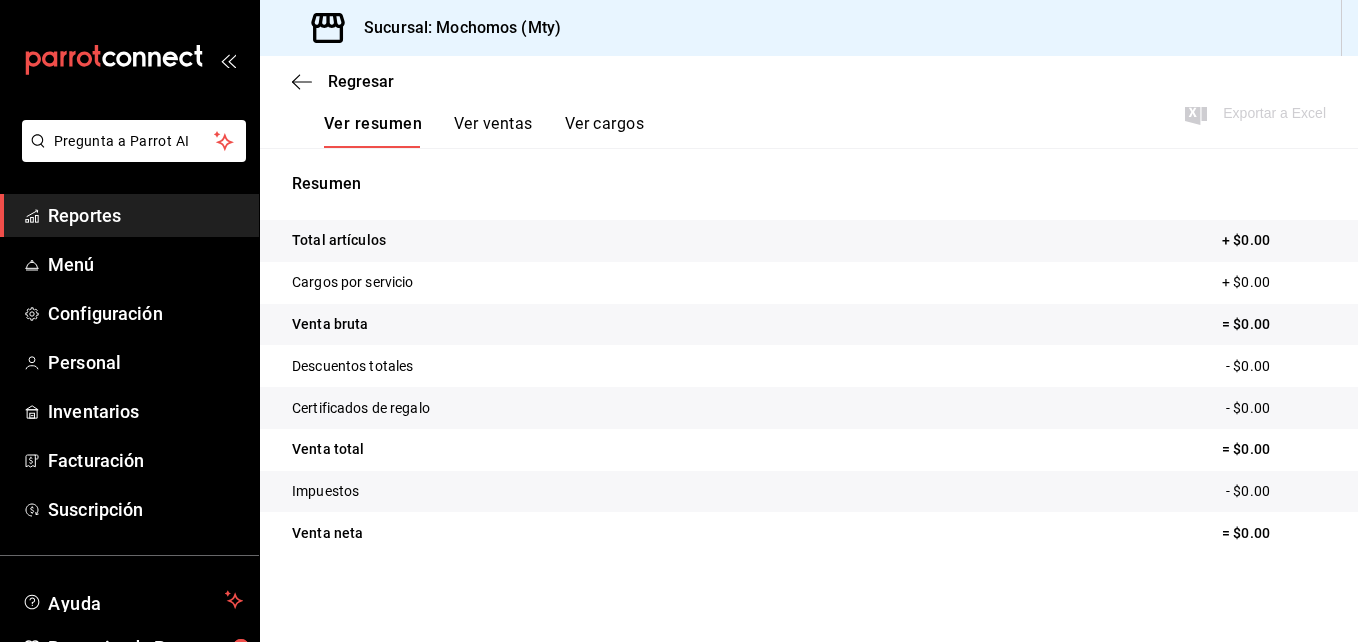 scroll, scrollTop: 0, scrollLeft: 0, axis: both 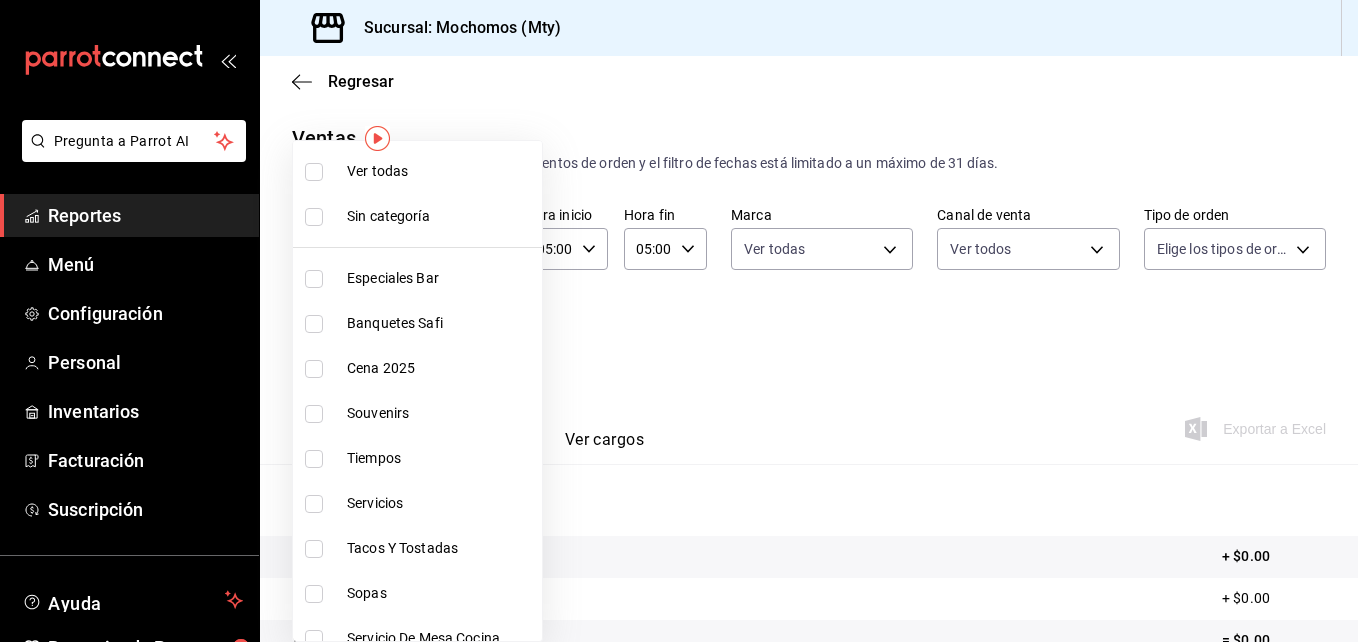 click on "Pregunta a Parrot AI Reportes   Menú   Configuración   Personal   Inventarios   Facturación   Suscripción   Ayuda Recomienda Parrot   admin parrot mochomos   Sugerir nueva función   Sucursal: Mochomos (Mty) Regresar Ventas Los artículos listados no incluyen descuentos de orden y el filtro de fechas está limitado a un máximo de 31 días. Fecha 2025-07-19 19 / 7 / 2025 - 2025-07-19 19 / 7 / 2025 Hora inicio 05:00 Hora inicio Hora fin 05:00 Hora fin Marca Ver todas b352ad34-a903-4246-b8b1-197398375429 Canal de venta Ver todos PARROT,UBER_EATS,RAPPI,DIDI_FOOD,ONLINE Tipo de orden Elige los tipos de orden Categorías Elige las categorías Ver resumen Ver ventas Ver cargos Exportar a Excel Resumen Total artículos + $0.00 Cargos por servicio + $0.00 Venta bruta = $0.00 Descuentos totales - $0.00 Certificados de regalo - $0.00 Venta total = $0.00 Impuestos - $0.00 Venta neta = $0.00 Pregunta a Parrot AI Reportes   Menú   Configuración   Personal   Inventarios   Facturación   Suscripción   Ayuda" at bounding box center (679, 321) 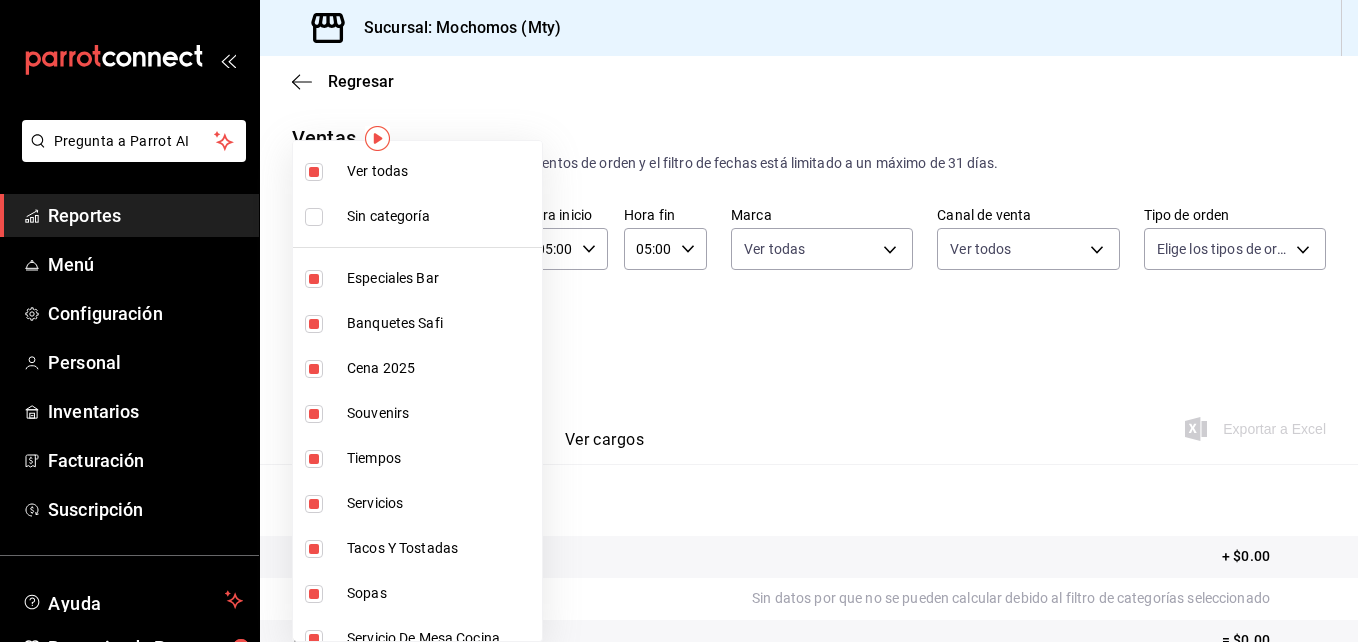 click at bounding box center (679, 321) 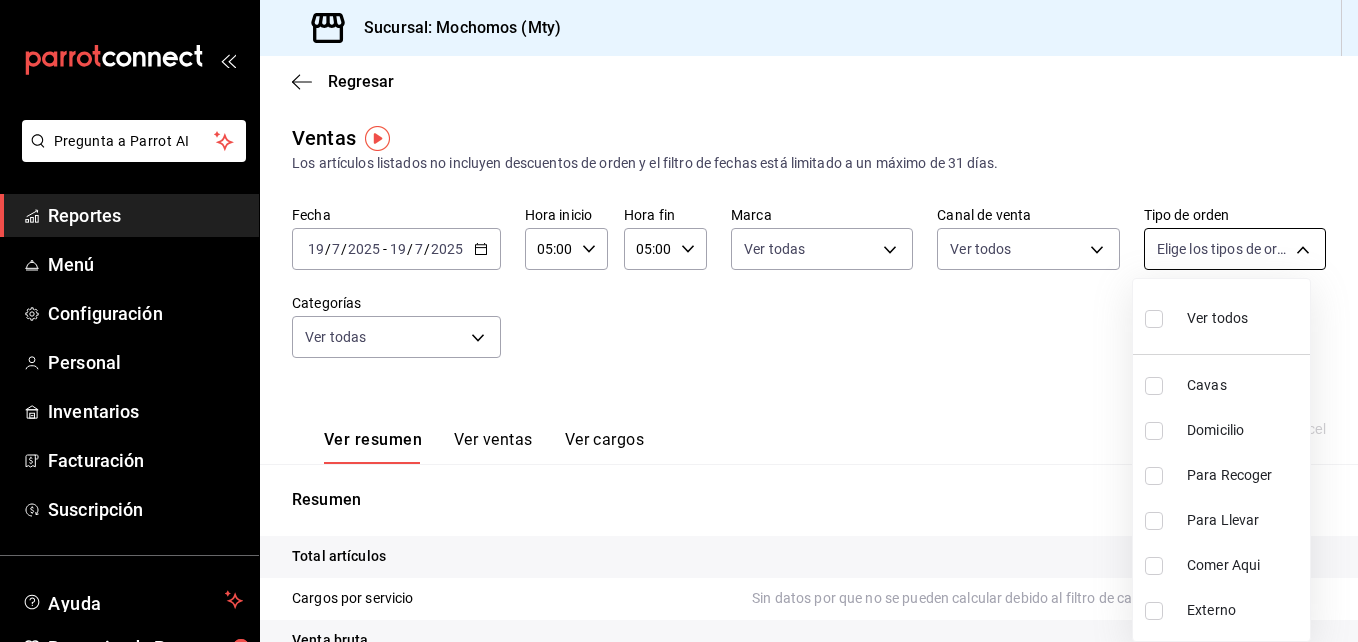 click on "Pregunta a Parrot AI Reportes   Menú   Configuración   Personal   Inventarios   Facturación   Suscripción   Ayuda Recomienda Parrot   admin parrot mochomos   Sugerir nueva función   Sucursal: Mochomos (Mty) Regresar Ventas Los artículos listados no incluyen descuentos de orden y el filtro de fechas está limitado a un máximo de 31 días. Fecha 2025-07-19 19 / 7 / 2025 - 2025-07-19 19 / 7 / 2025 Hora inicio 05:00 Hora inicio Hora fin 05:00 Hora fin Marca Ver todas b352ad34-a903-4246-b8b1-197398375429 Canal de venta Ver todos PARROT,UBER_EATS,RAPPI,DIDI_FOOD,ONLINE Tipo de orden Elige los tipos de orden Categorías Ver todas Ver resumen Ver ventas Ver cargos Exportar a Excel Resumen Total artículos + $0.00 Cargos por servicio  Sin datos por que no se pueden calcular debido al filtro de categorías seleccionado Venta bruta = $0.00 Descuentos totales  Sin datos por que no se pueden calcular debido al filtro de categorías seleccionado Certificados de regalo Venta total = $0.00 Impuestos - $0.00 Venta neta" at bounding box center (679, 321) 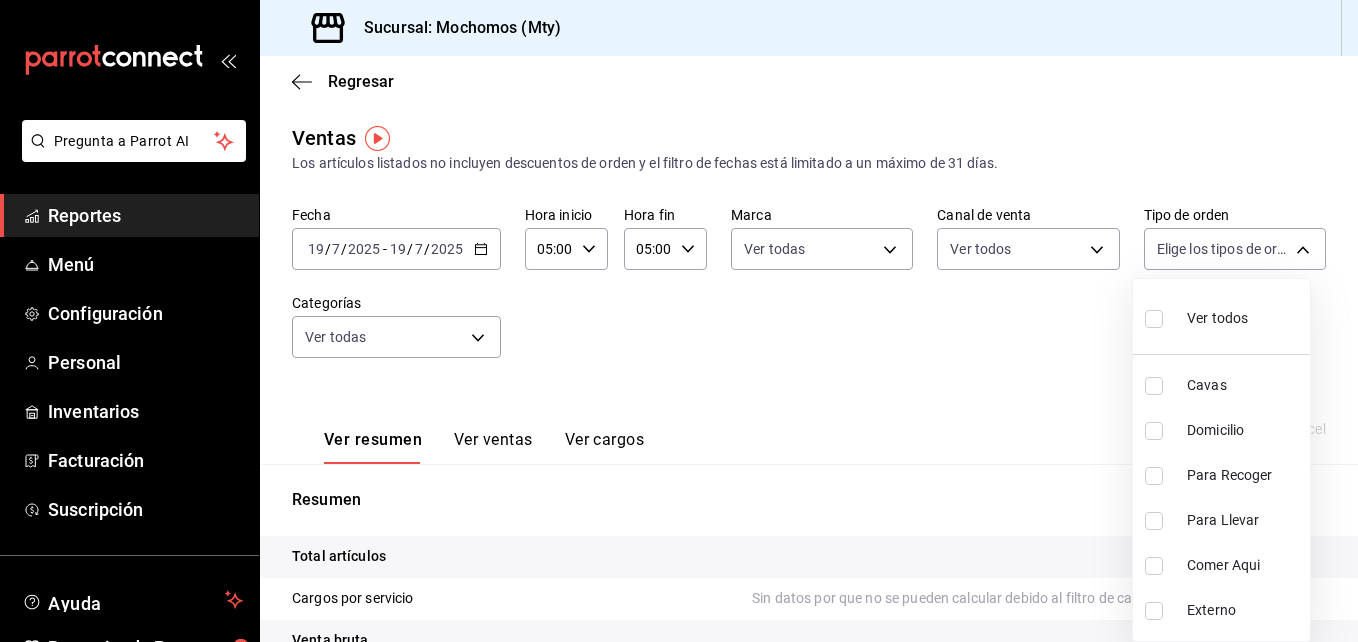 click on "Ver todos" at bounding box center [1217, 318] 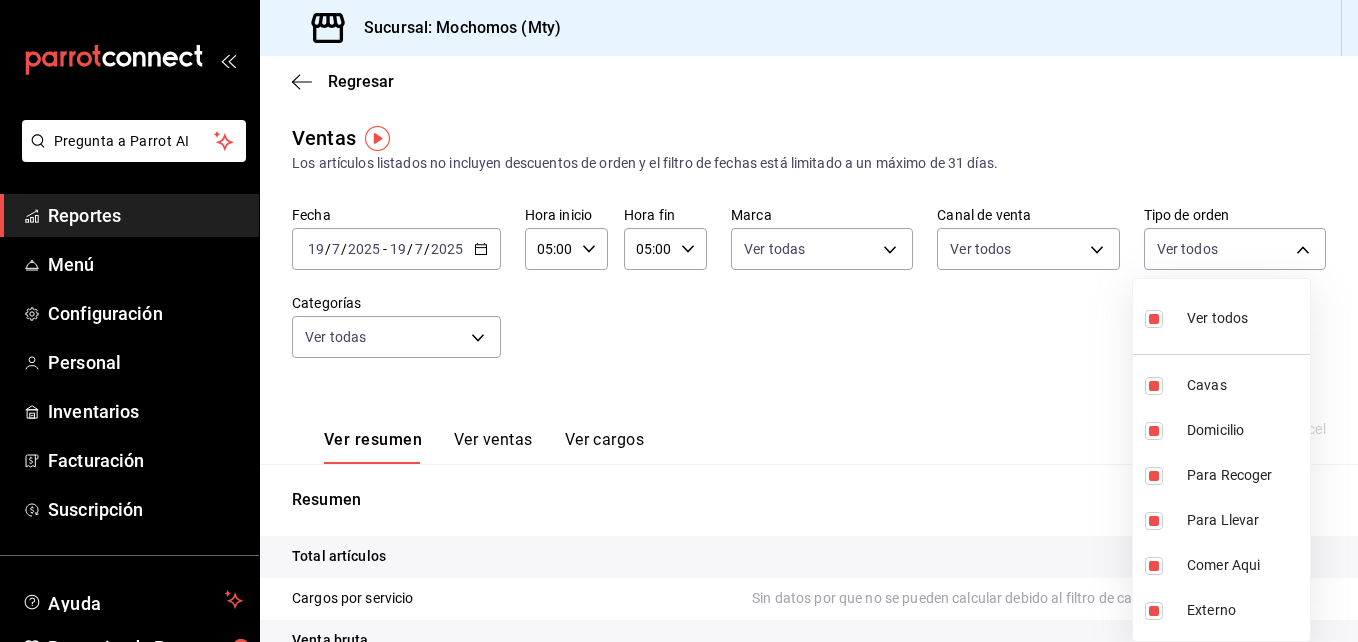 click at bounding box center [679, 321] 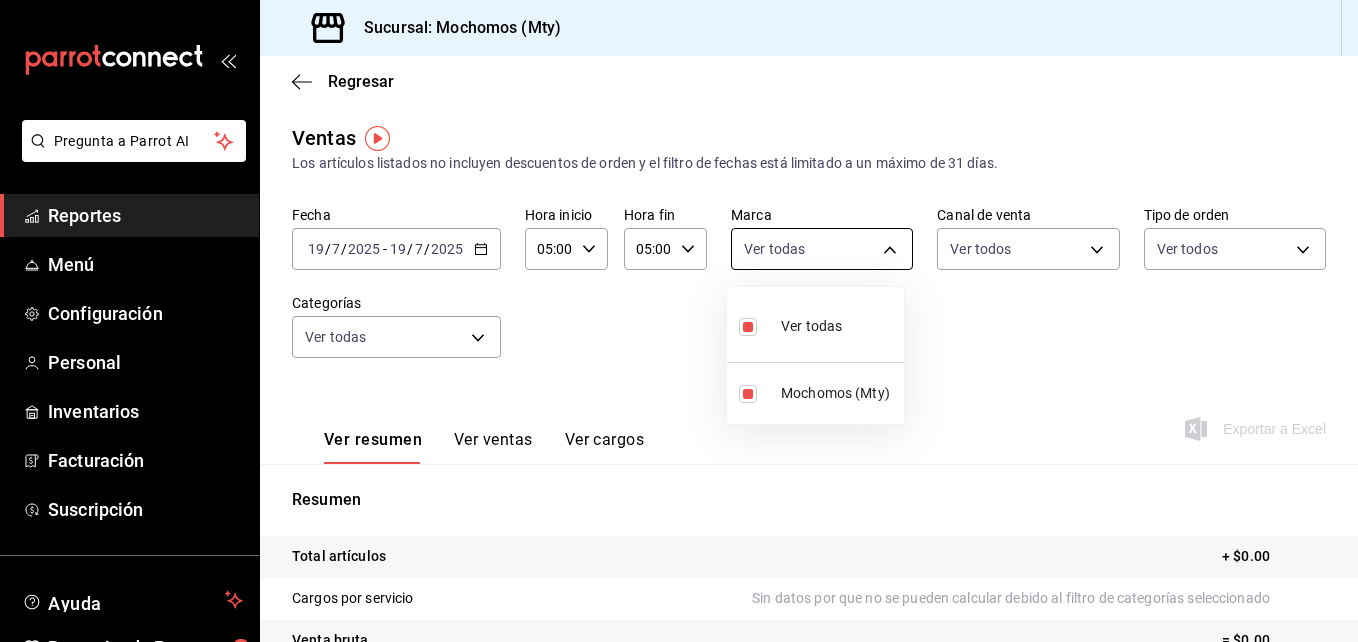 click on "Pregunta a Parrot AI Reportes   Menú   Configuración   Personal   Inventarios   Facturación   Suscripción   Ayuda Recomienda Parrot   admin parrot mochomos   Sugerir nueva función   Sucursal: Mochomos (Mty) Regresar Ventas Los artículos listados no incluyen descuentos de orden y el filtro de fechas está limitado a un máximo de 31 días. Fecha 2025-07-19 19 / 7 / 2025 - 2025-07-19 19 / 7 / 2025 Hora inicio 05:00 Hora inicio Hora fin 05:00 Hora fin Marca Ver todas b352ad34-a903-4246-b8b1-197398375429 Canal de venta Ver todos PARROT,UBER_EATS,RAPPI,DIDI_FOOD,ONLINE Tipo de orden Ver todos 7f152bcd-c808-43b1-8377-7ee3764f5c48,abc1671a-a22f-403c-8860-9d090036c428,f5090fe4-ca7c-4ef0-9d56-a25dc921ee95,f8dc6874-de10-431d-b439-d9f9a1193fb6,52914ea5-275f-4b6f-b0bc-6e26bb5f1c84,EXTERNAL Categorías Ver todas Ver resumen Ver ventas Ver cargos Exportar a Excel Resumen Total artículos + $0.00 Cargos por servicio  Sin datos por que no se pueden calcular debido al filtro de categorías seleccionado Venta bruta" at bounding box center (679, 321) 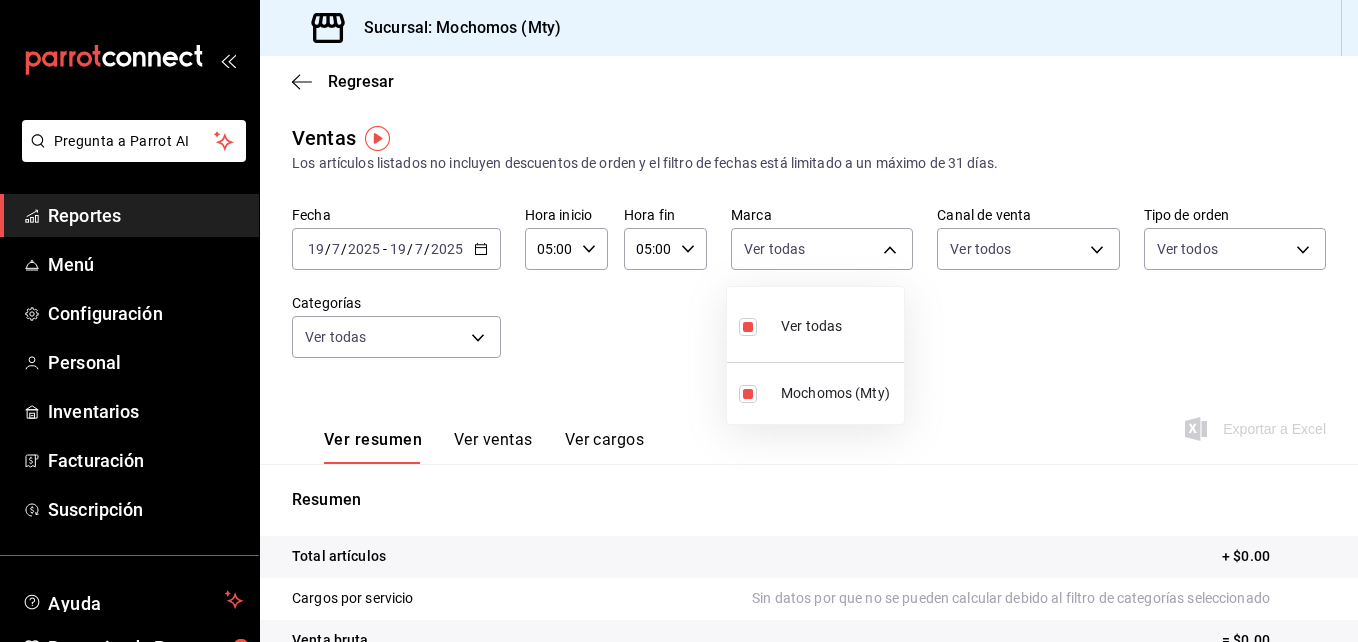 click at bounding box center [679, 321] 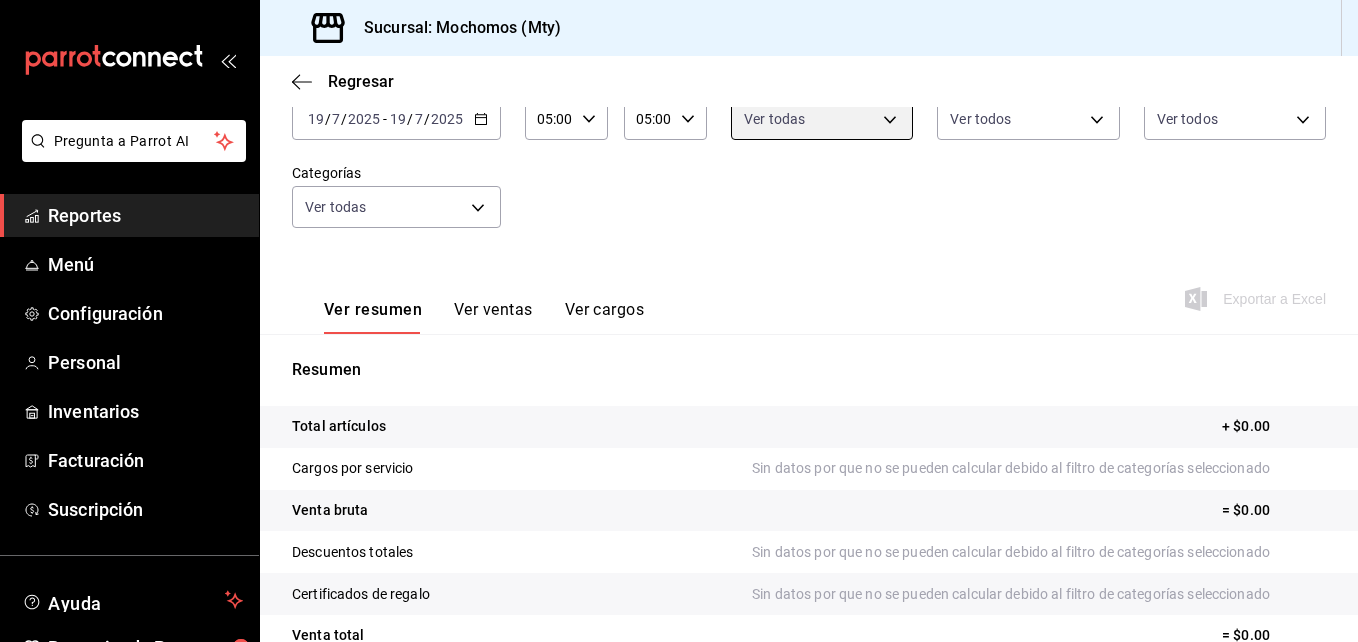 scroll, scrollTop: 0, scrollLeft: 0, axis: both 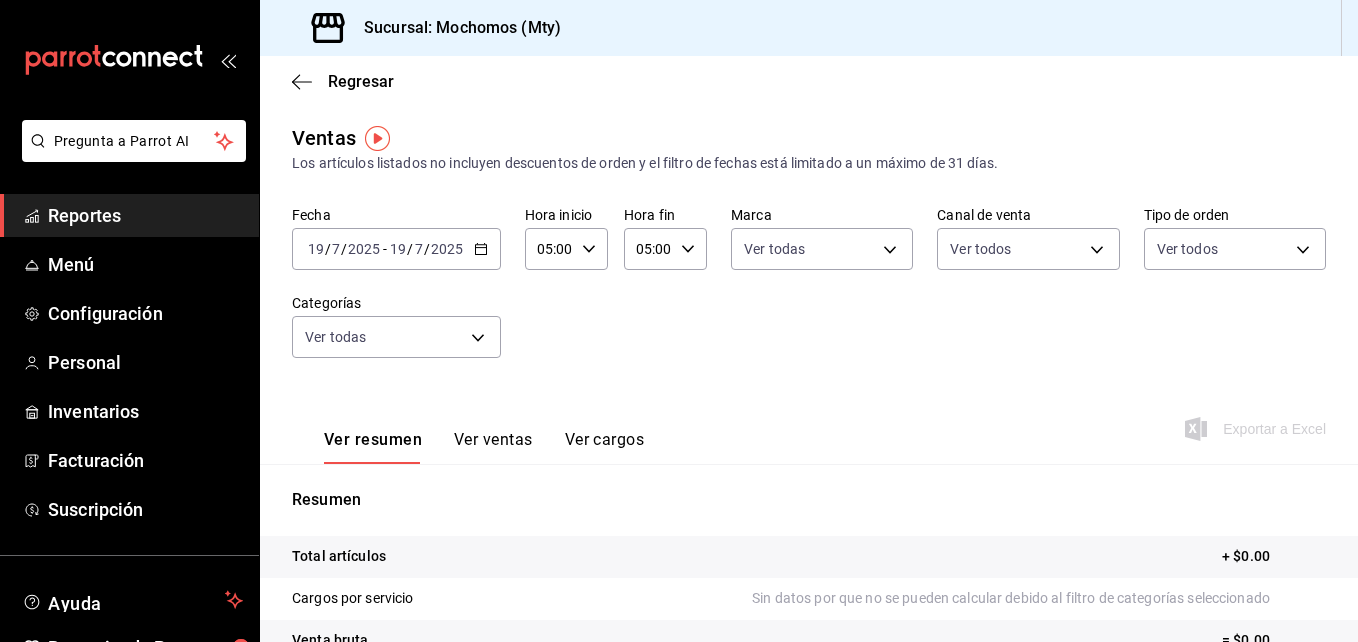 click at bounding box center (377, 138) 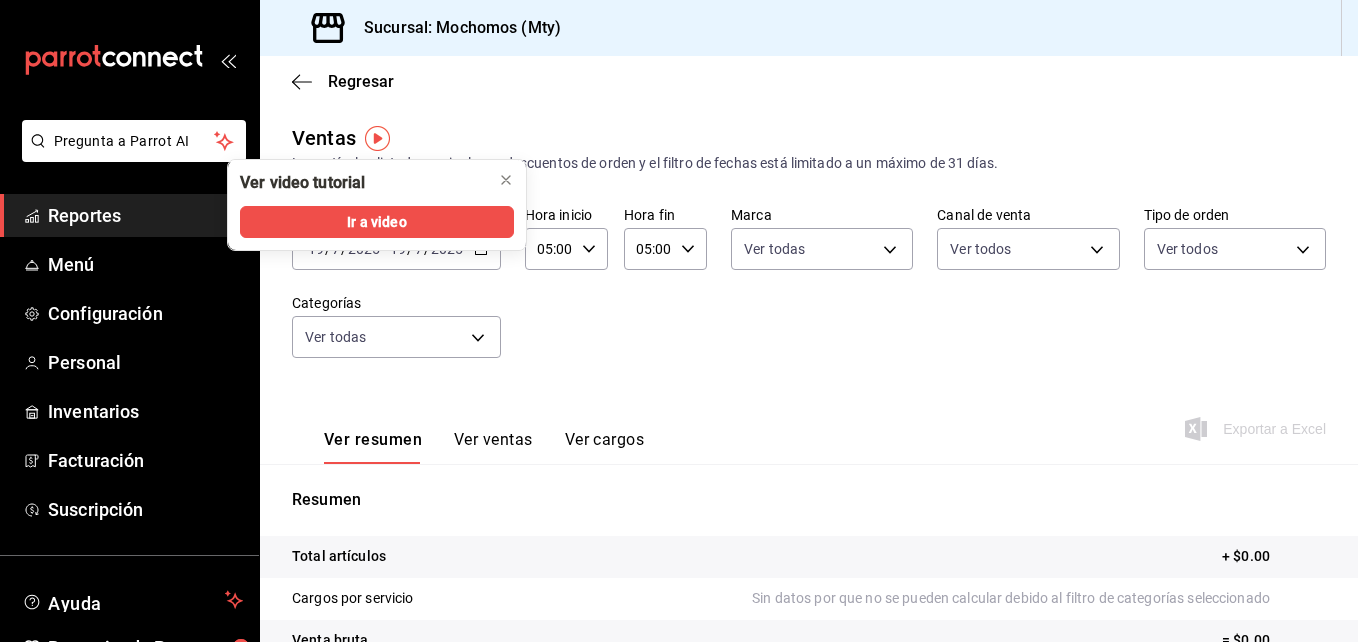 click on "Regresar Ventas Los artículos listados no incluyen descuentos de orden y el filtro de fechas está limitado a un máximo de 31 días. Fecha 2025-07-19 19 / 7 / 2025 - 2025-07-19 19 / 7 / 2025 Hora inicio 05:00 Hora inicio Hora fin 05:00 Hora fin Marca Ver todas b352ad34-a903-4246-b8b1-197398375429 Canal de venta Ver todos PARROT,UBER_EATS,RAPPI,DIDI_FOOD,ONLINE Tipo de orden Ver todos 7f152bcd-c808-43b1-8377-7ee3764f5c48,abc1671a-a22f-403c-8860-9d090036c428,f5090fe4-ca7c-4ef0-9d56-a25dc921ee95,f8dc6874-de10-431d-b439-d9f9a1193fb6,52914ea5-275f-4b6f-b0bc-6e26bb5f1c84,EXTERNAL Categorías Ver todas Ver resumen Ver ventas Ver cargos Exportar a Excel Resumen Total artículos + $0.00 Cargos por servicio  Sin datos por que no se pueden calcular debido al filtro de categorías seleccionado Venta bruta = $0.00 Descuentos totales  Sin datos por que no se pueden calcular debido al filtro de categorías seleccionado Certificados de regalo Venta total = $0.00 Impuestos - $0.00 Venta neta = $0.00" at bounding box center (809, 507) 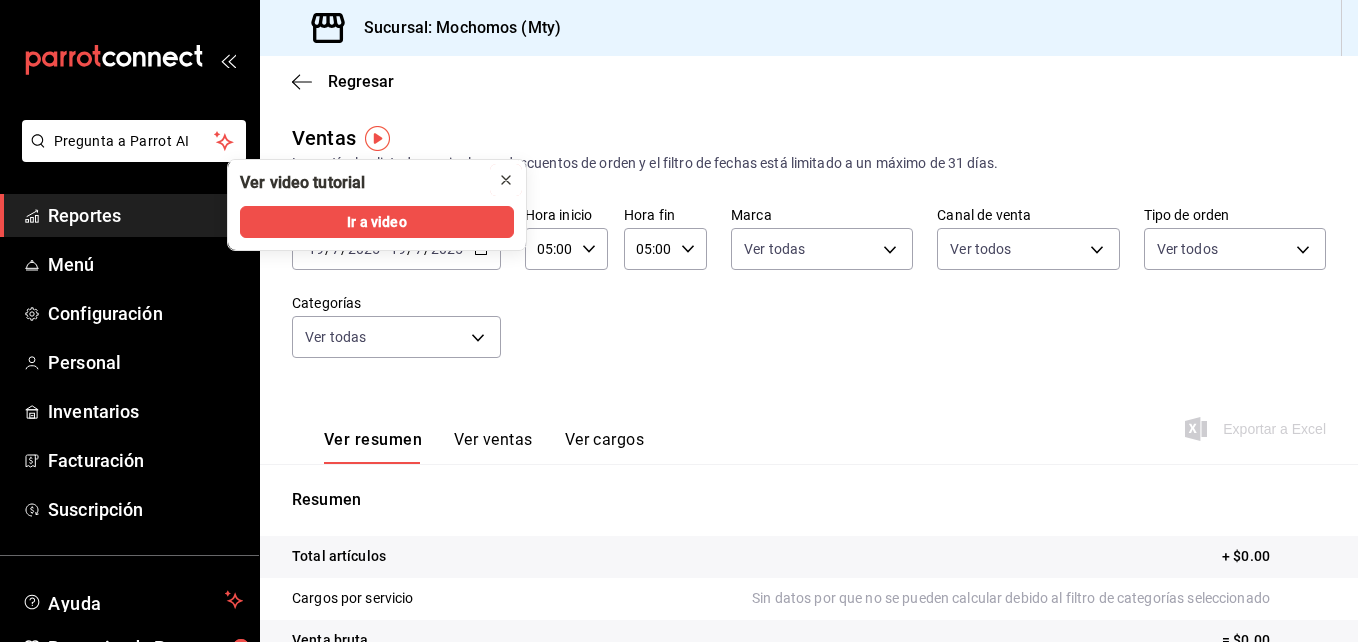 click 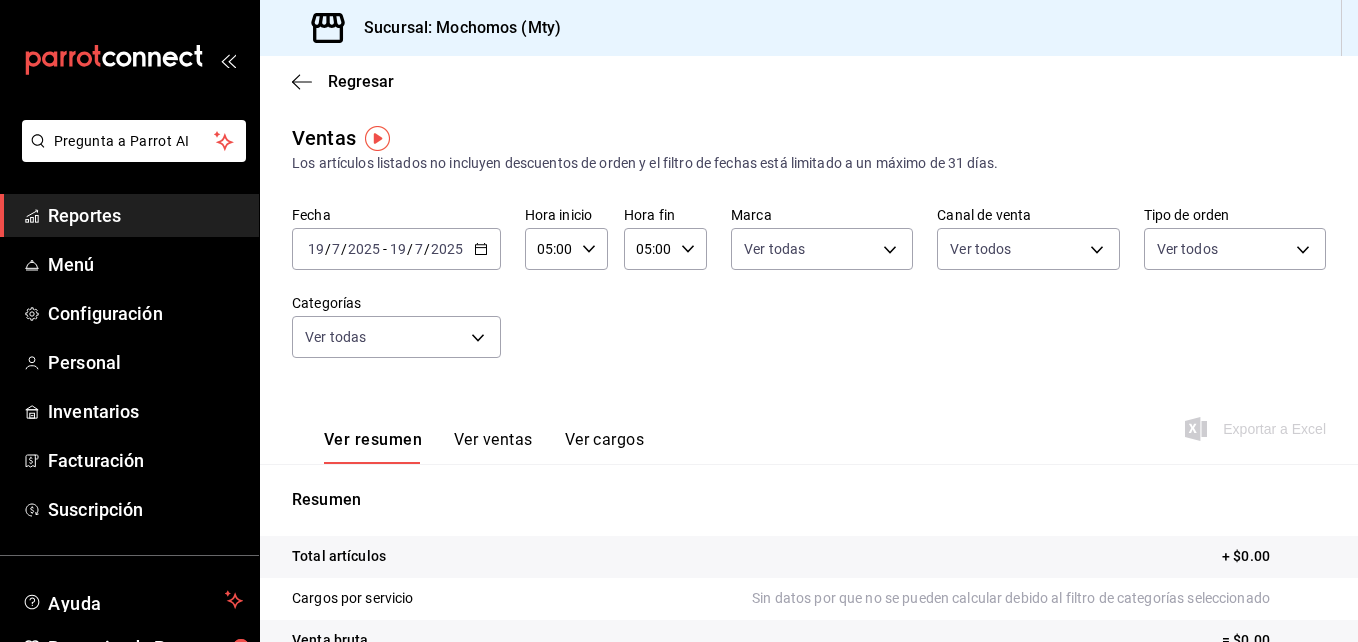click on "Exportar a Excel" at bounding box center [1257, 429] 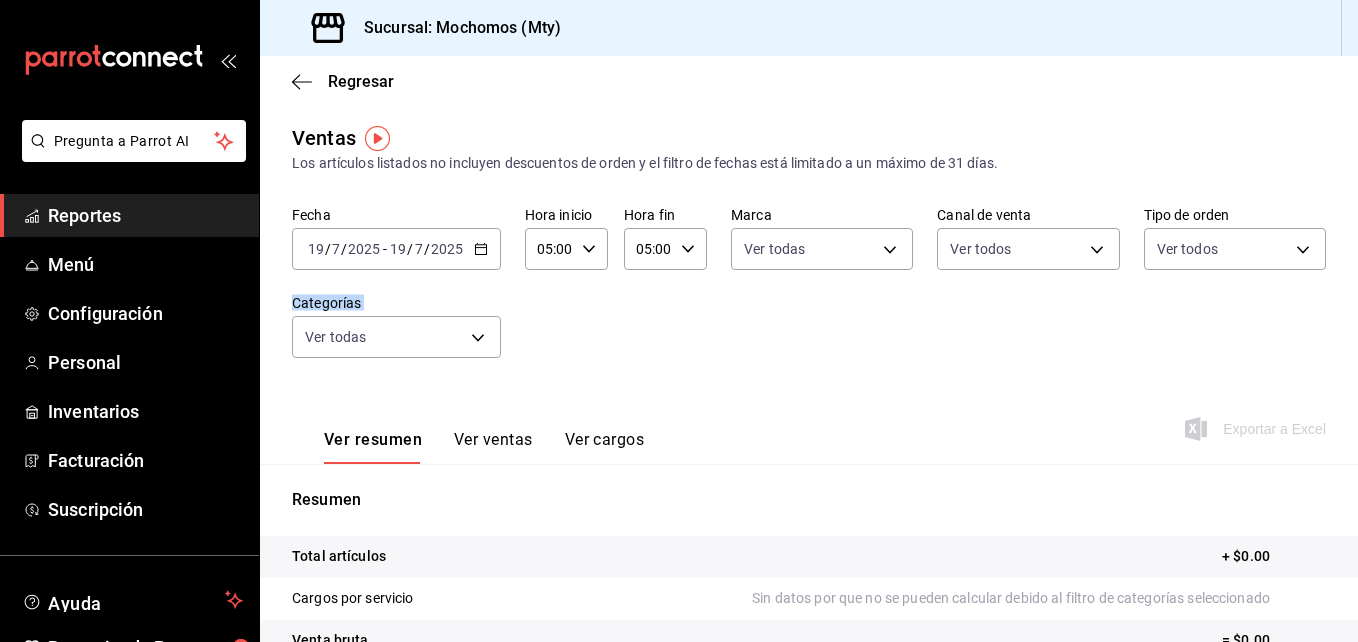 drag, startPoint x: 1357, startPoint y: 271, endPoint x: 1342, endPoint y: 412, distance: 141.79562 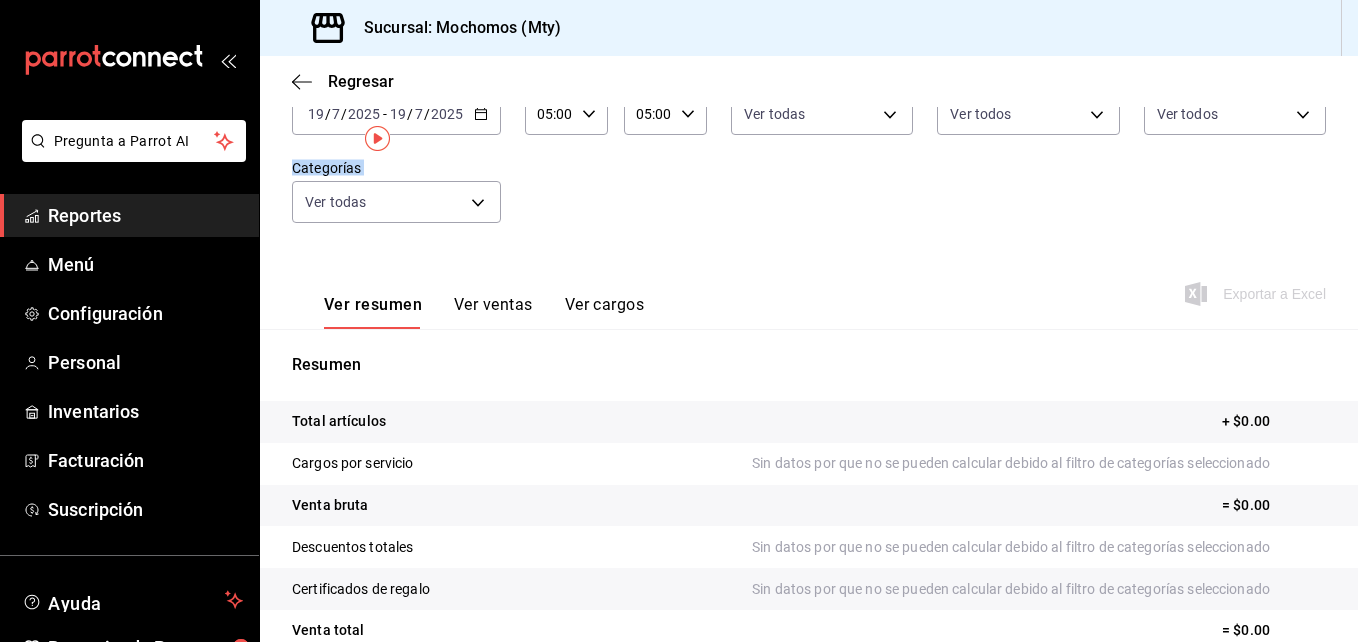 scroll, scrollTop: 0, scrollLeft: 0, axis: both 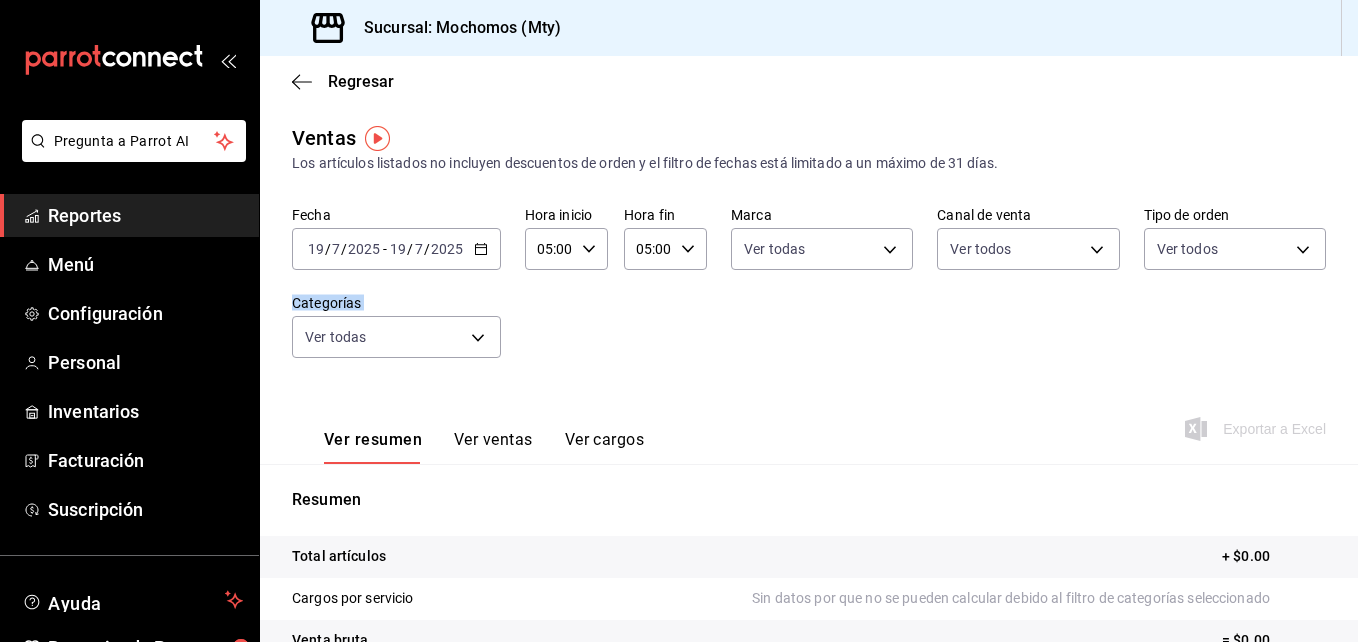 click 